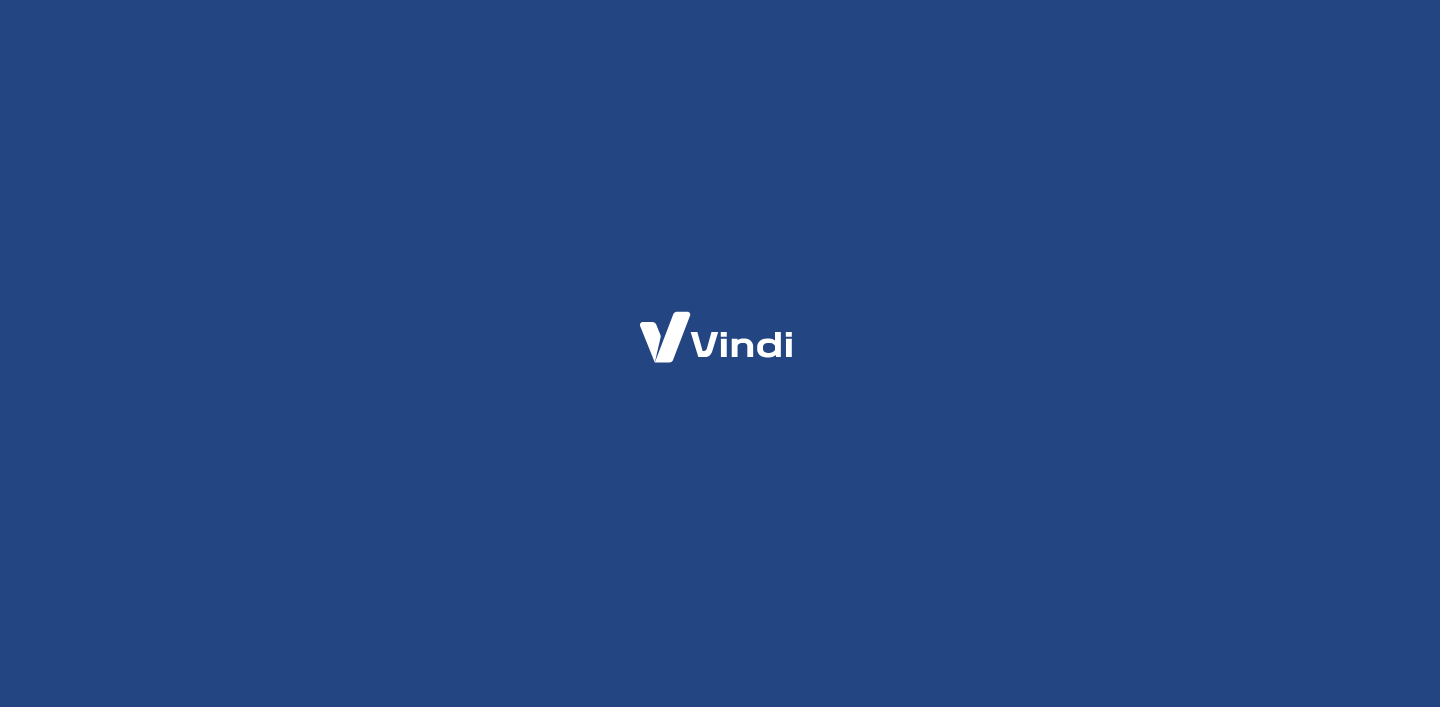 scroll, scrollTop: 0, scrollLeft: 0, axis: both 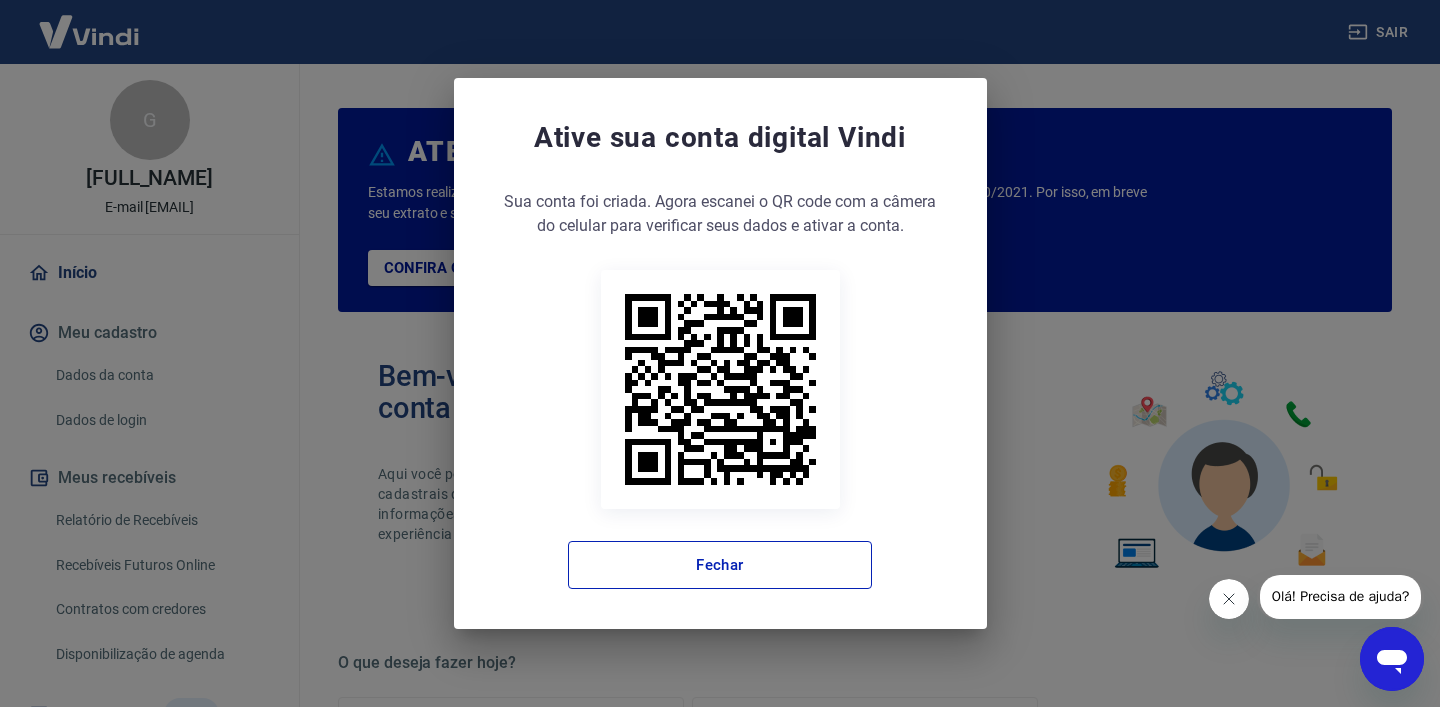 click on "Ative sua conta digital Vindi Sua conta foi criada. Agora clique no botão abaixo para verificar seus dados e ativar a conta. Sua conta foi criada. Agora escanei o QR code com a câmera do celular para verificar seus dados e ativar a conta. Acessar ativação Fechar" at bounding box center [720, 353] 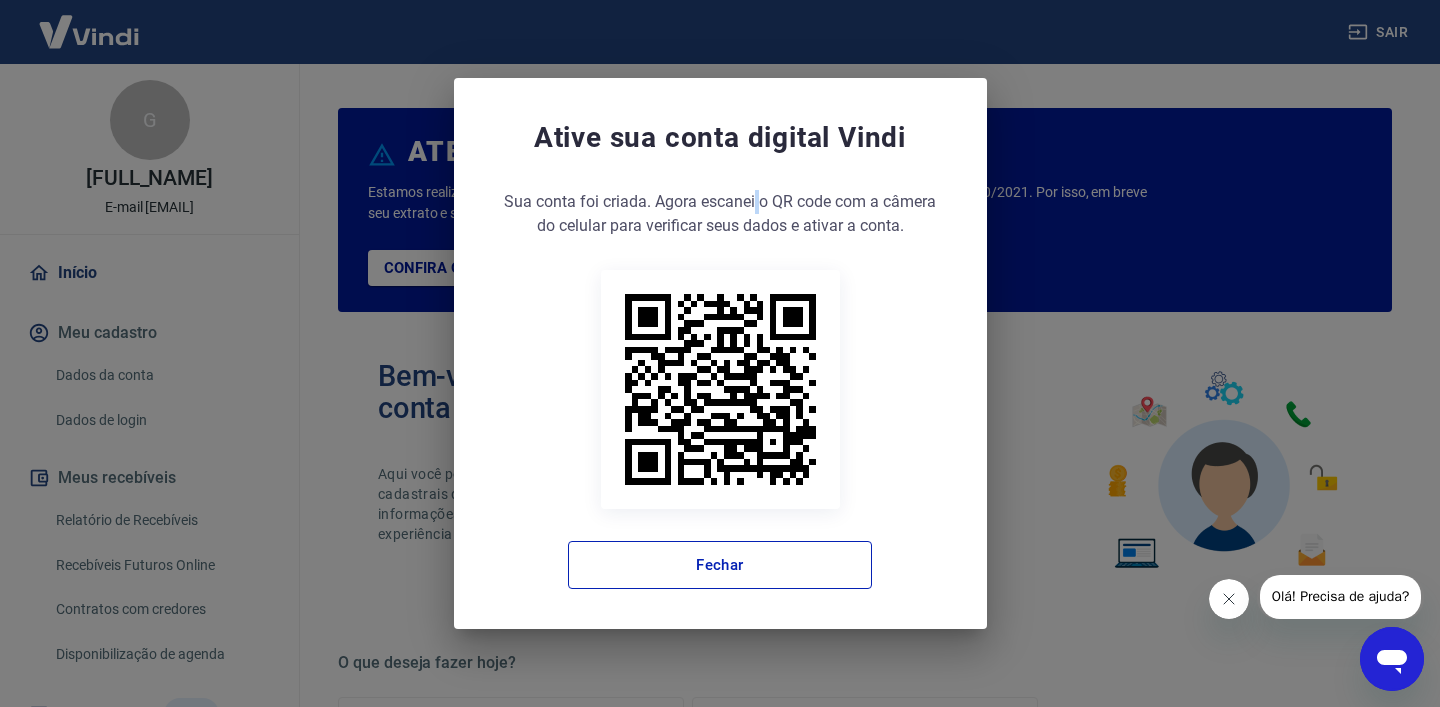 click on "Sua conta foi criada. Agora escanei o QR code com a câmera do celular para verificar seus dados e ativar a conta." at bounding box center (720, 214) 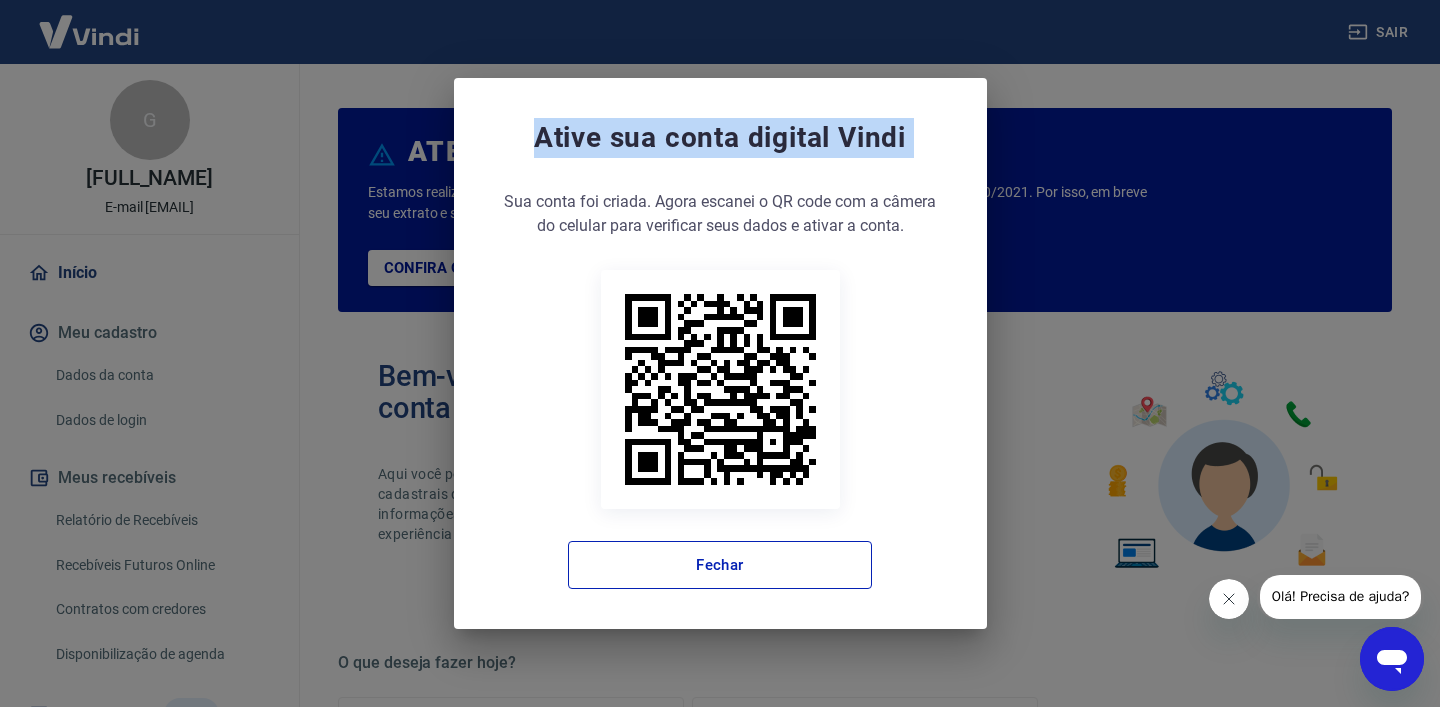 click on "Sua conta foi criada. Agora escanei o QR code com a câmera do celular para verificar seus dados e ativar a conta." at bounding box center [720, 214] 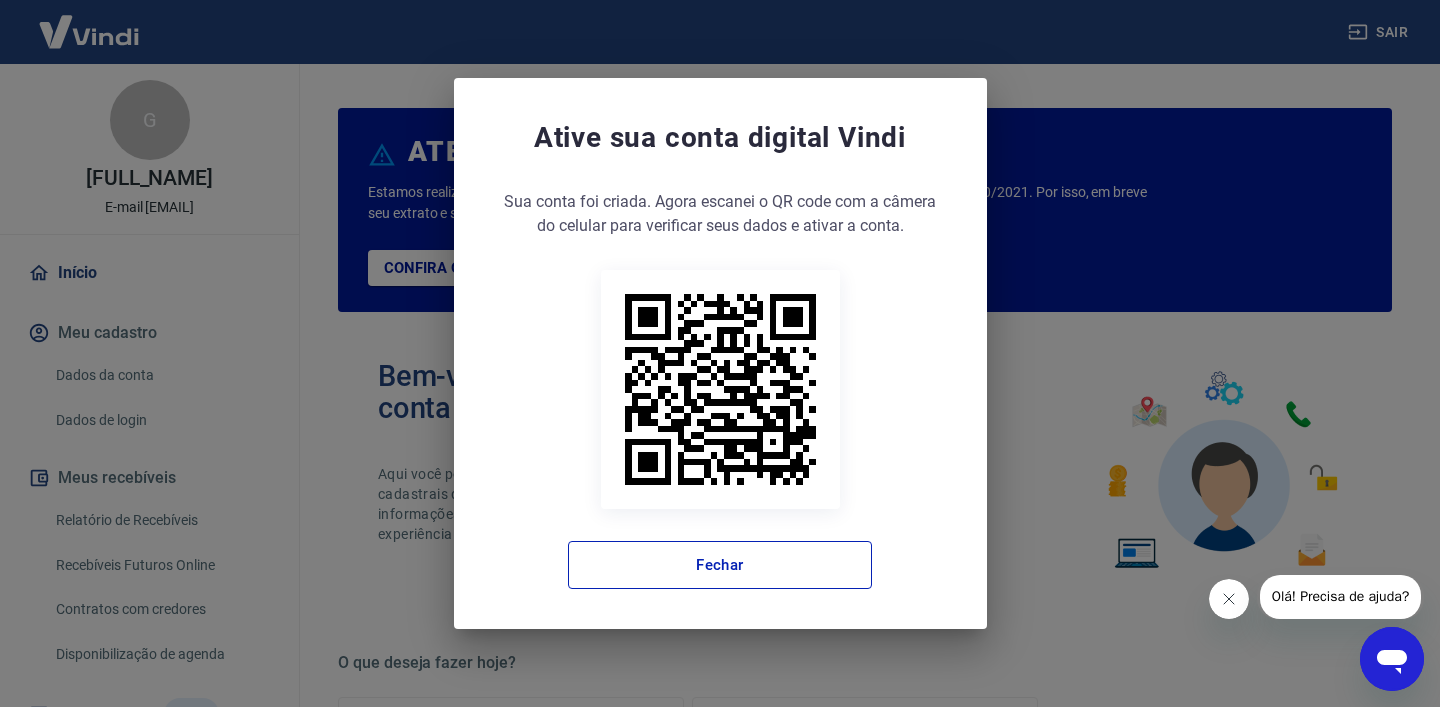 click 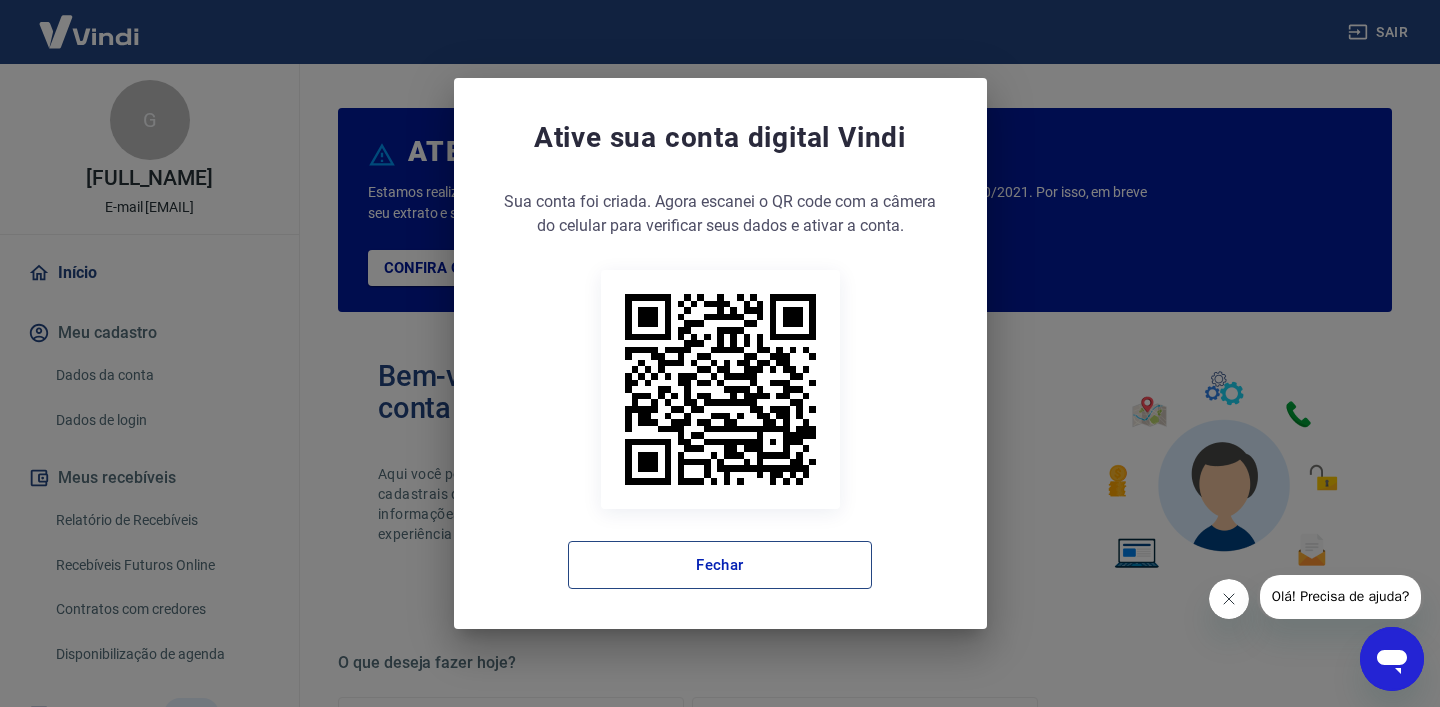 click on "Fechar" at bounding box center (720, 565) 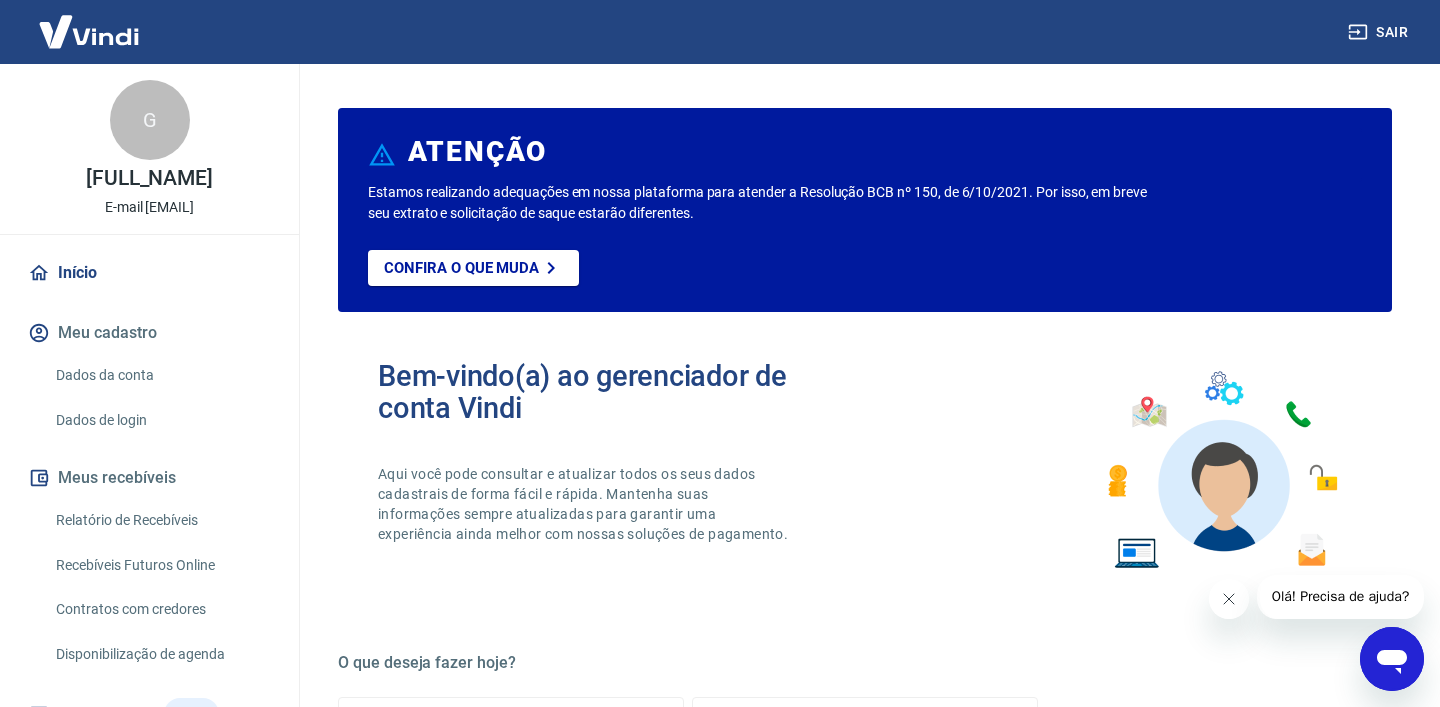 scroll, scrollTop: 151, scrollLeft: 0, axis: vertical 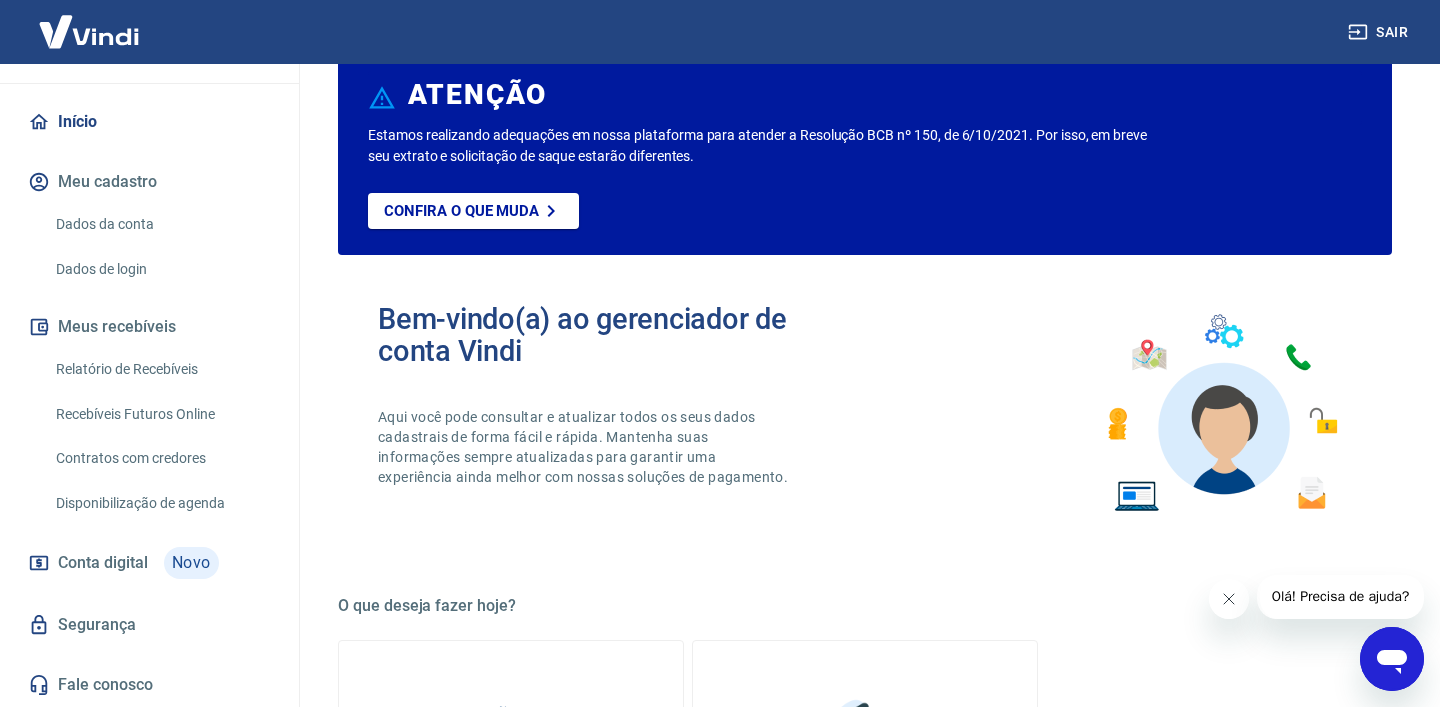 click on "Segurança" at bounding box center (149, 625) 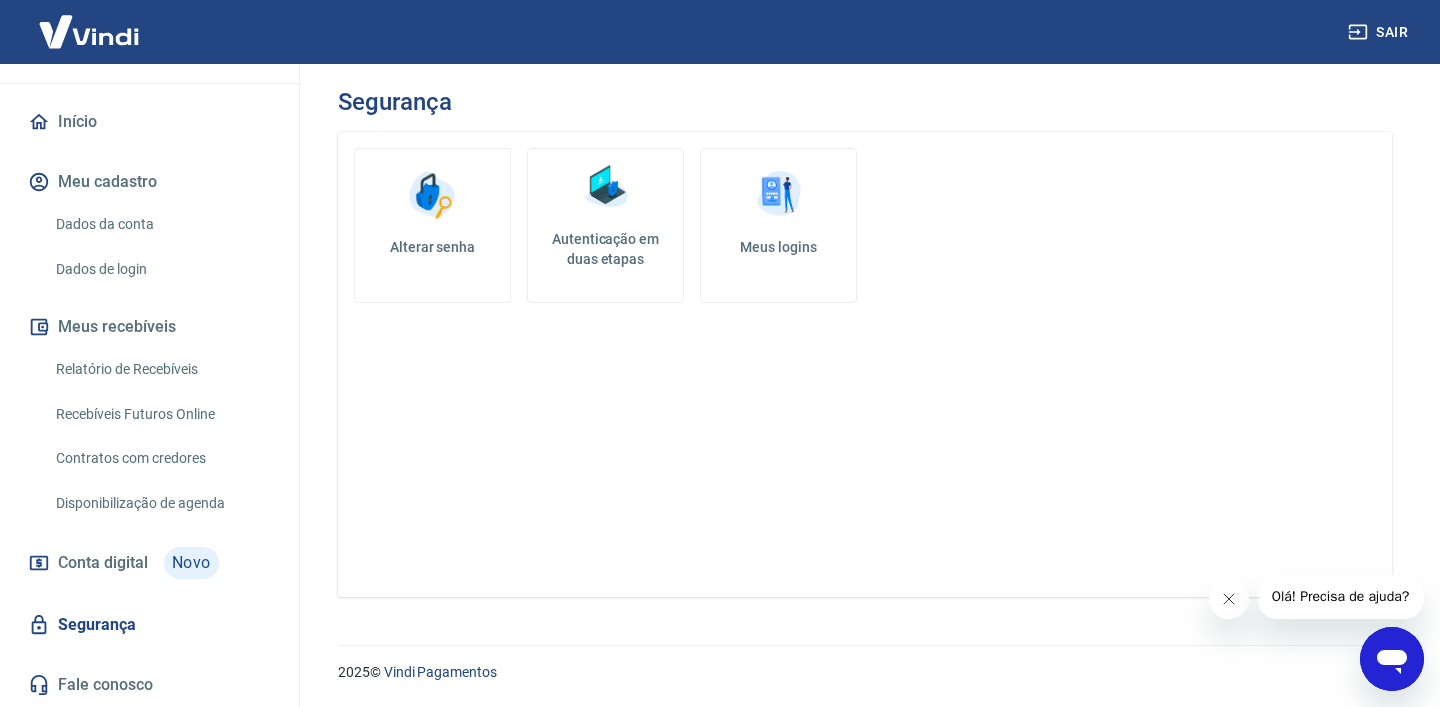 click on "Meus logins" at bounding box center [778, 247] 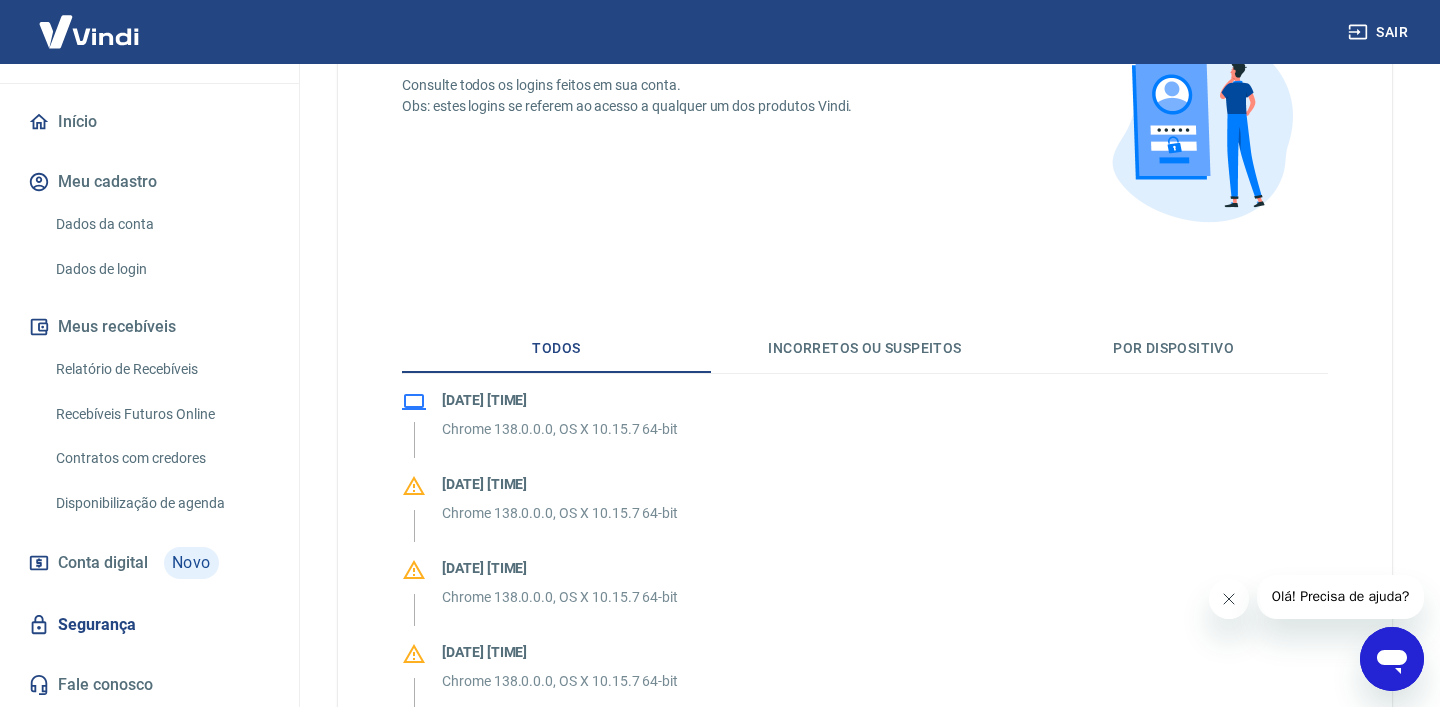 scroll, scrollTop: 192, scrollLeft: 0, axis: vertical 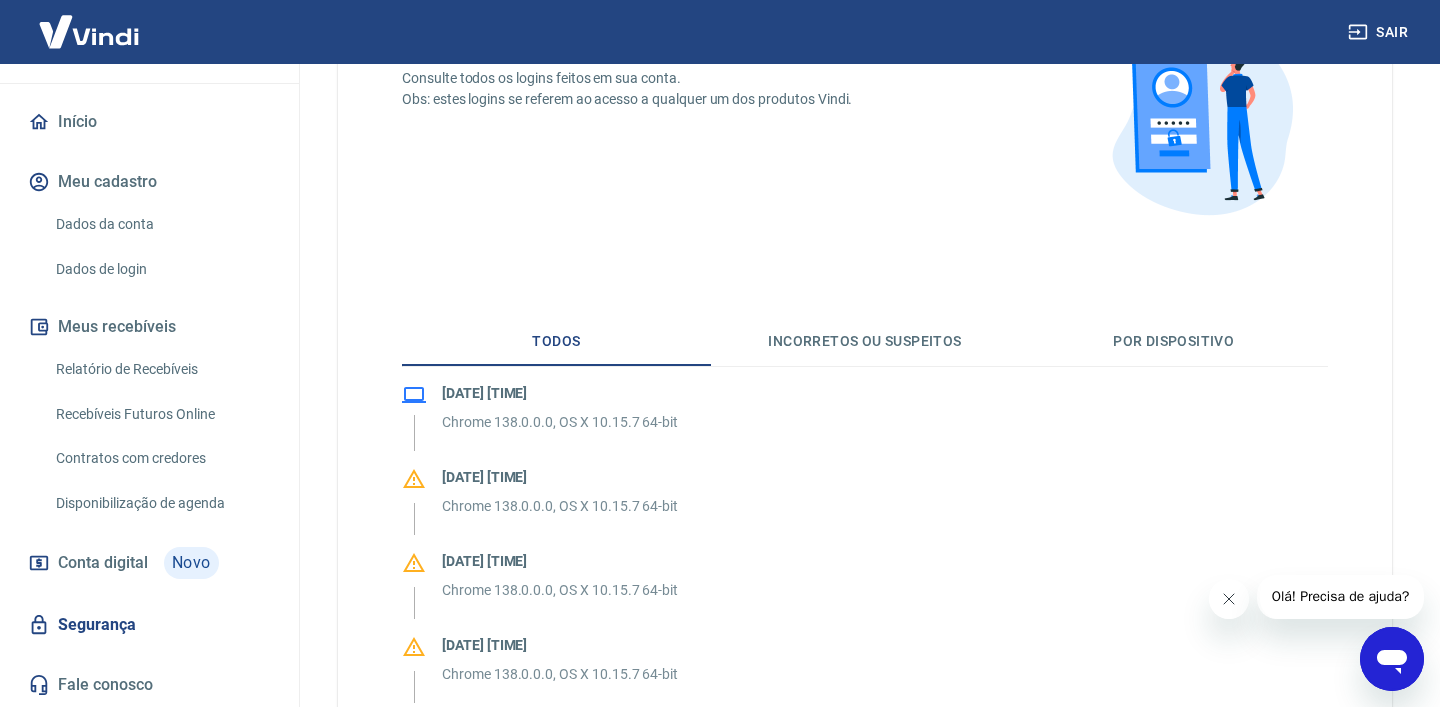 click on "Por dispositivo" at bounding box center (1173, 342) 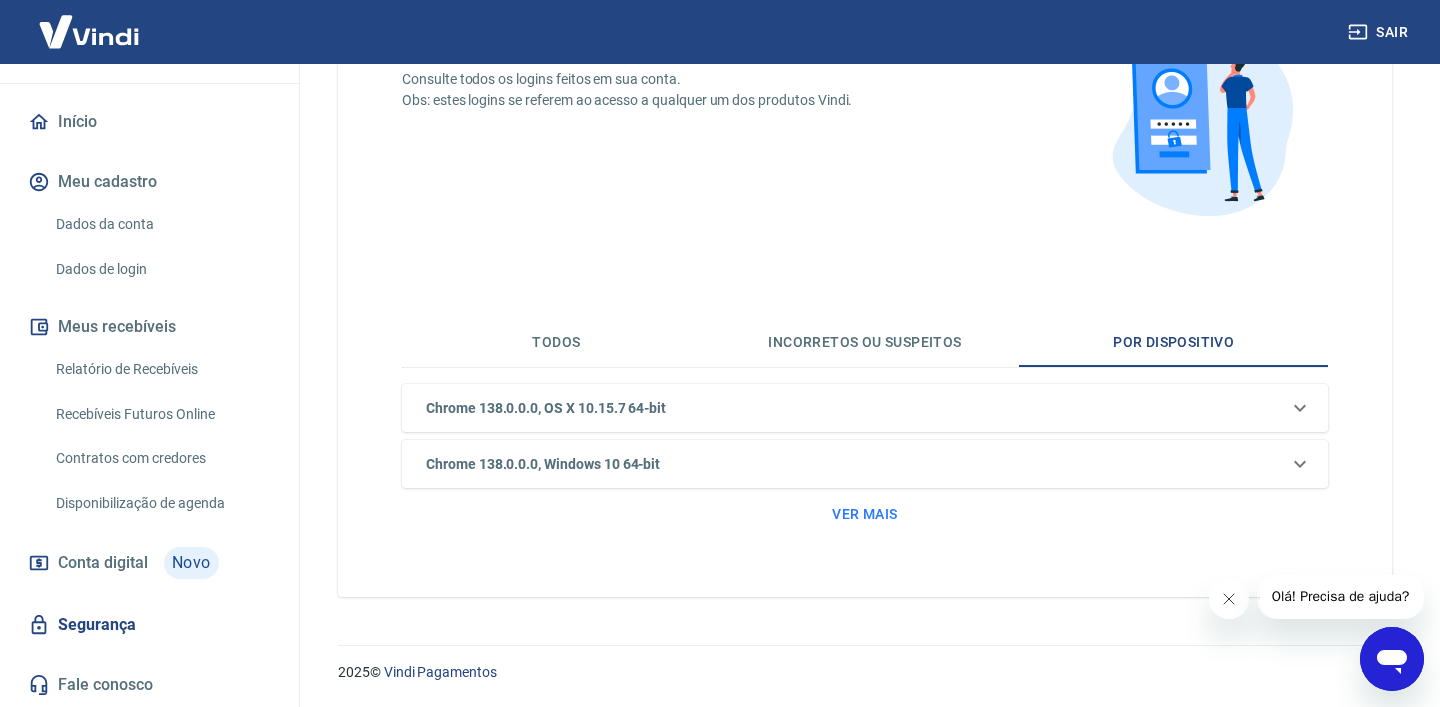scroll, scrollTop: 190, scrollLeft: 0, axis: vertical 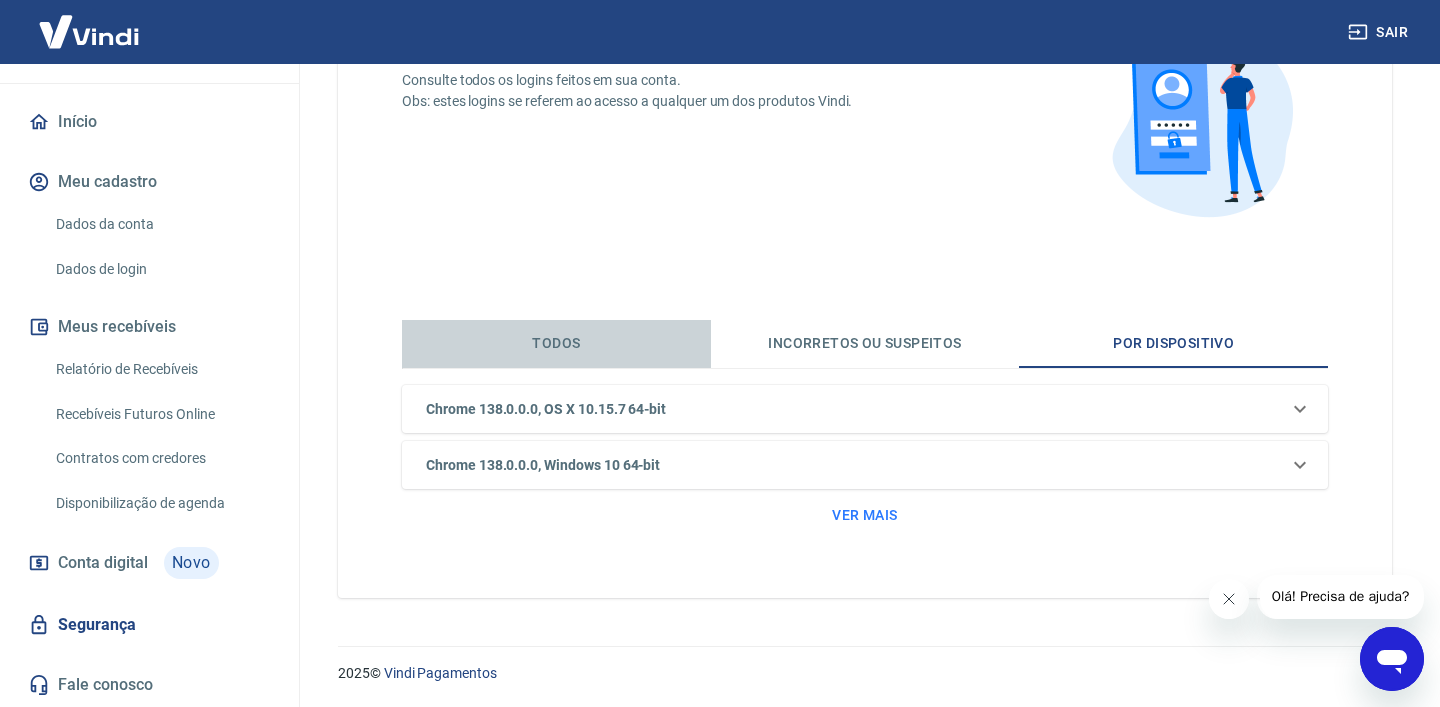 click on "Todos" at bounding box center (556, 344) 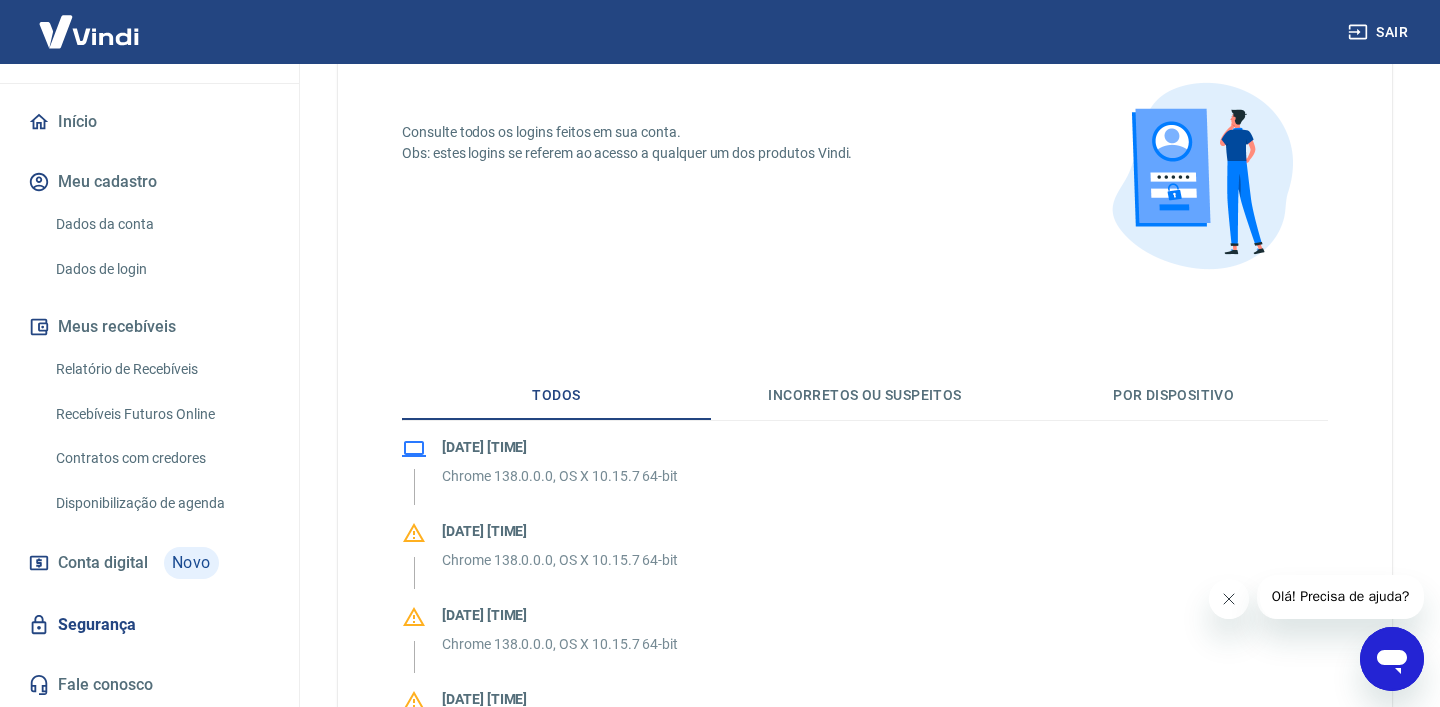 scroll, scrollTop: 130, scrollLeft: 0, axis: vertical 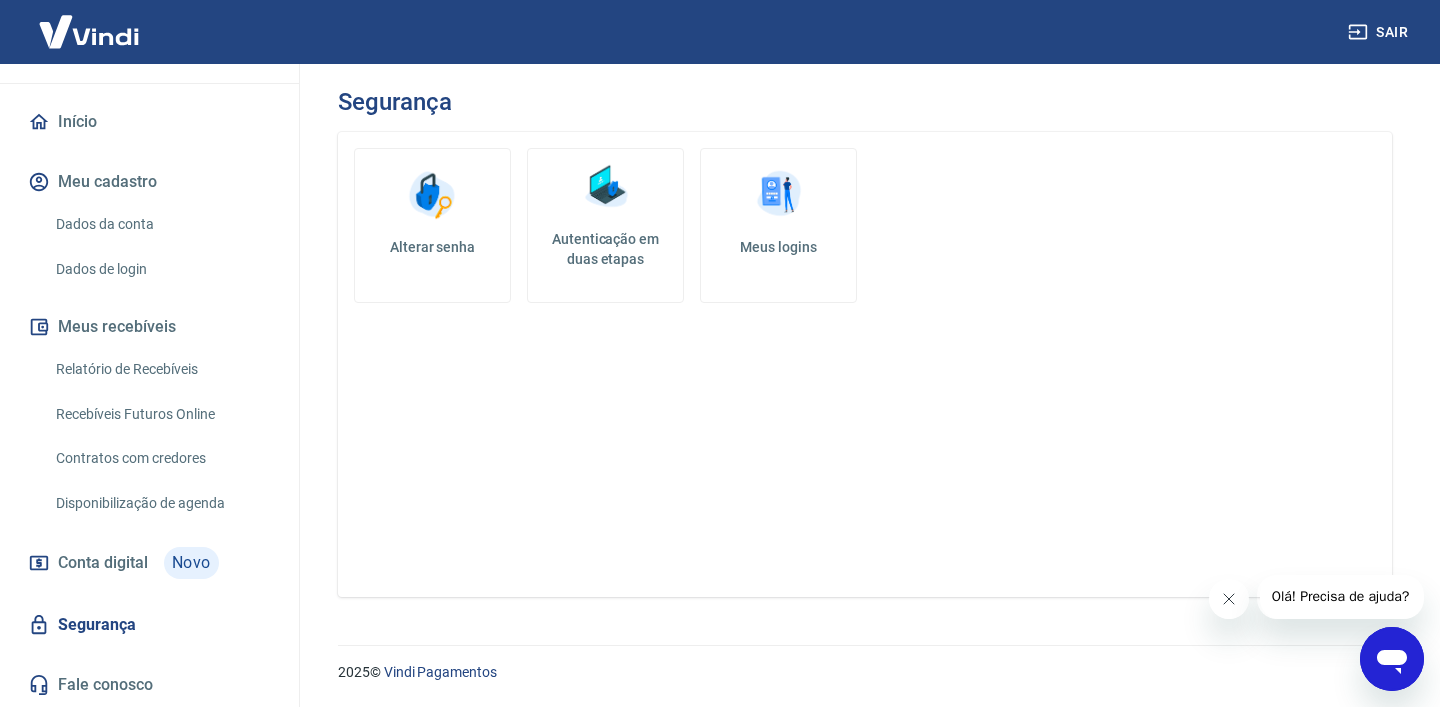 click on "Autenticação em duas etapas" at bounding box center [605, 249] 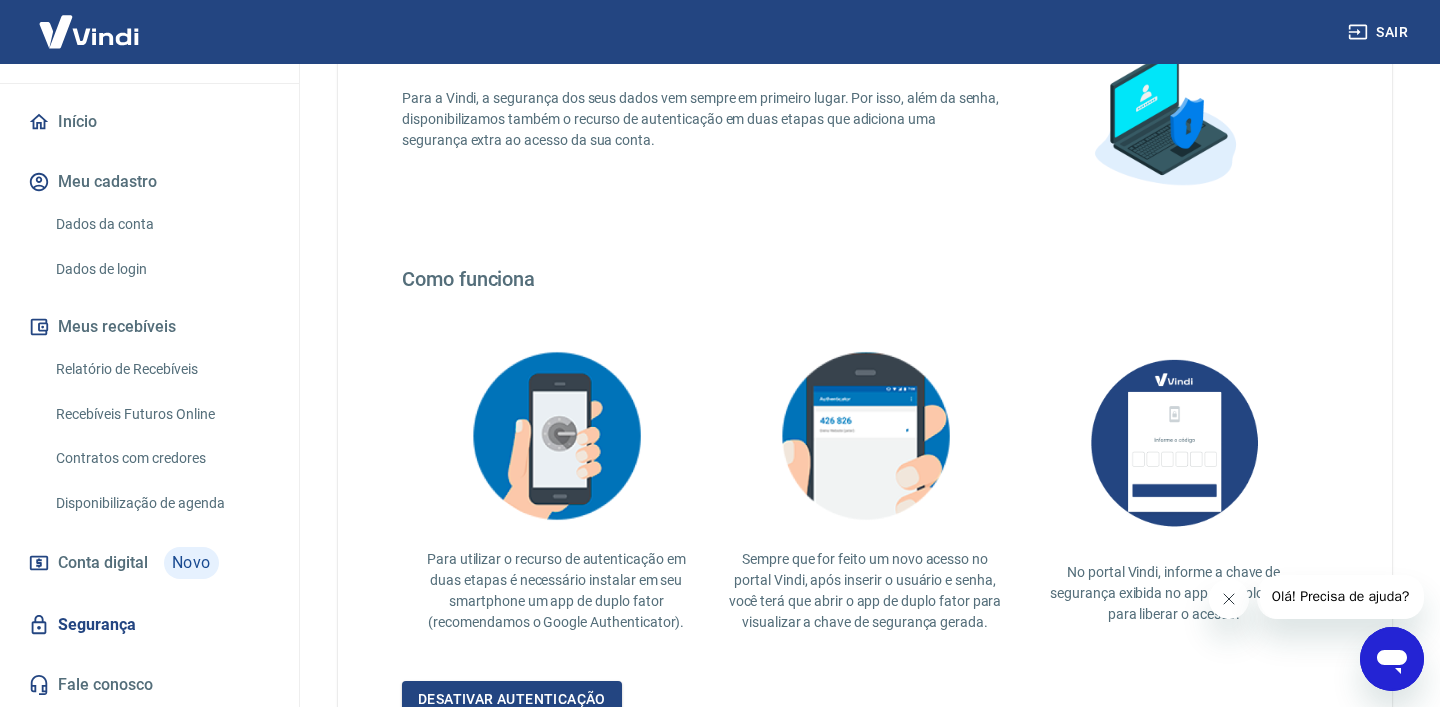 scroll, scrollTop: 154, scrollLeft: 0, axis: vertical 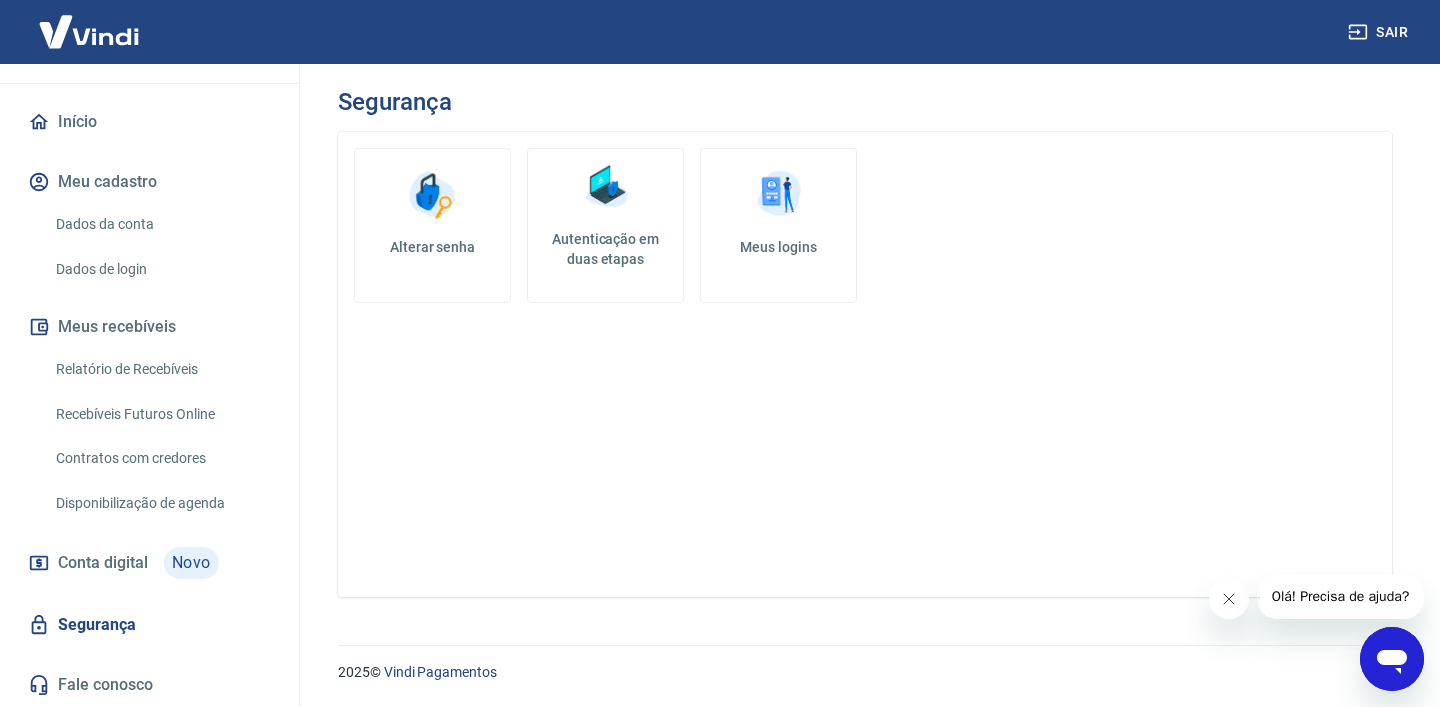 click on "Autenticação em duas etapas" at bounding box center [605, 249] 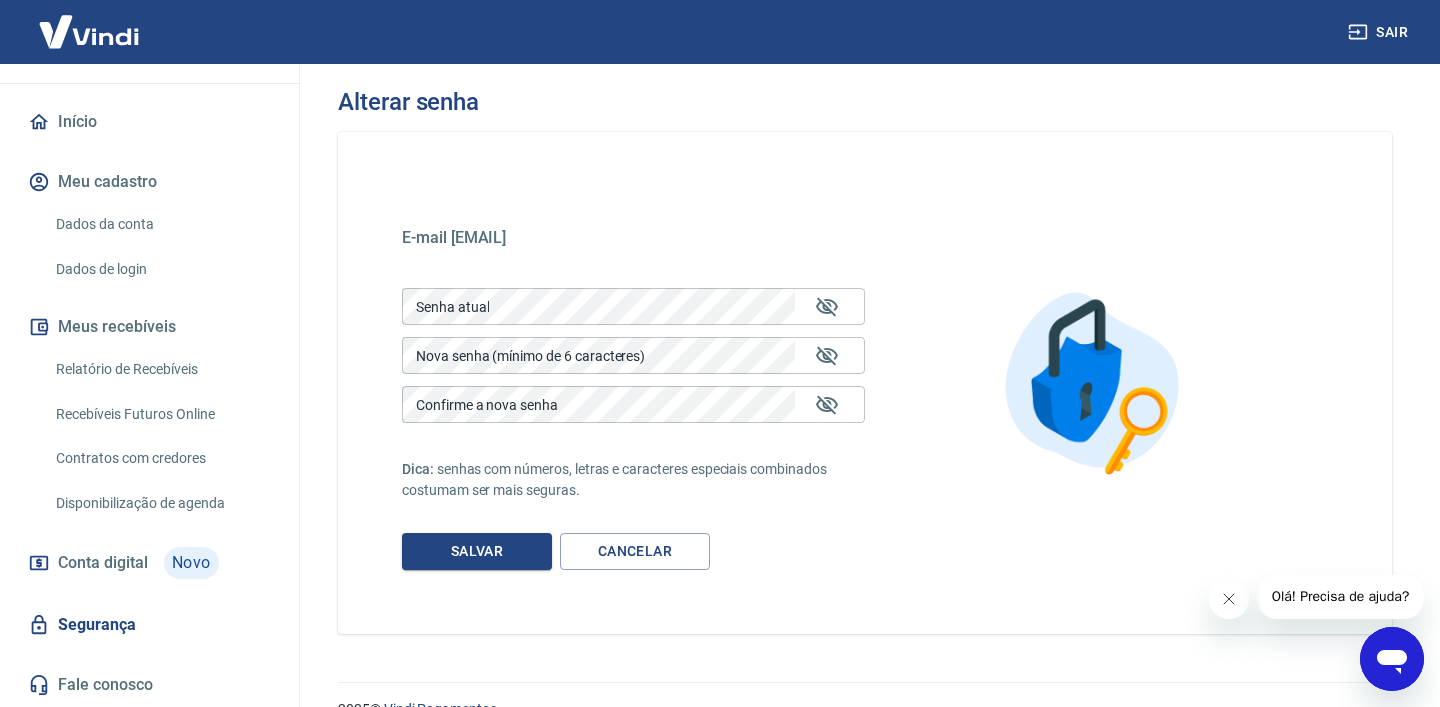 scroll, scrollTop: 37, scrollLeft: 0, axis: vertical 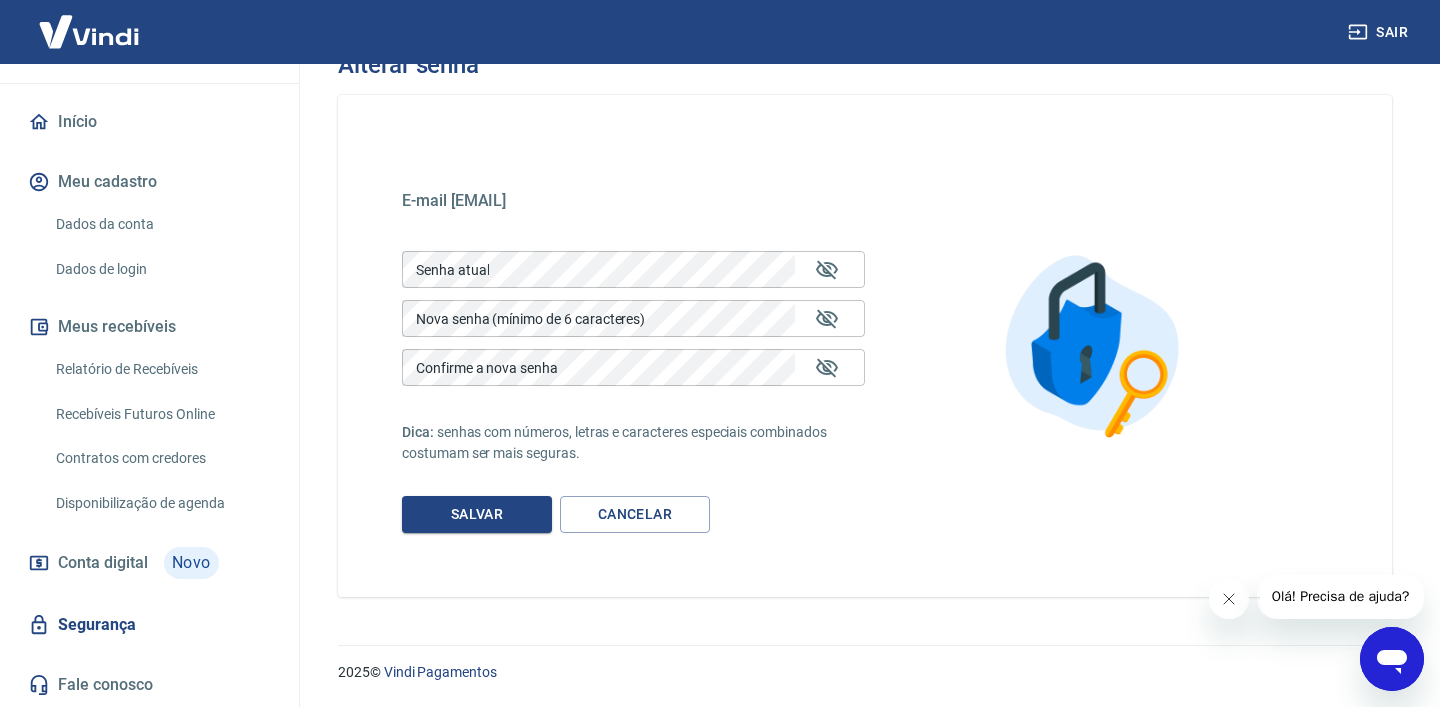 click on "Dados da conta" at bounding box center (161, 224) 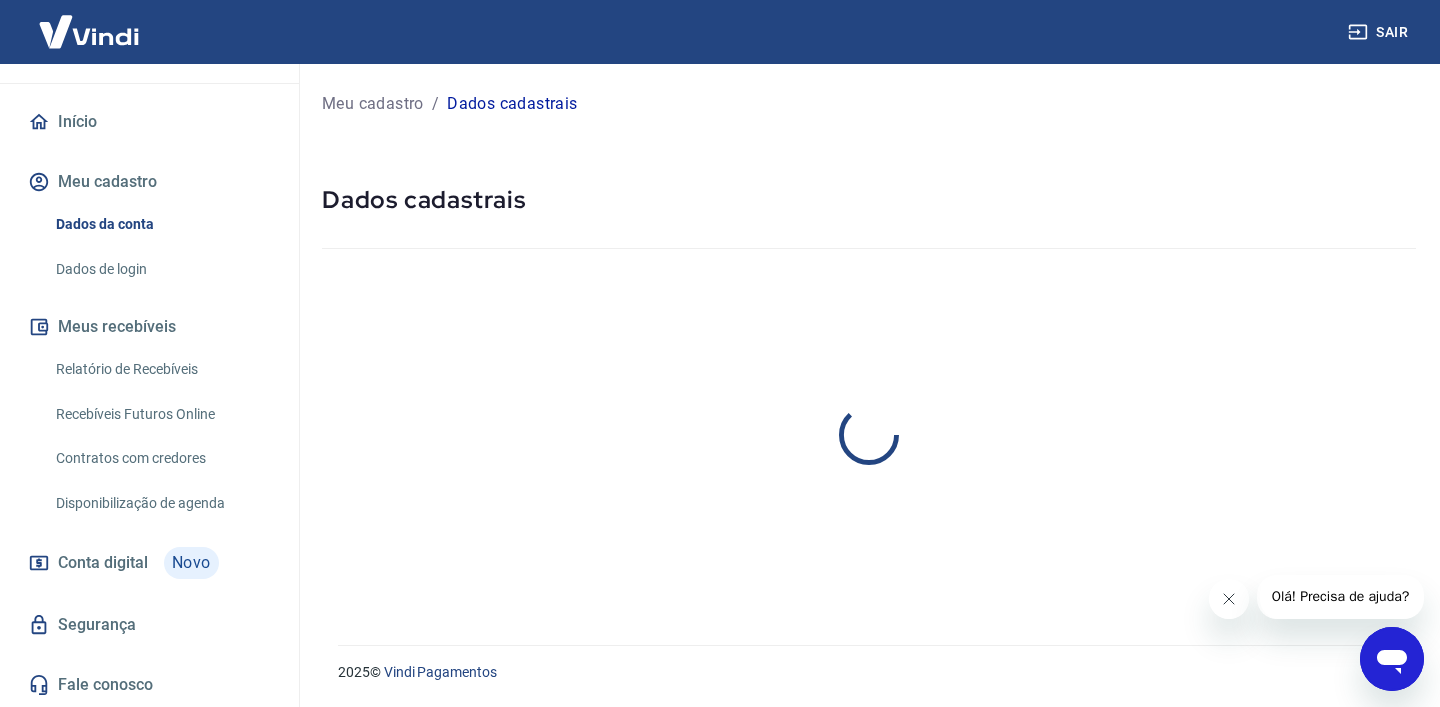 scroll, scrollTop: 0, scrollLeft: 0, axis: both 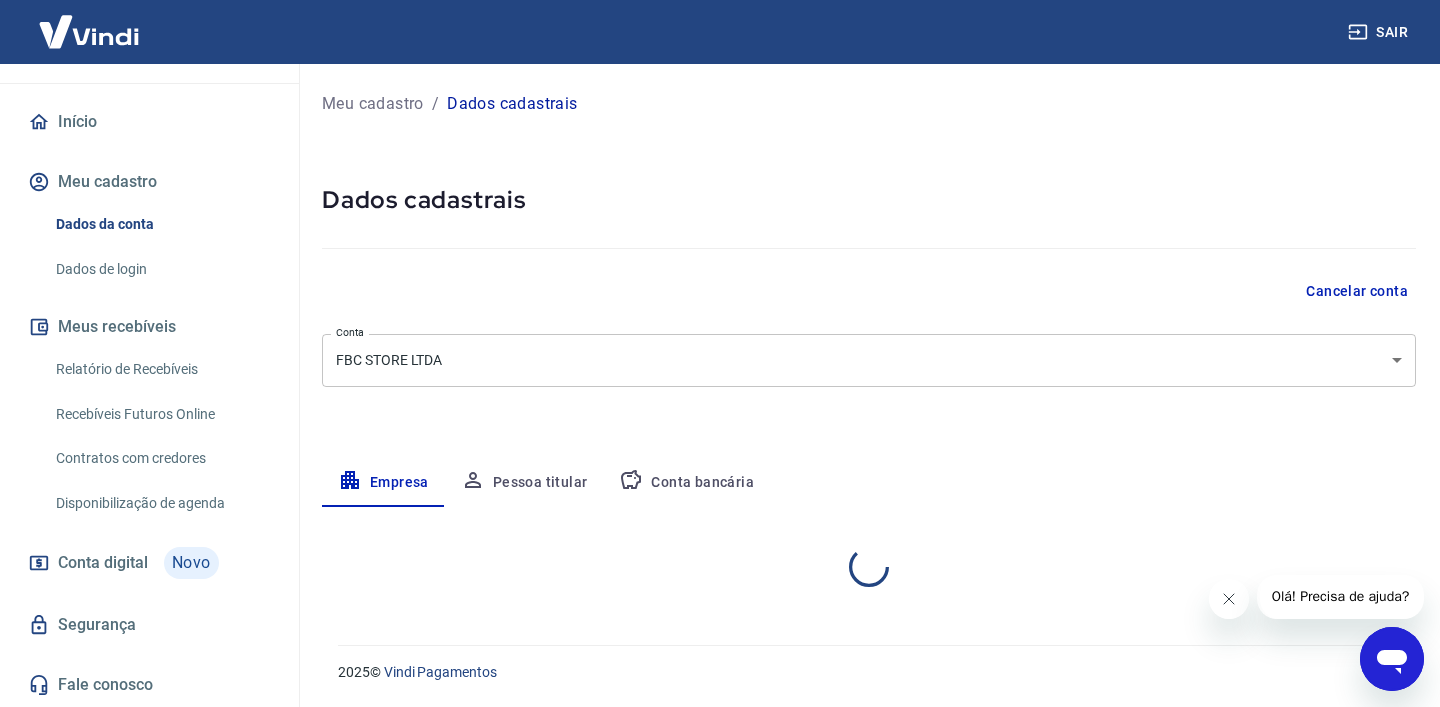 select on "SC" 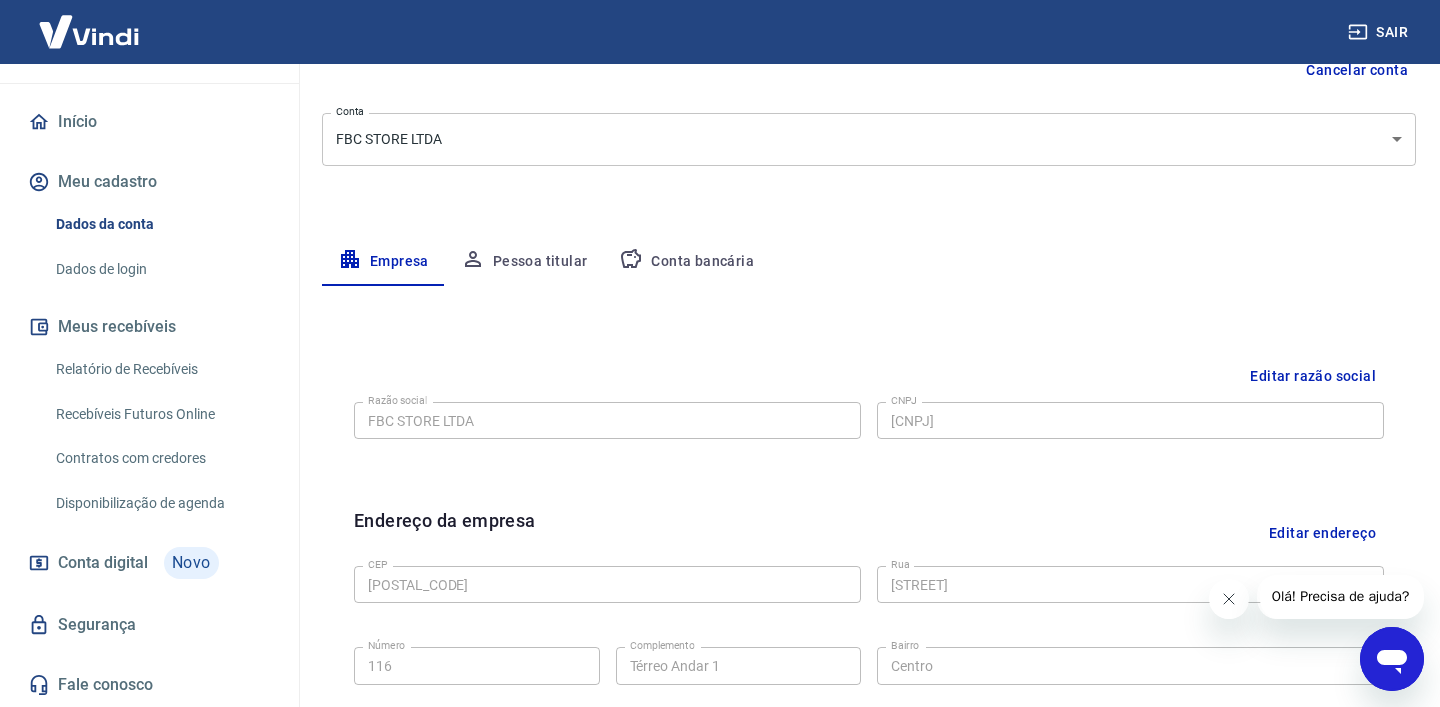 click on "Pessoa titular" at bounding box center [524, 262] 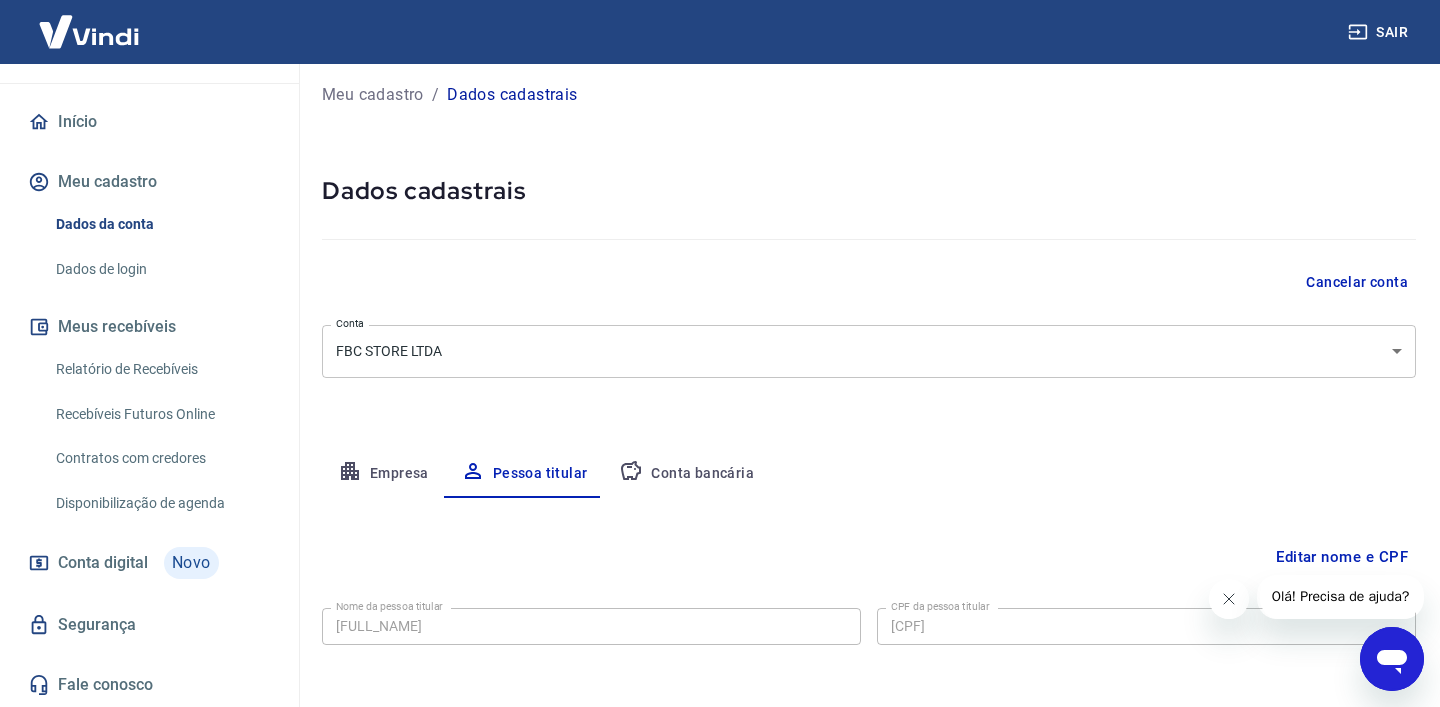 scroll, scrollTop: 93, scrollLeft: 0, axis: vertical 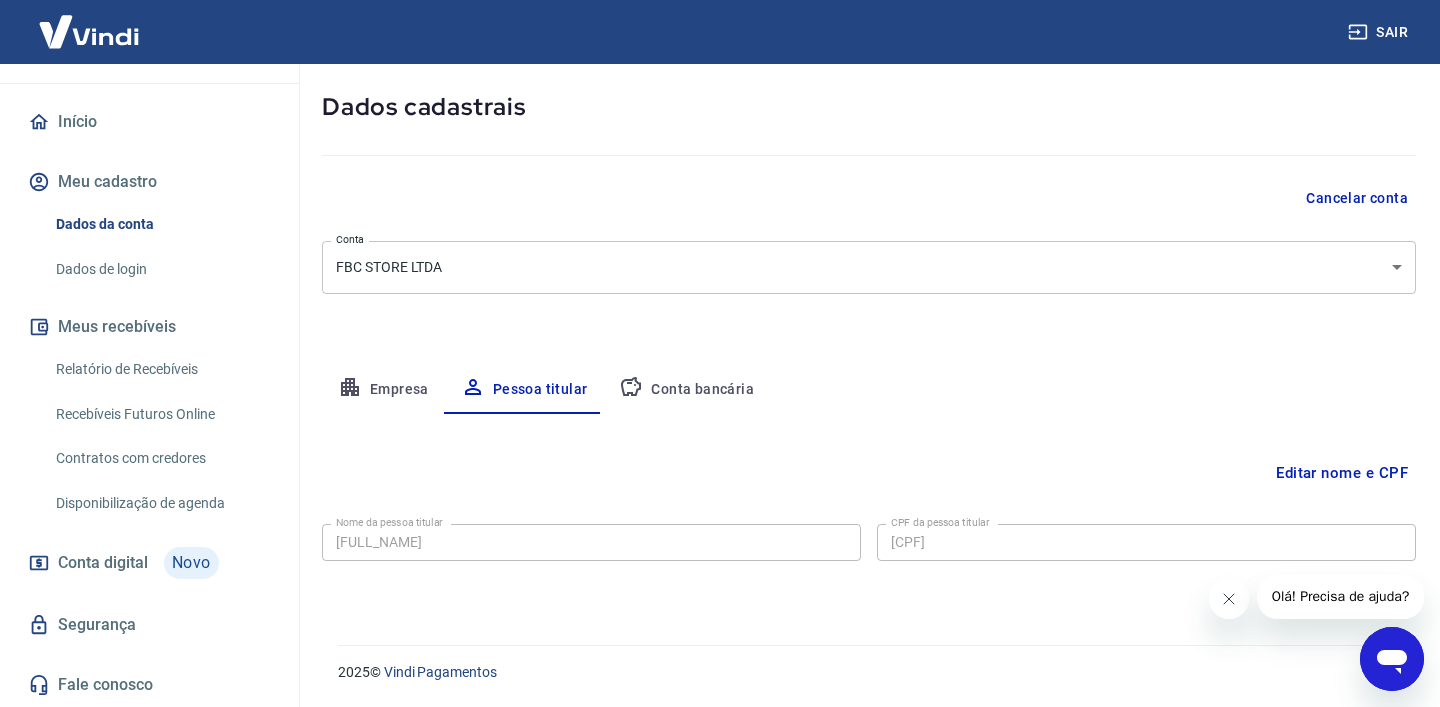 click on "Empresa" at bounding box center (383, 390) 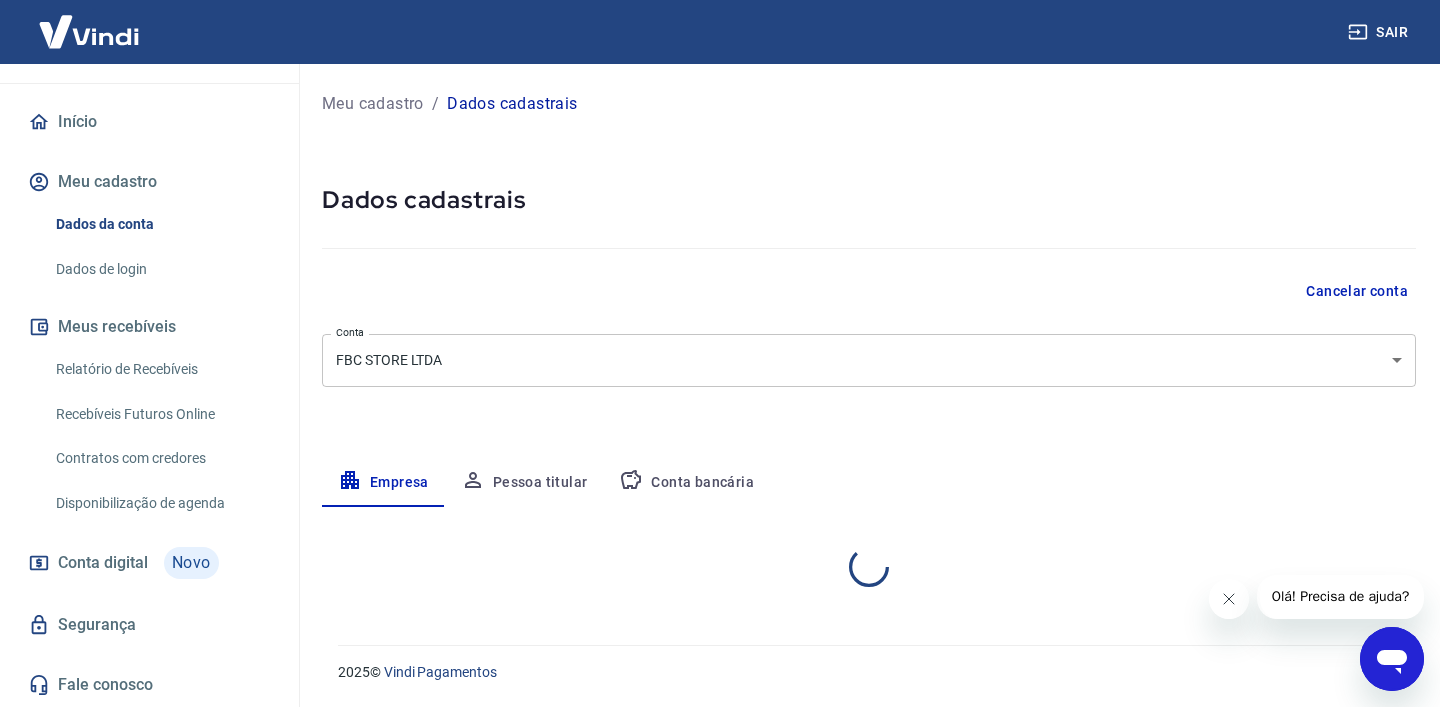 scroll, scrollTop: 0, scrollLeft: 0, axis: both 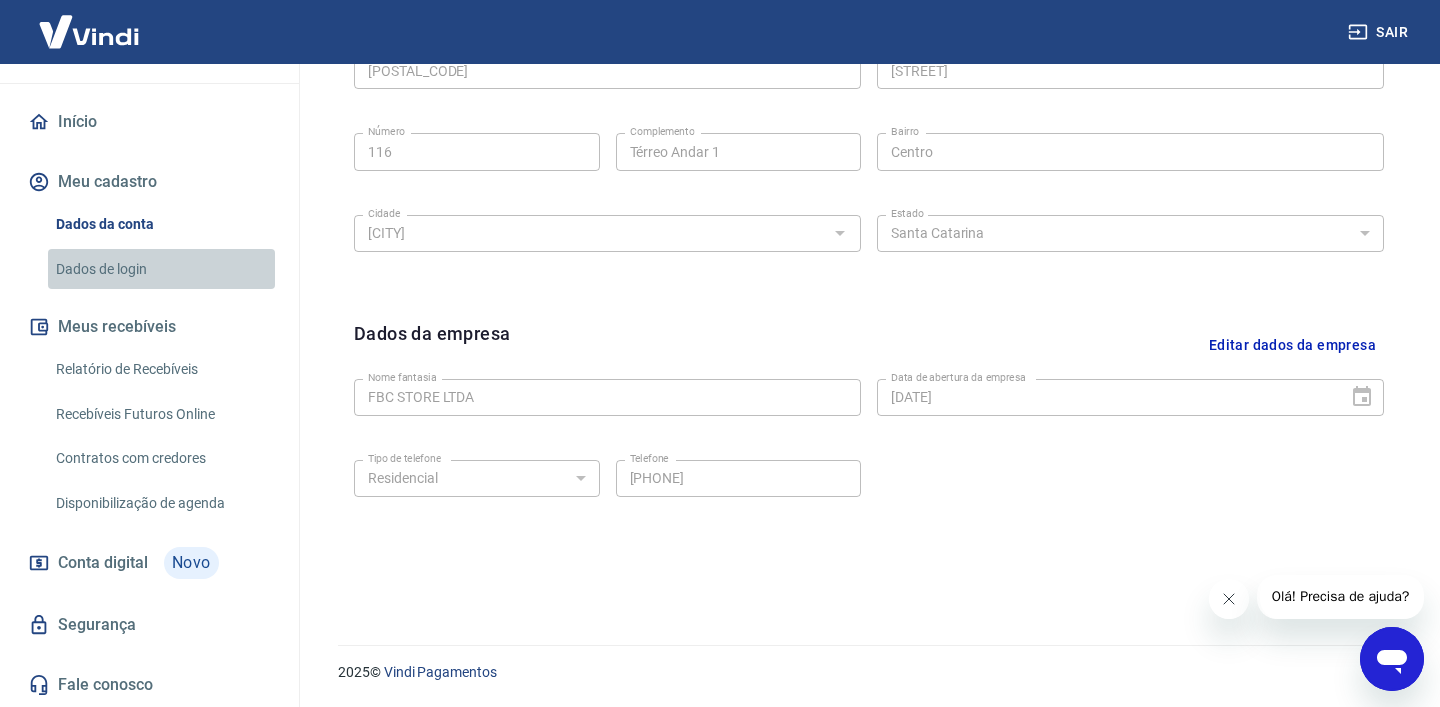 click on "Dados de login" at bounding box center [161, 269] 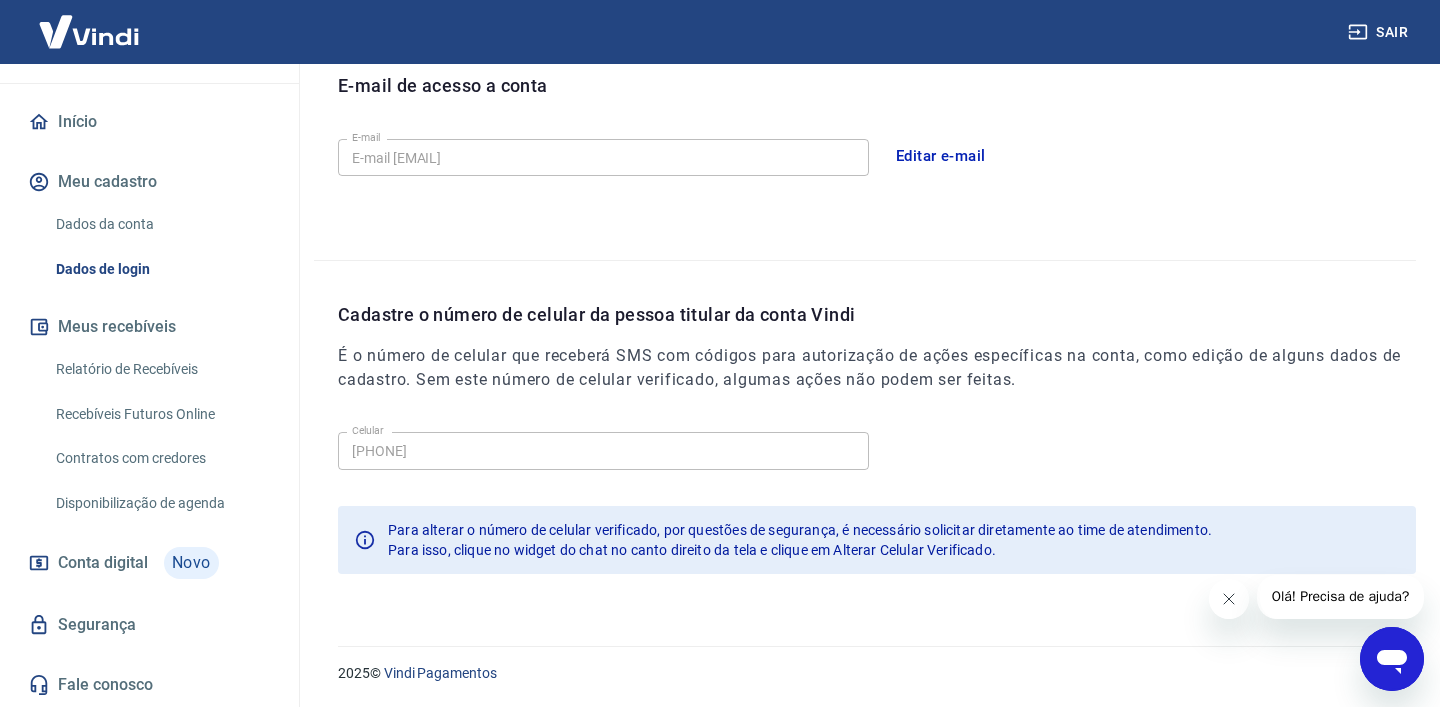 click on "Cadastre o número de celular da pessoa titular da conta Vindi" at bounding box center (877, 314) 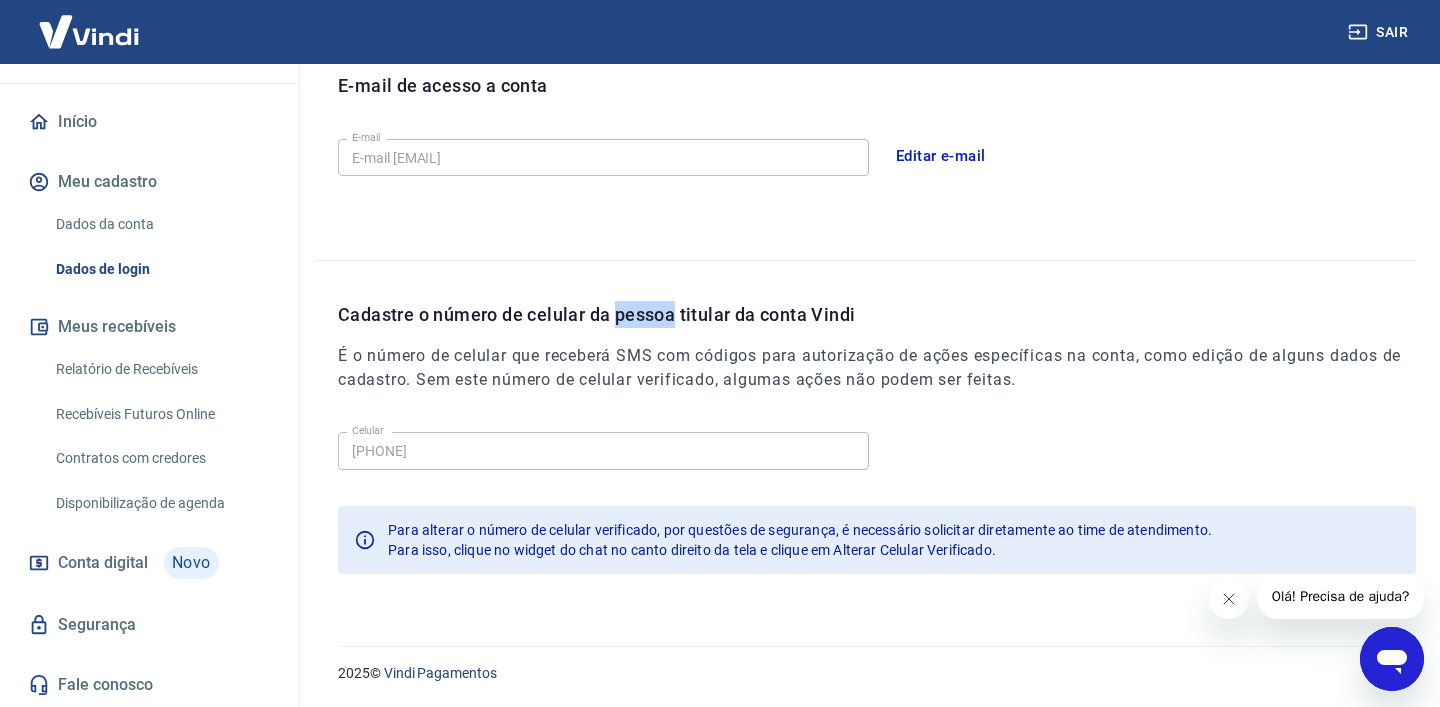 click on "Cadastre o número de celular da pessoa titular da conta Vindi" at bounding box center (877, 314) 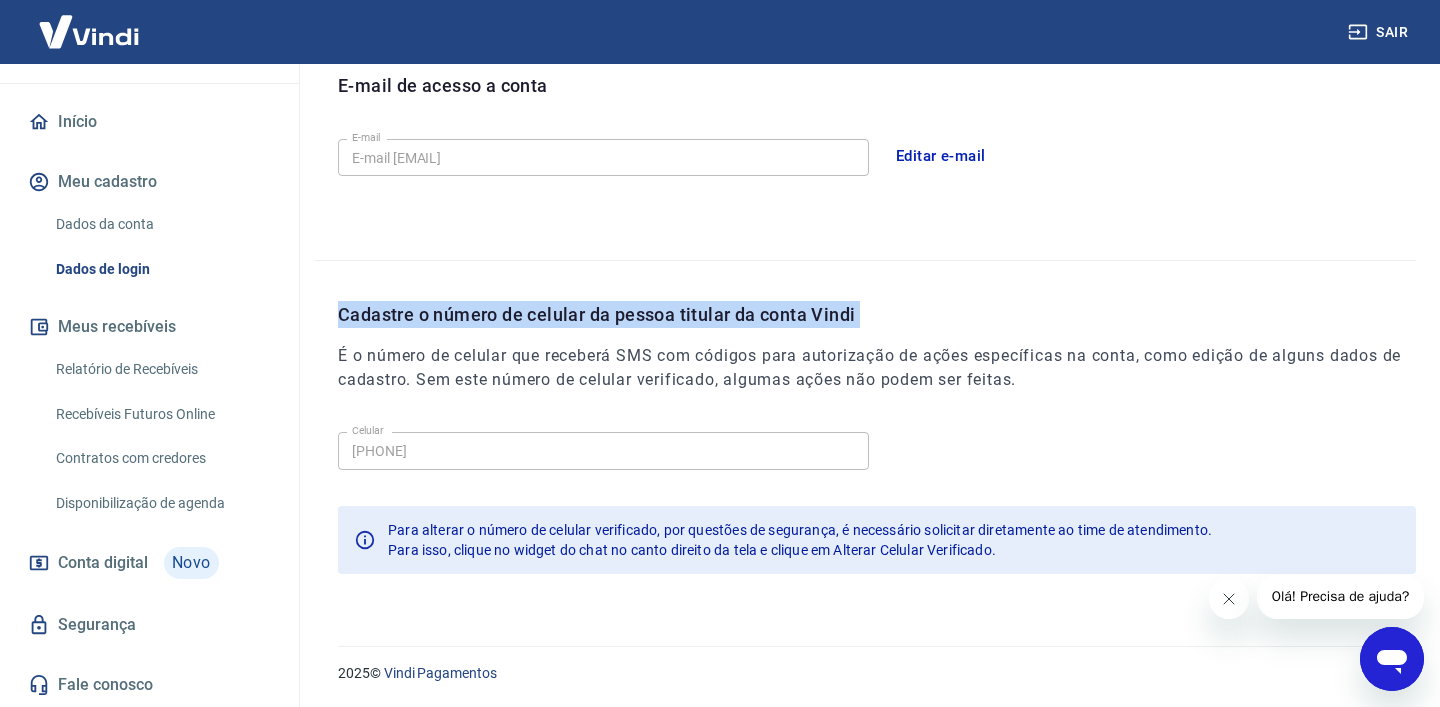 click on "Cadastre o número de celular da pessoa titular da conta Vindi" at bounding box center (877, 314) 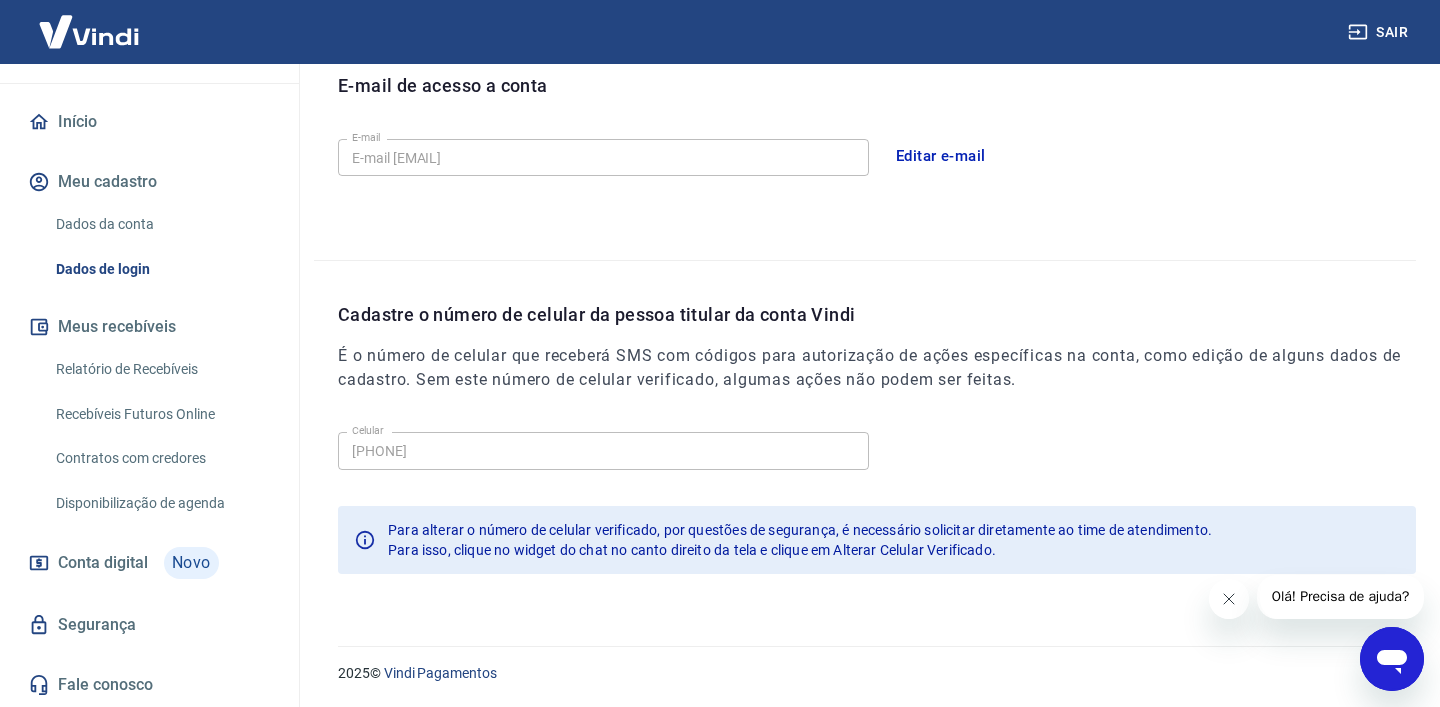 click on "Celular ([PHONE]) Celular" at bounding box center (877, 448) 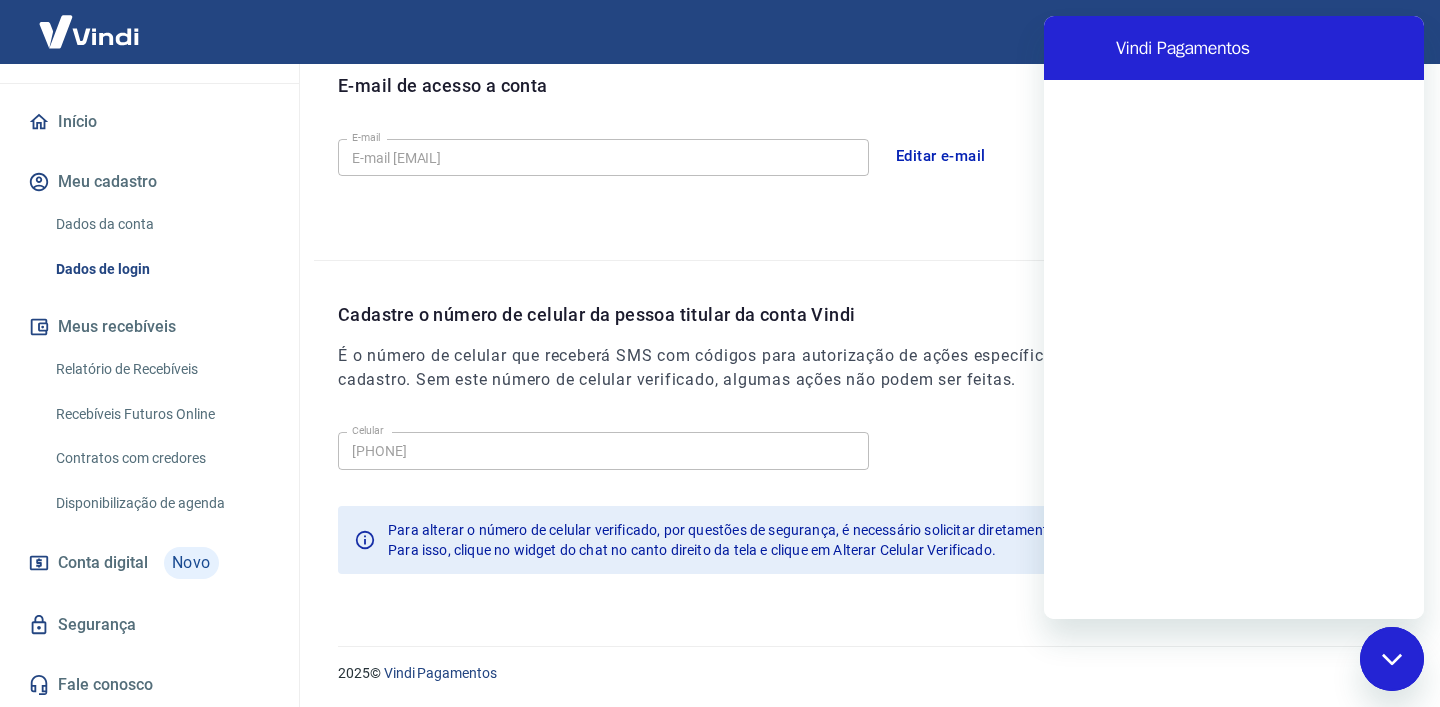 scroll, scrollTop: 0, scrollLeft: 0, axis: both 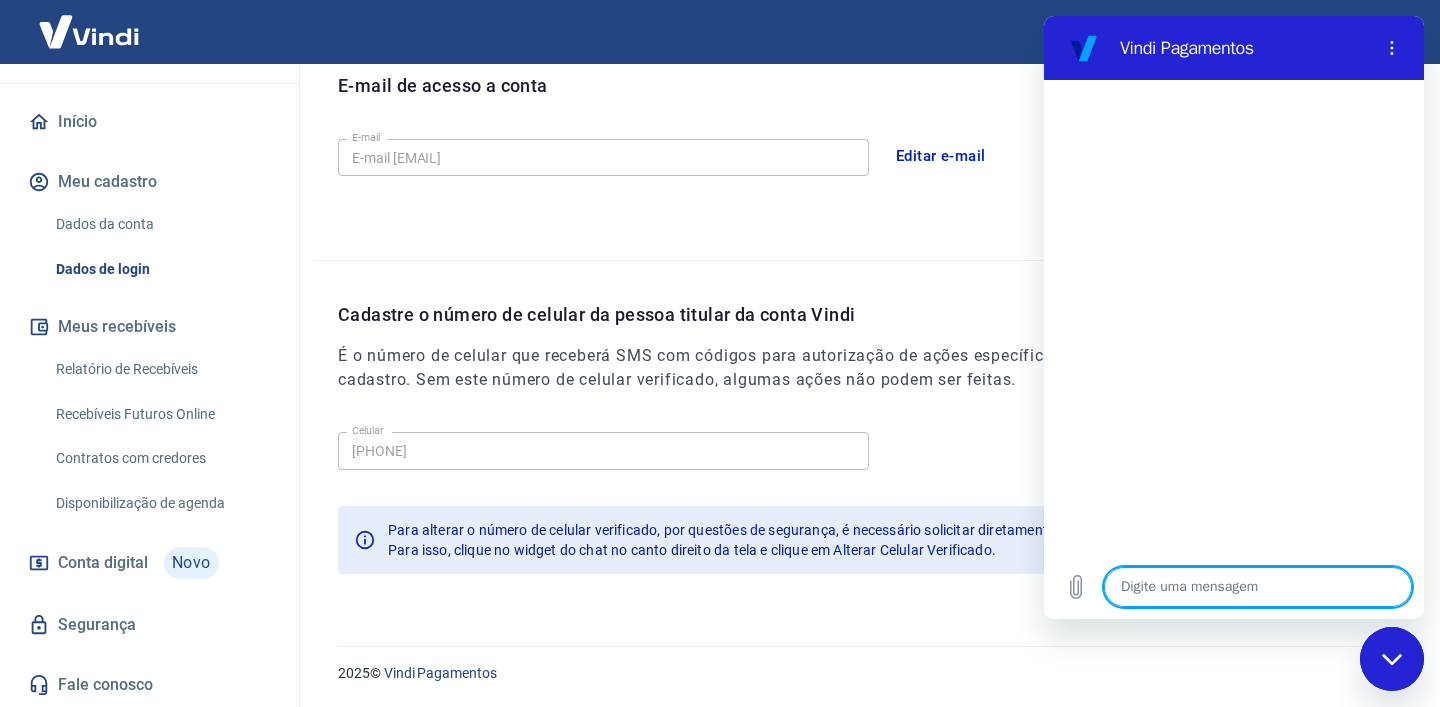 type on "x" 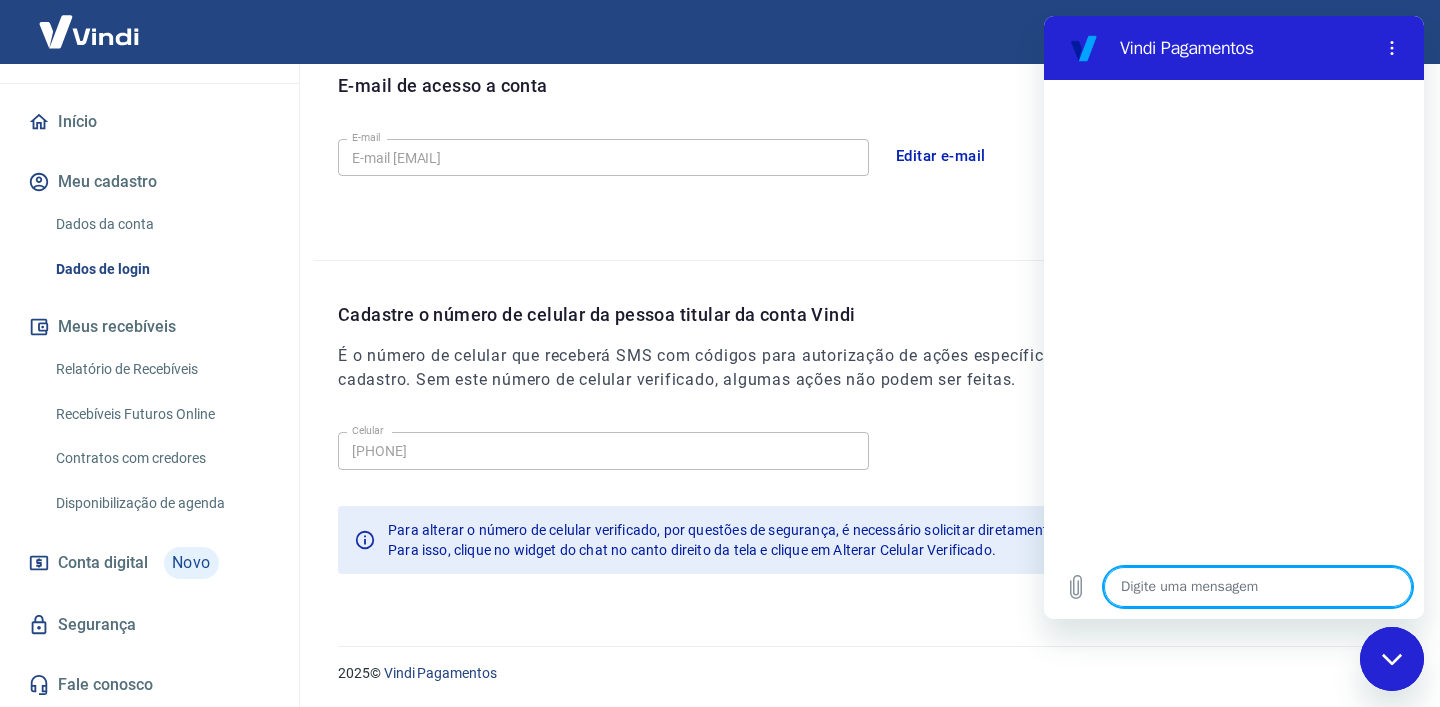 type on "O" 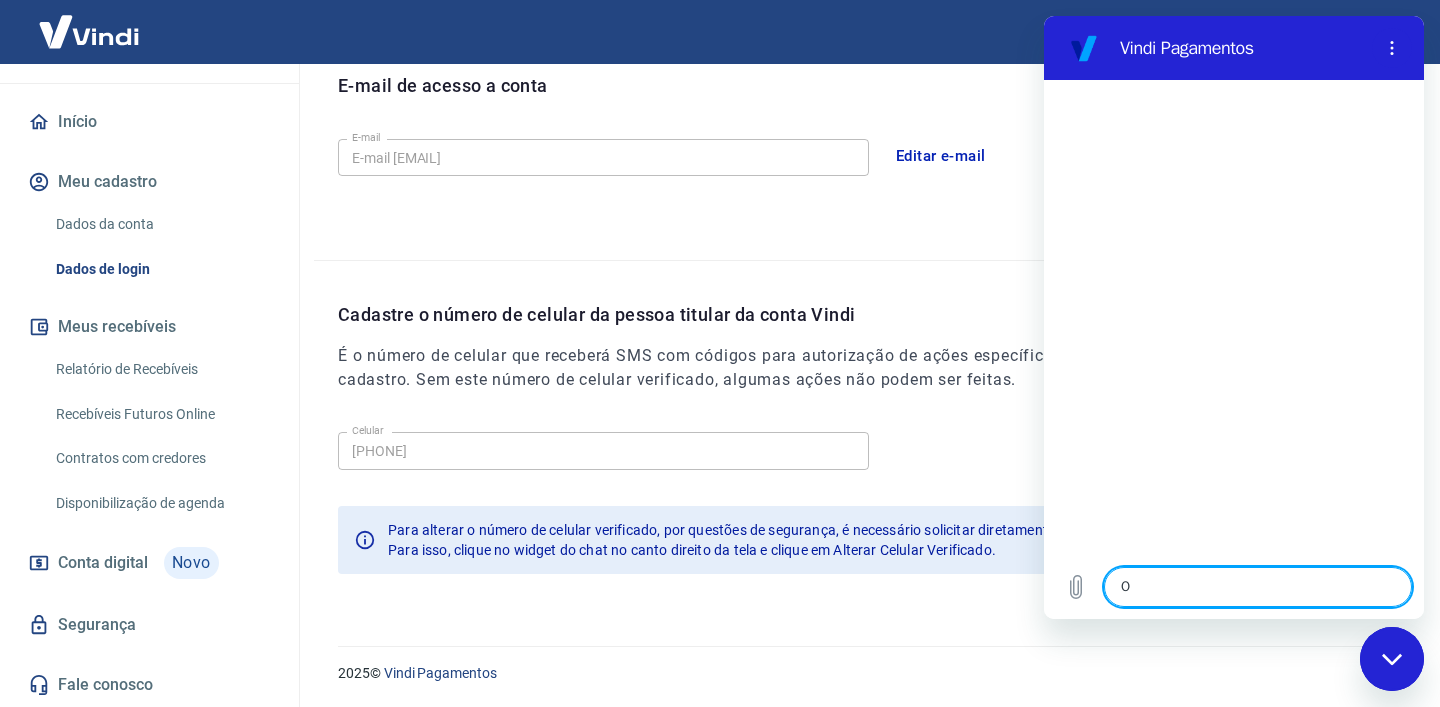 type on "Ol" 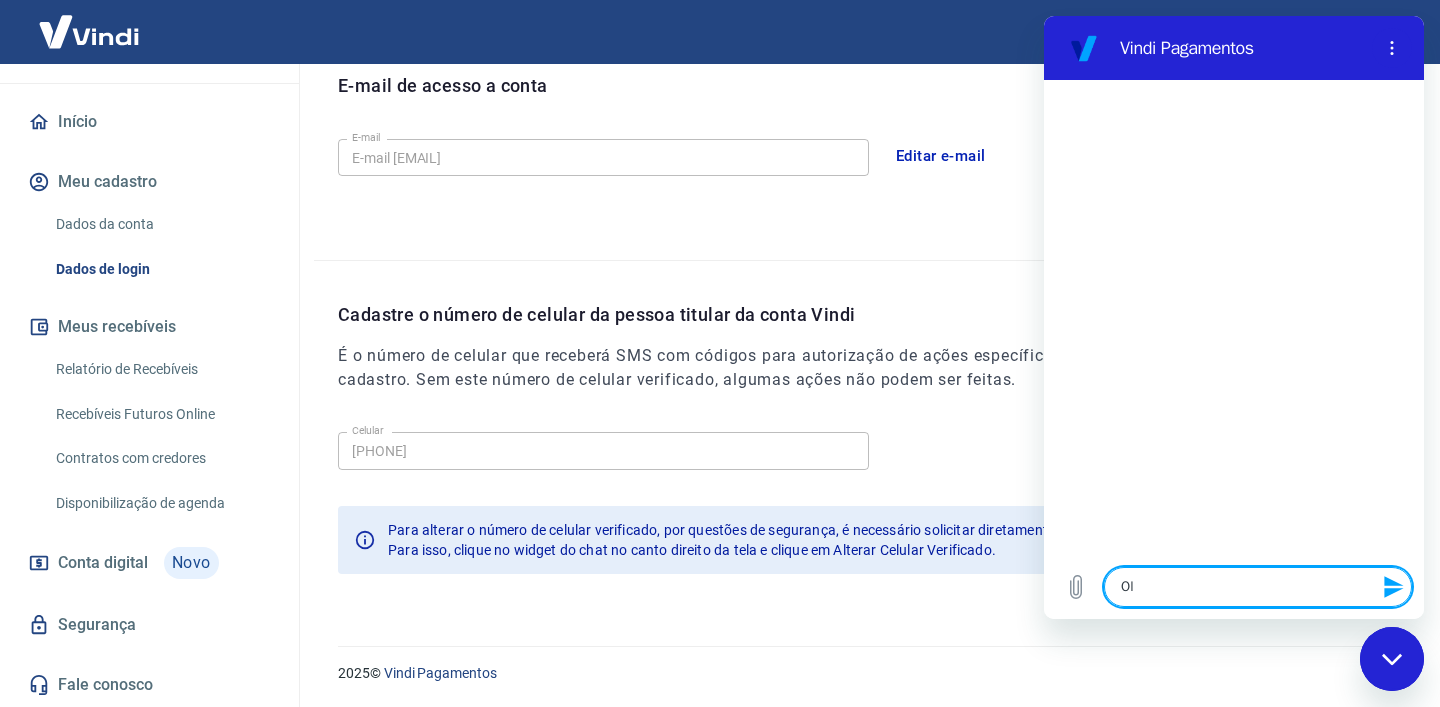 type on "Ola" 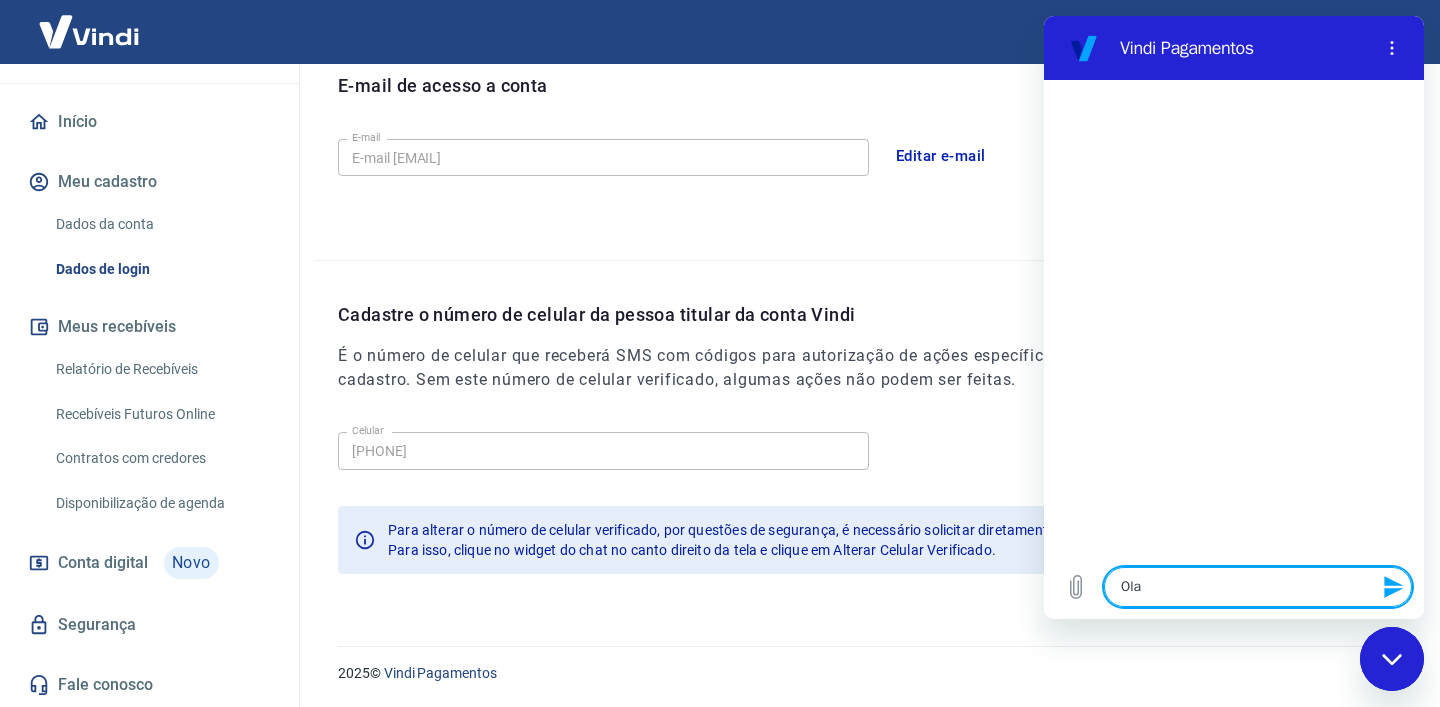 type on "Ol" 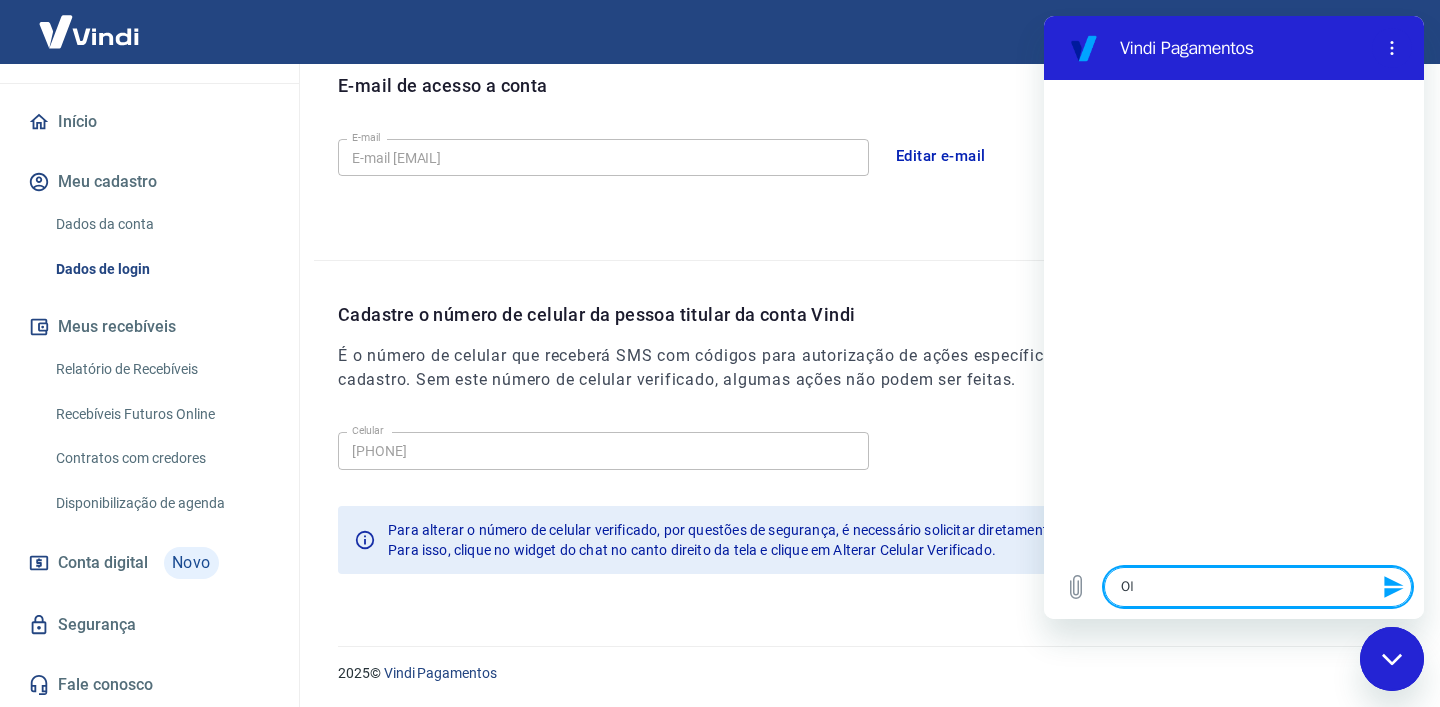 type on "Ol'" 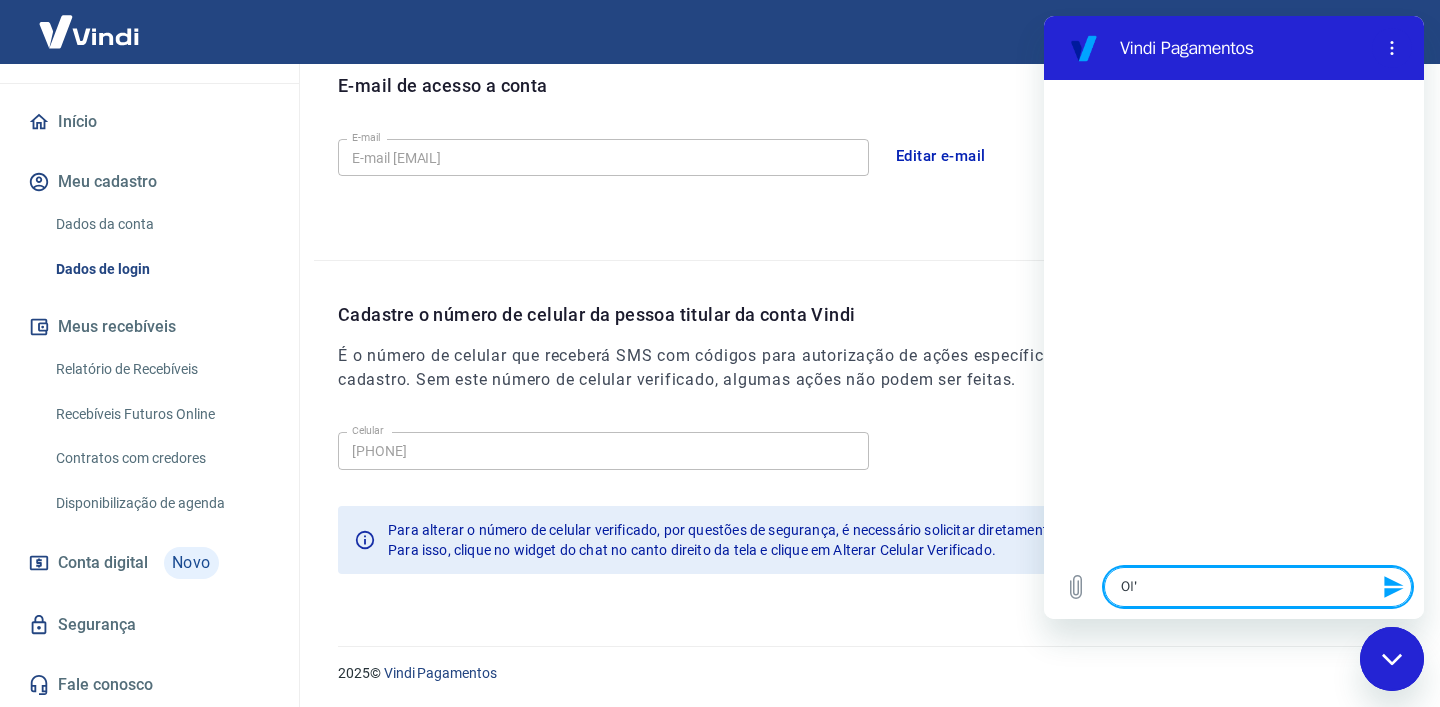 type on "Olá" 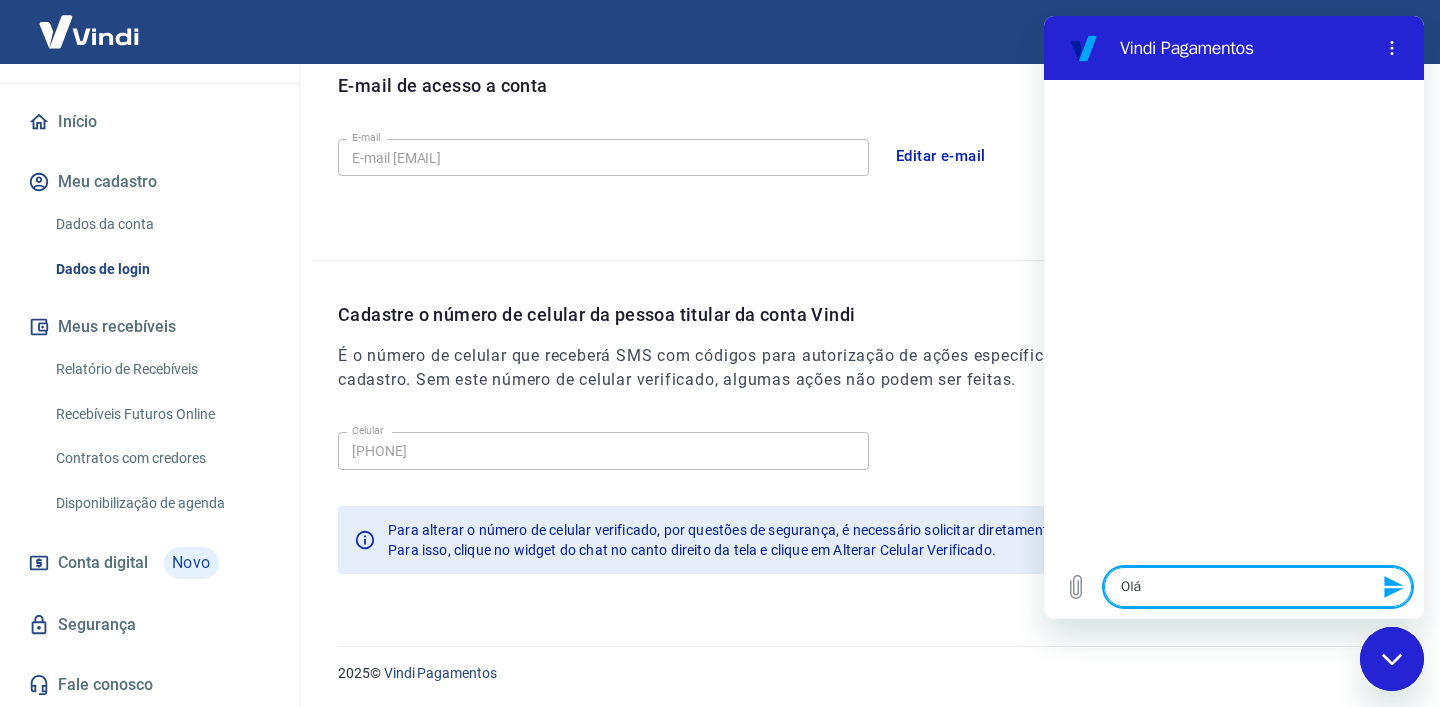 type on "Olá" 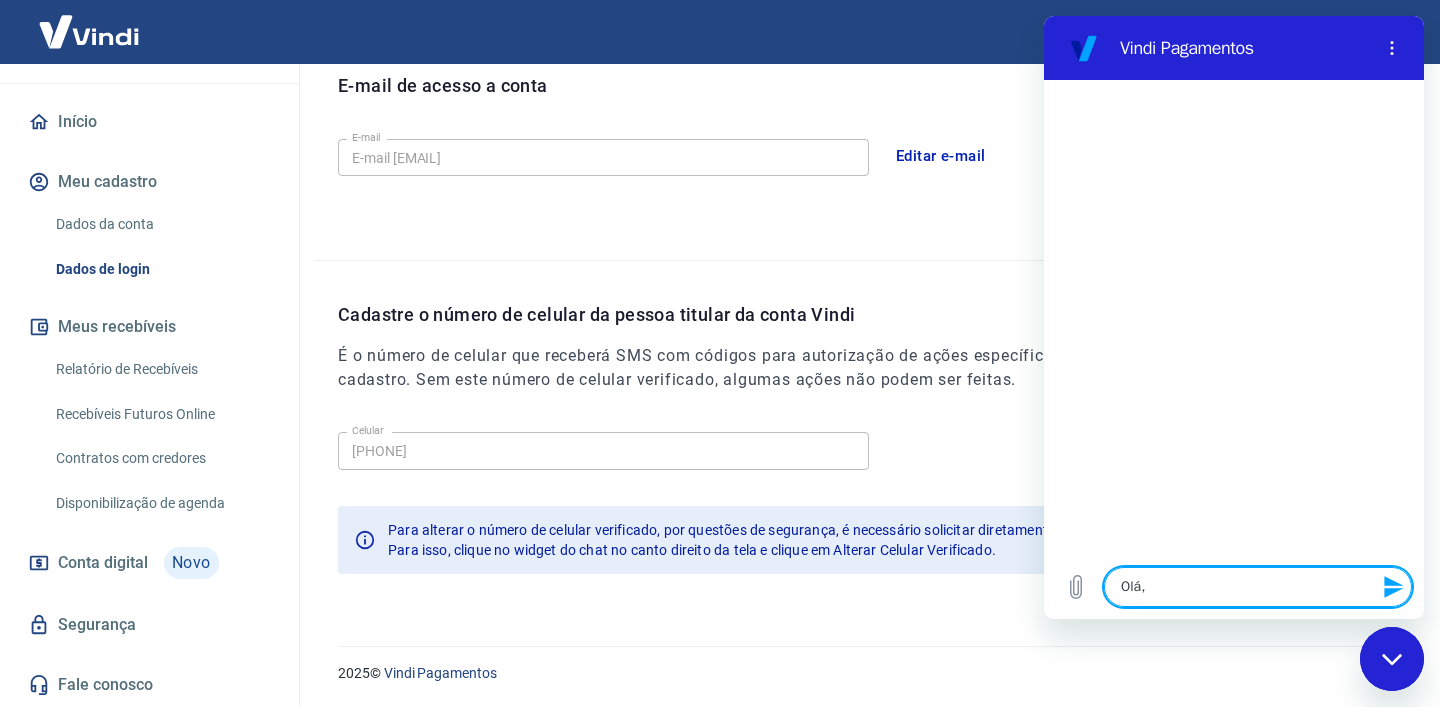 type on "Olá," 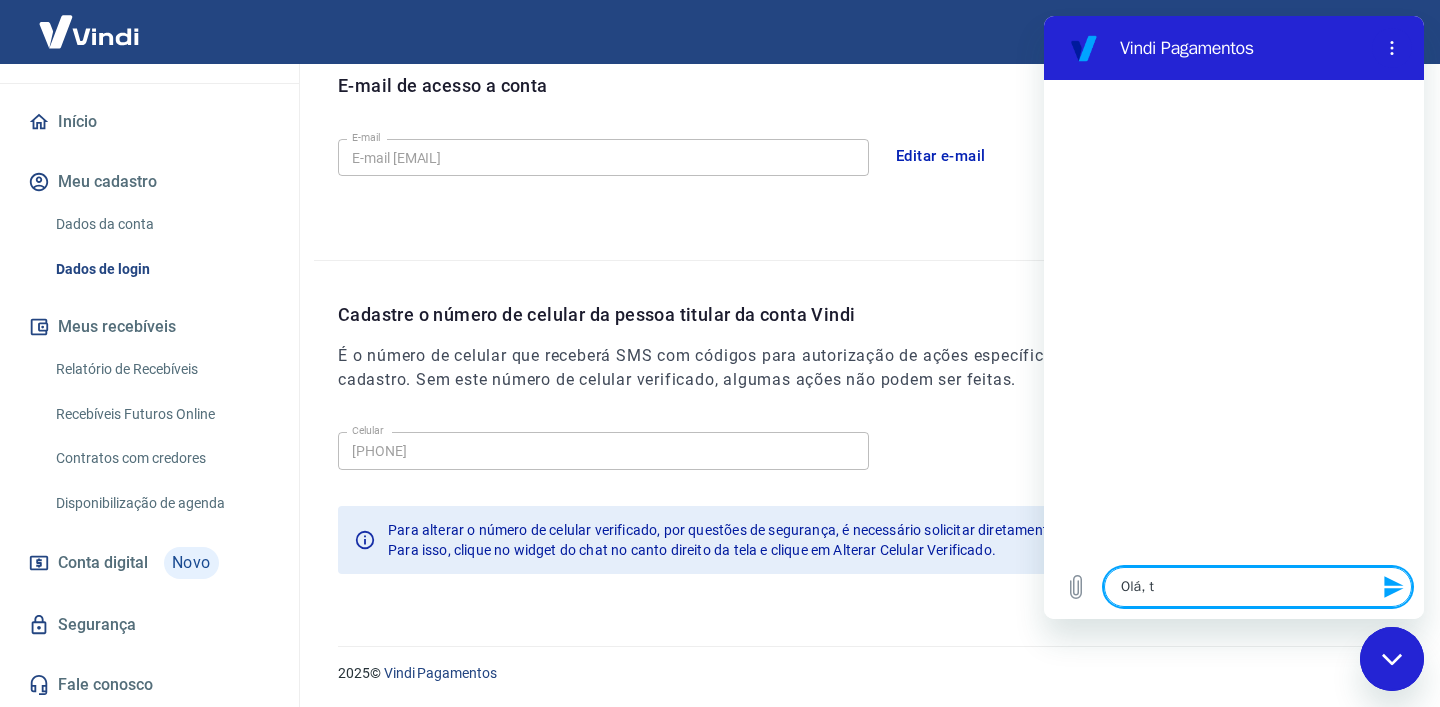 type on "Olá, tu" 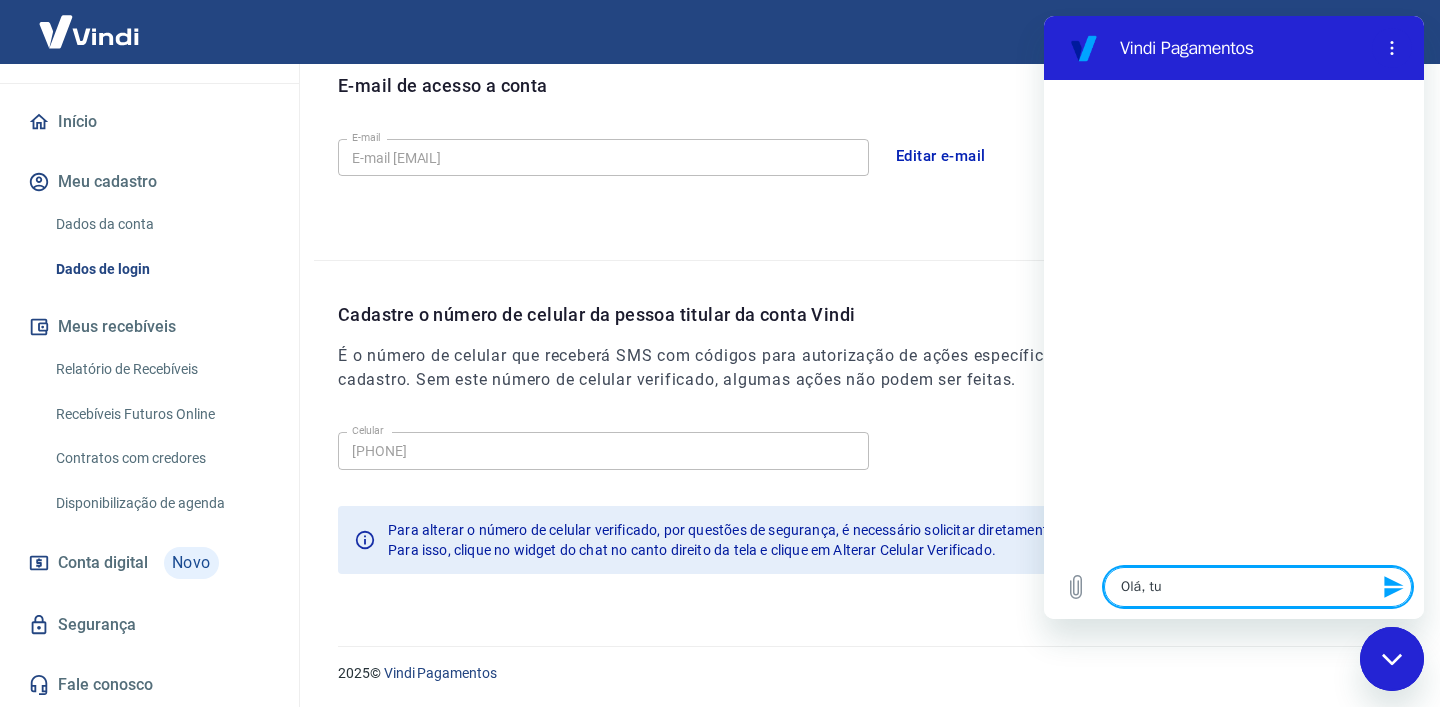 type on "Olá, tud" 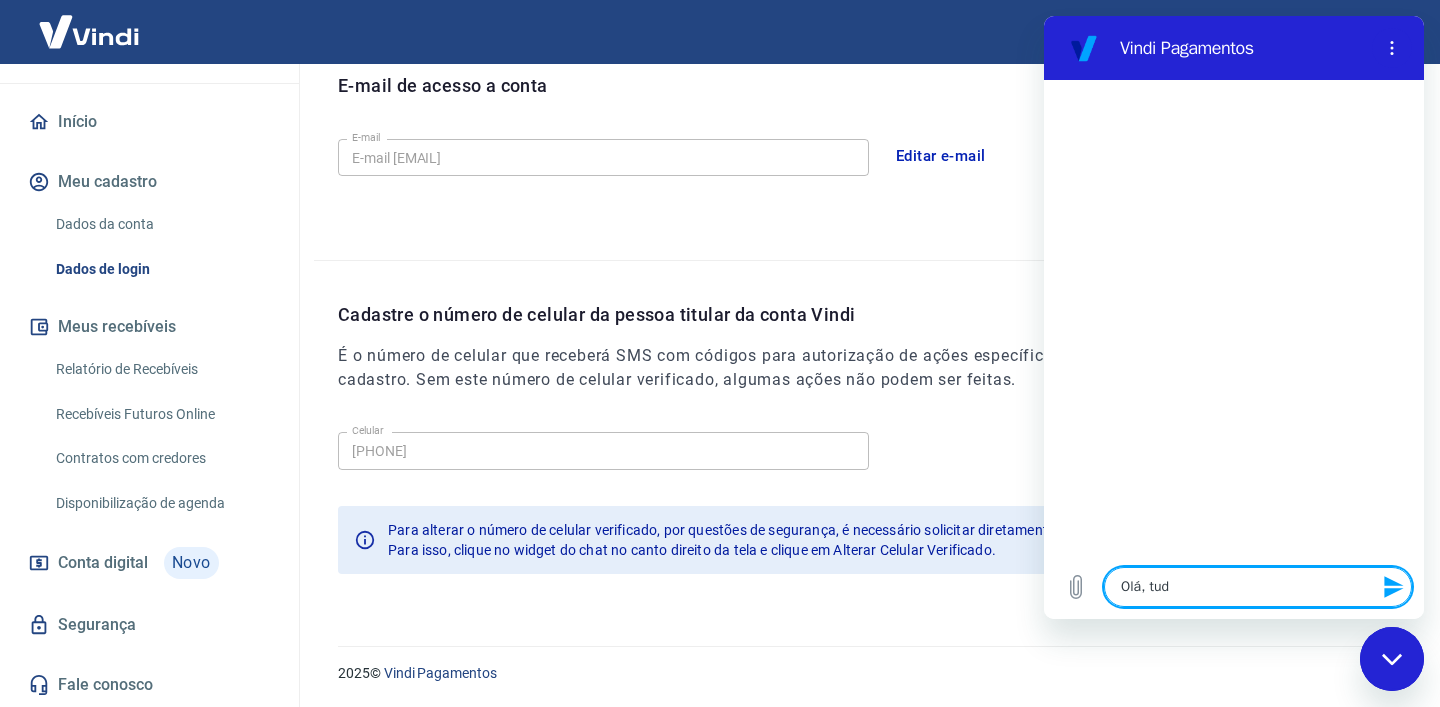 type on "Olá, tudo" 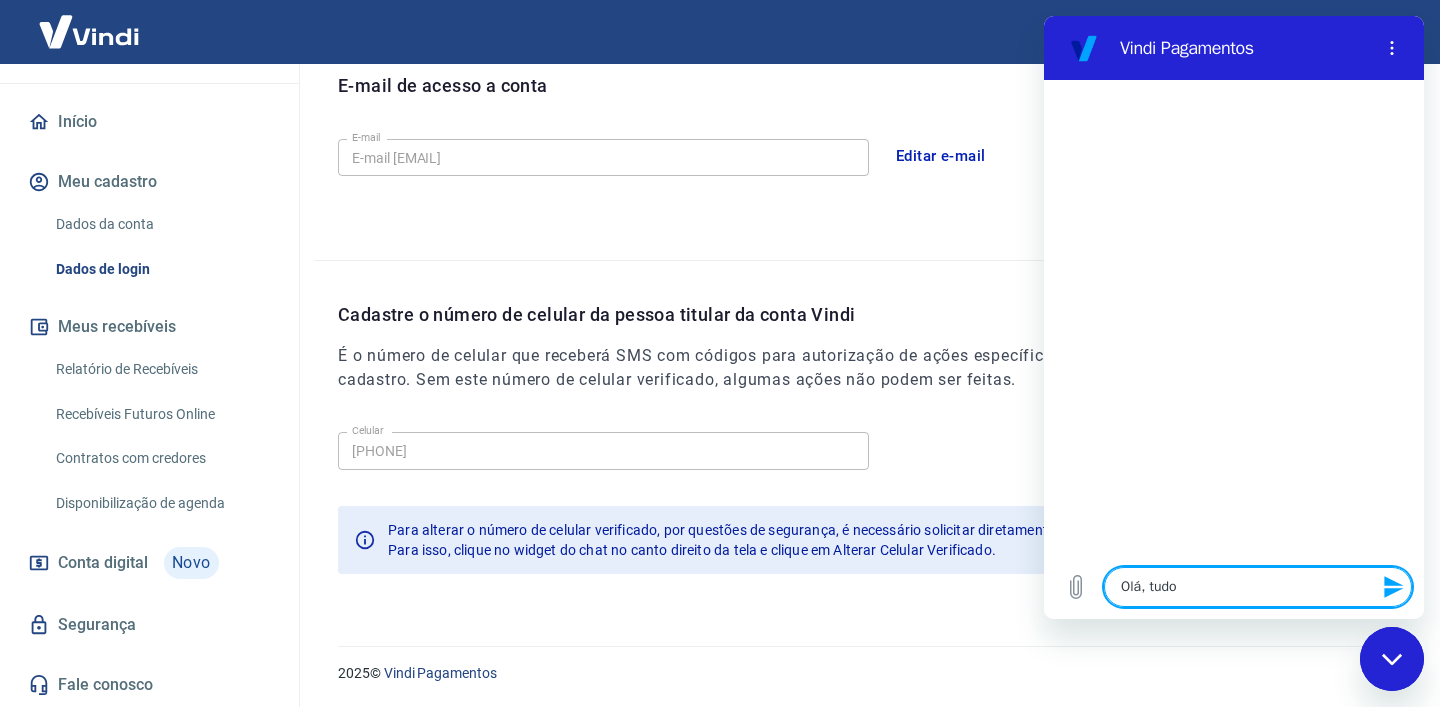 type on "Olá, tudo" 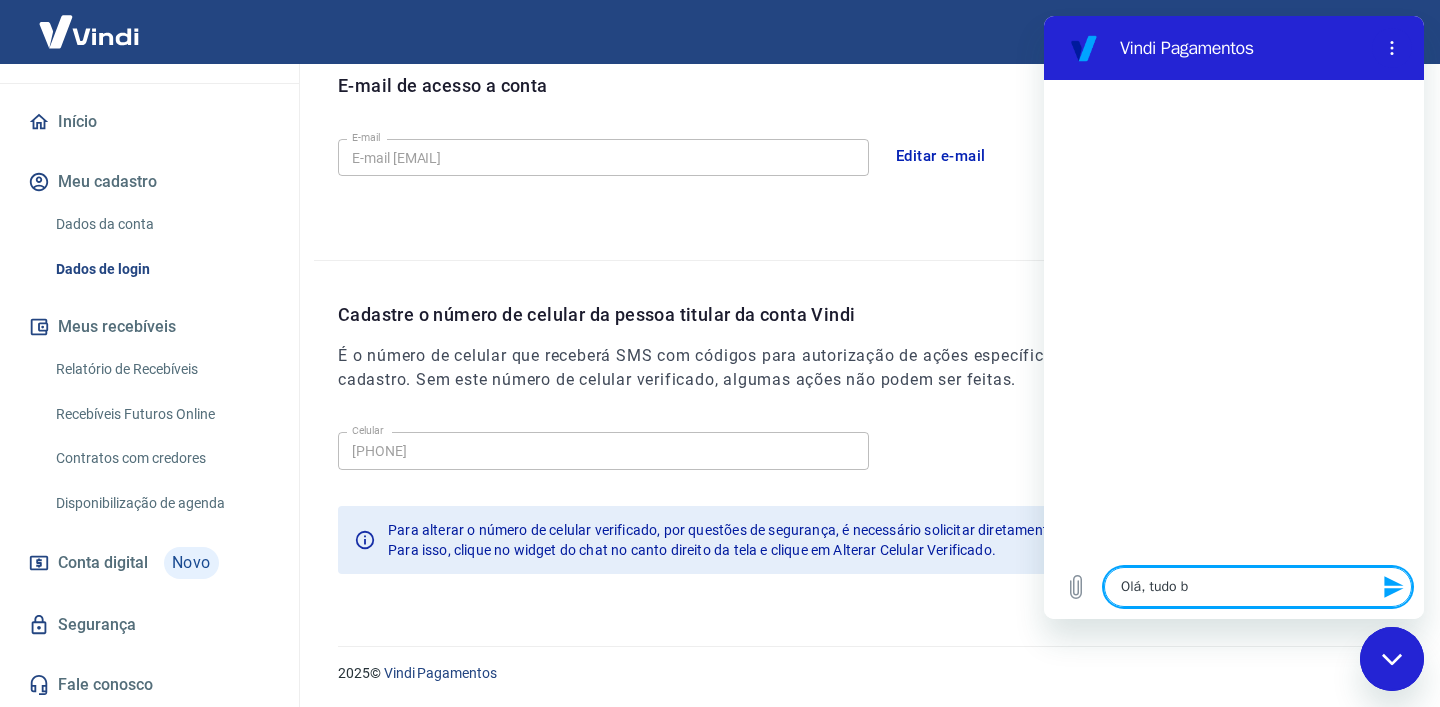 type on "Olá, tudo be" 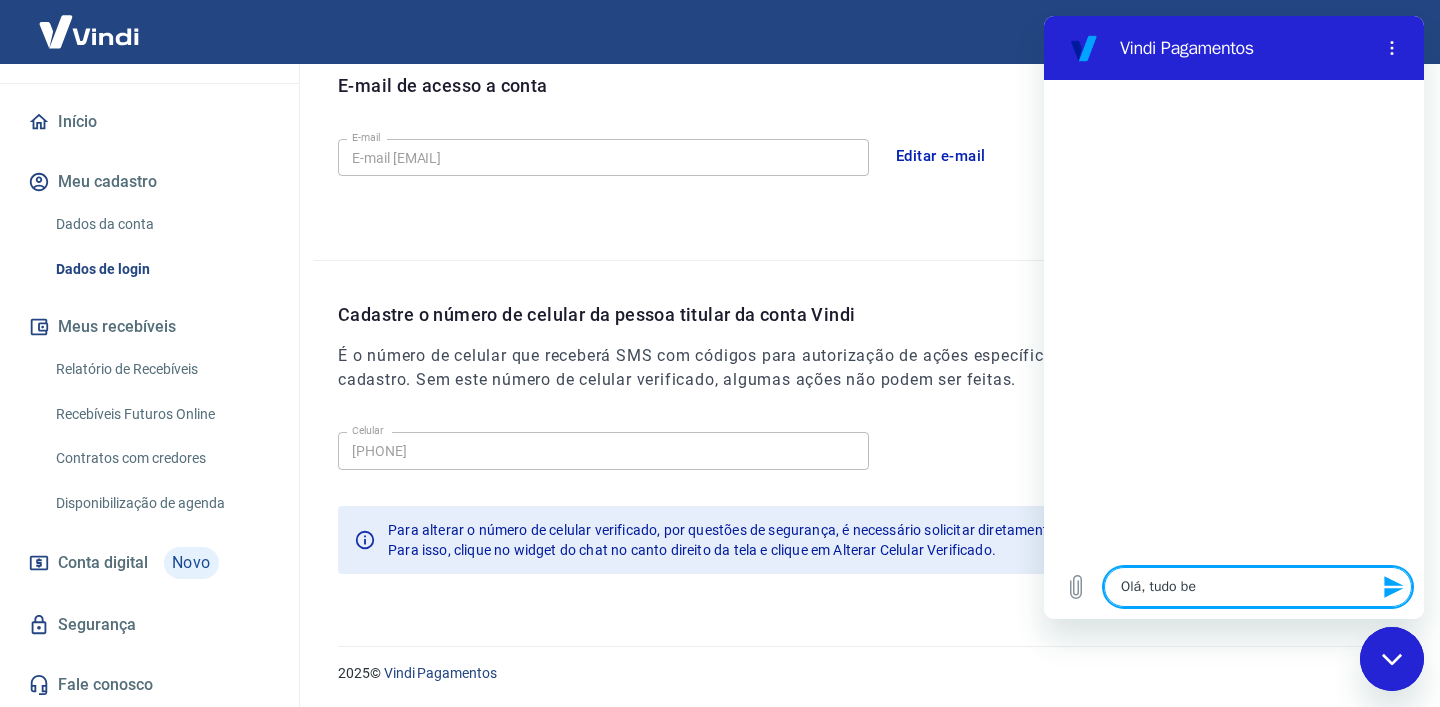 type on "x" 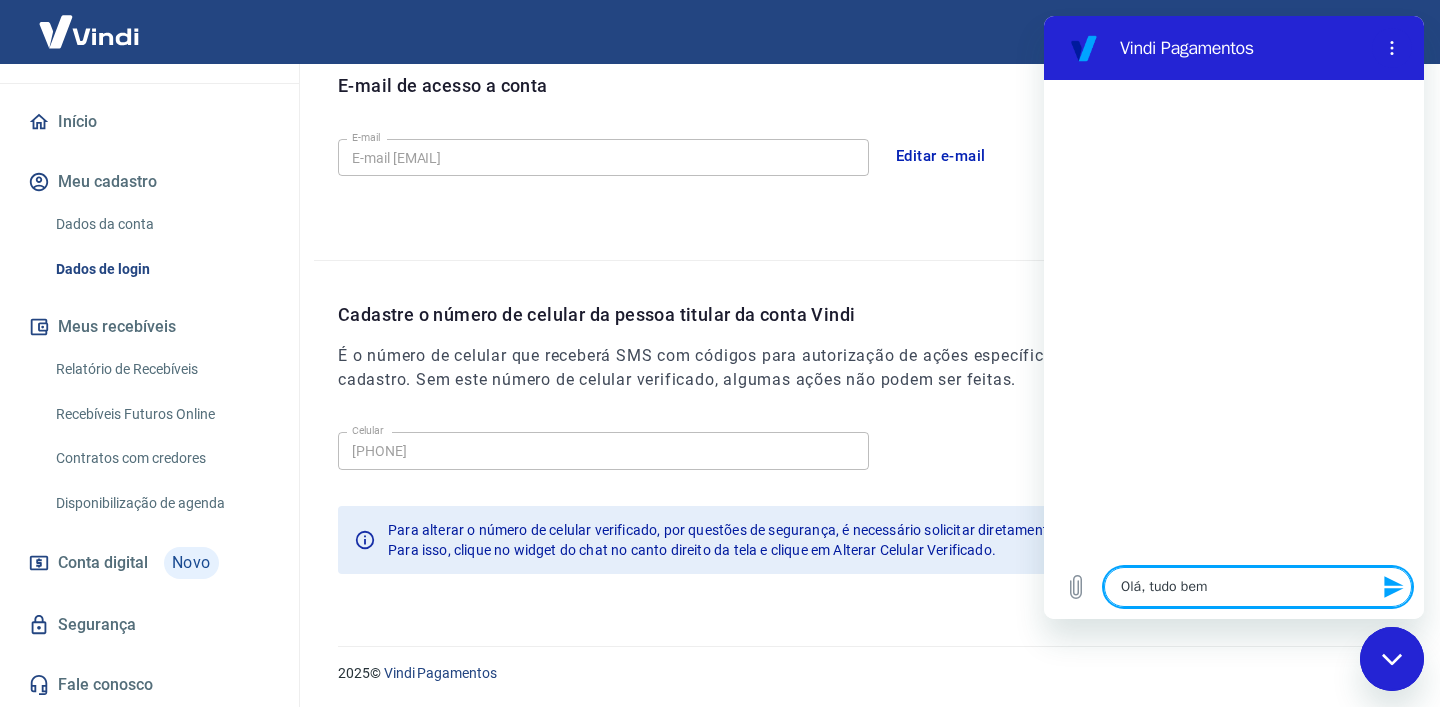 type on "Olá, tudo bem?" 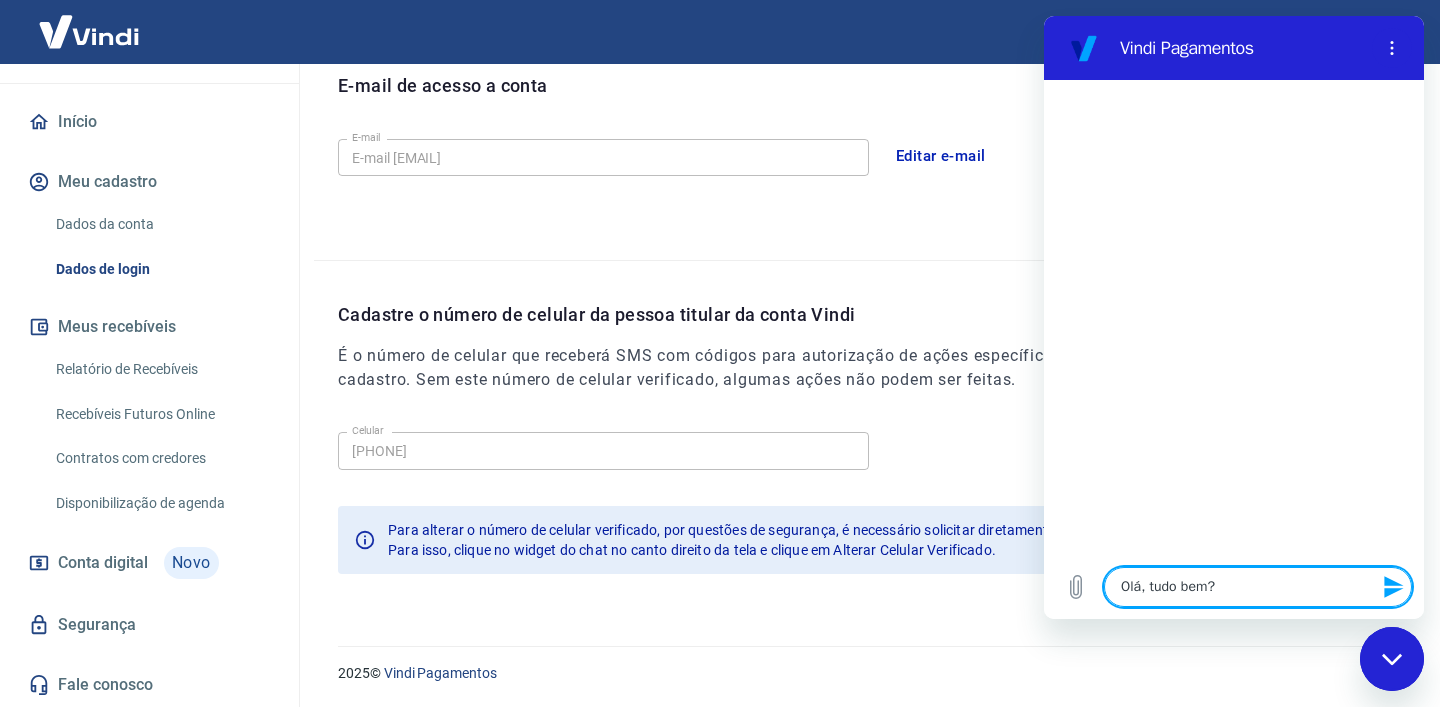 type on "Olá, tudo bem?" 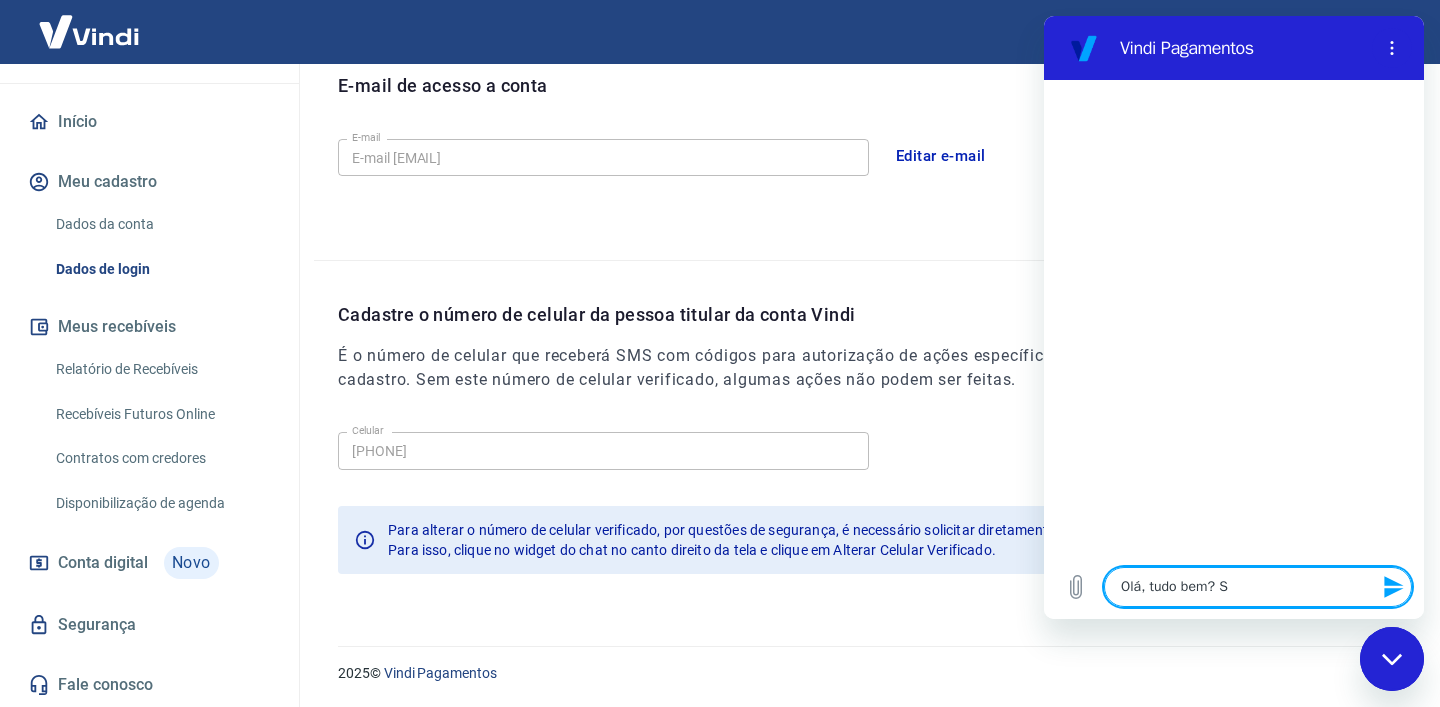 type on "Olá, tudo bem? Sou n" 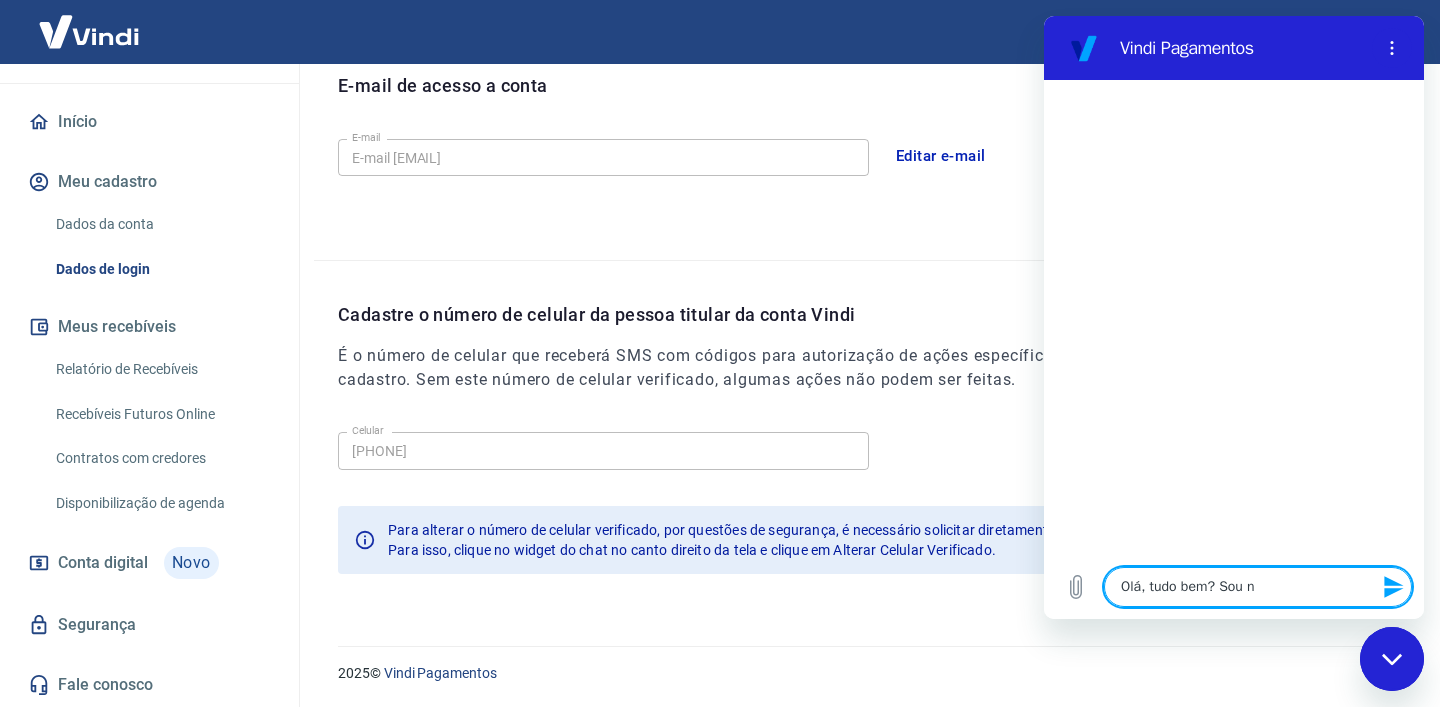 type on "Olá, tudo bem? Sou" 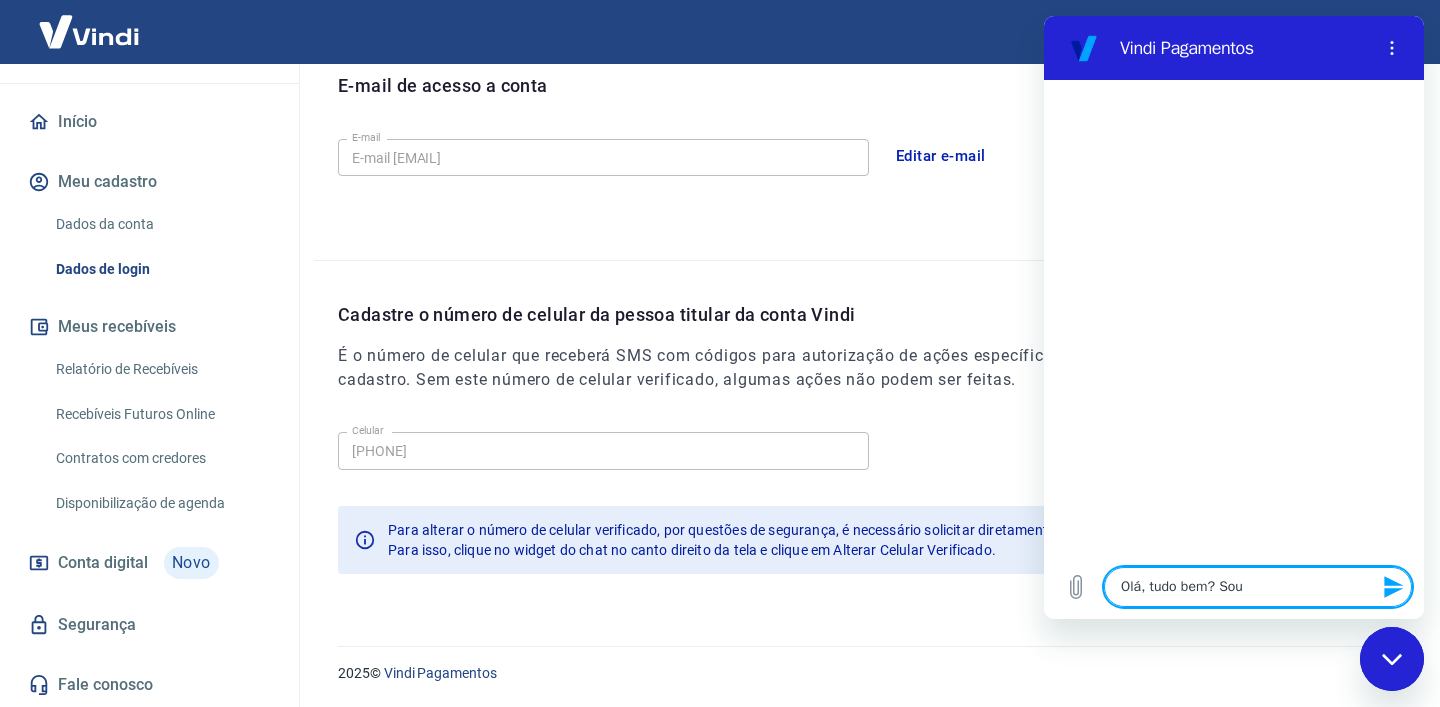 type on "Olá, tudo bem? Sou" 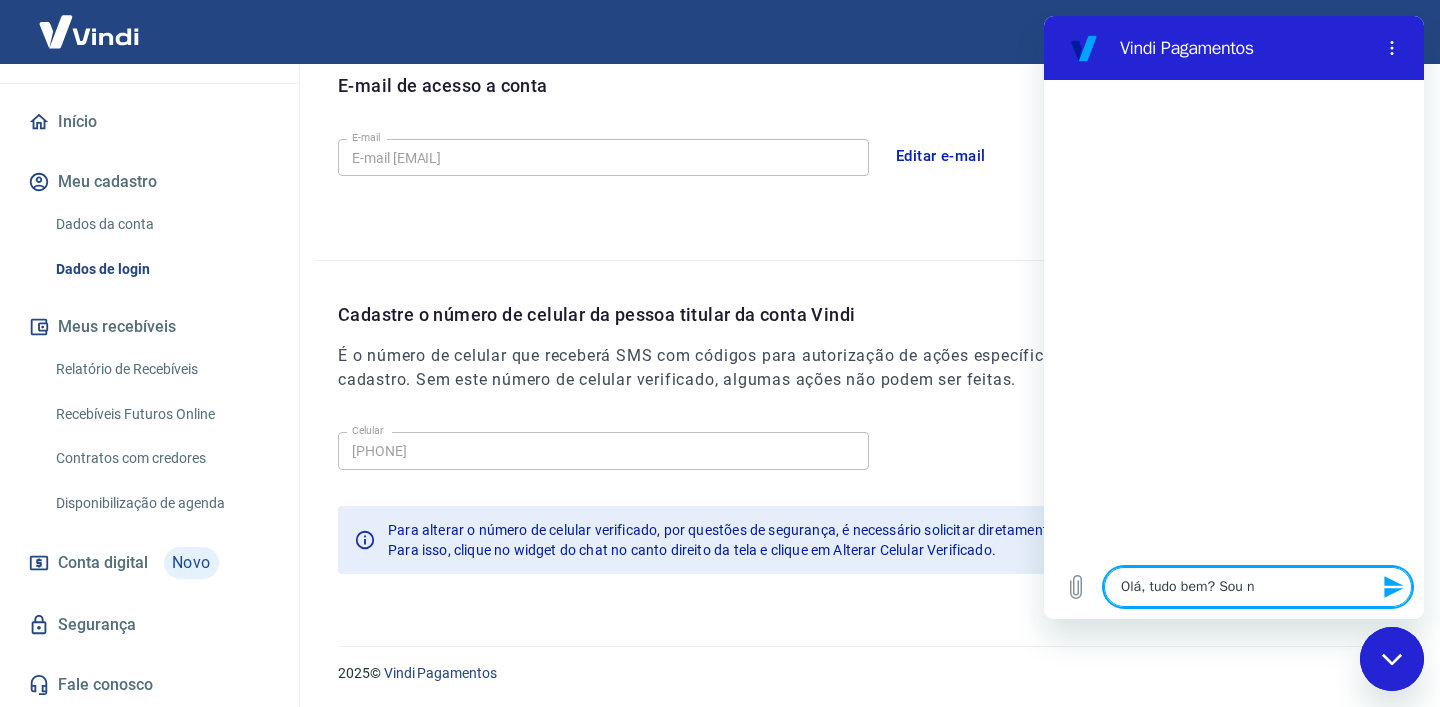 type on "Olá, tudo bem? Sou no" 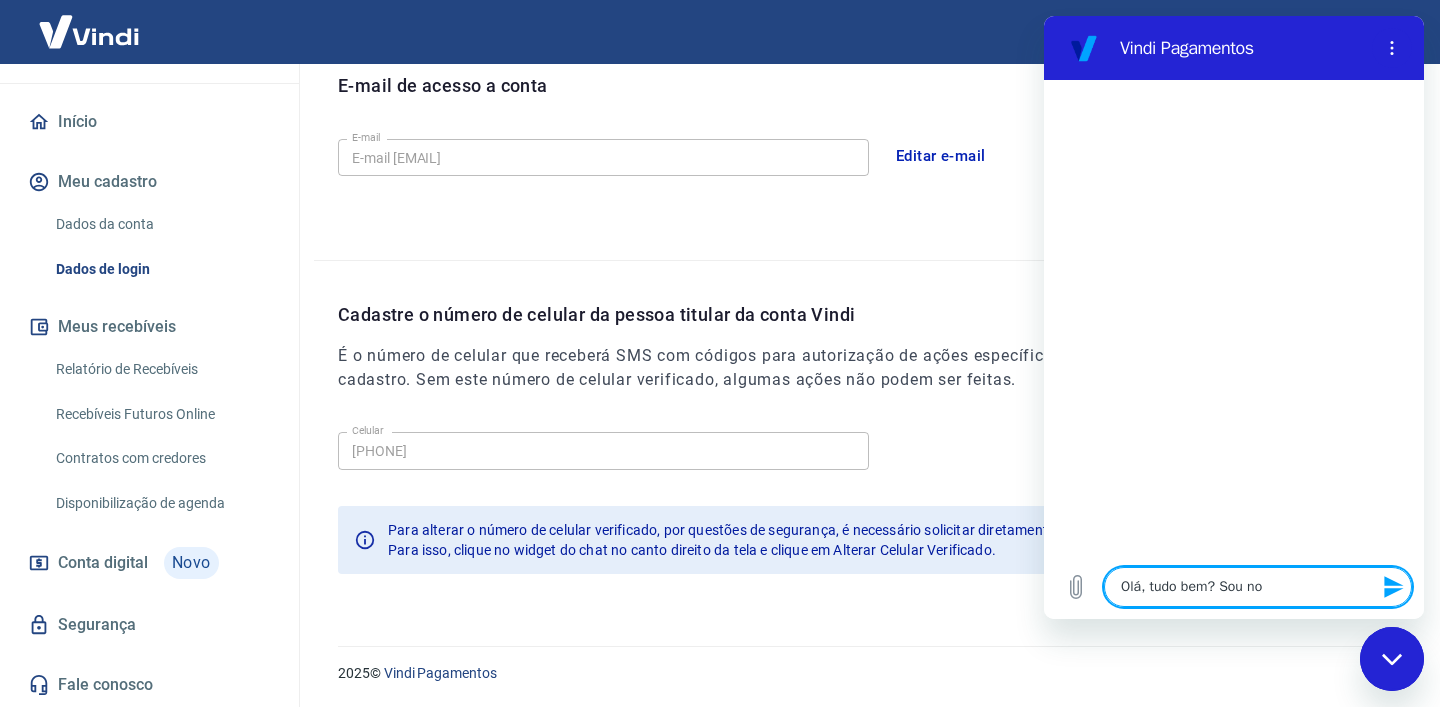 type on "Olá, tudo bem? Sou nov" 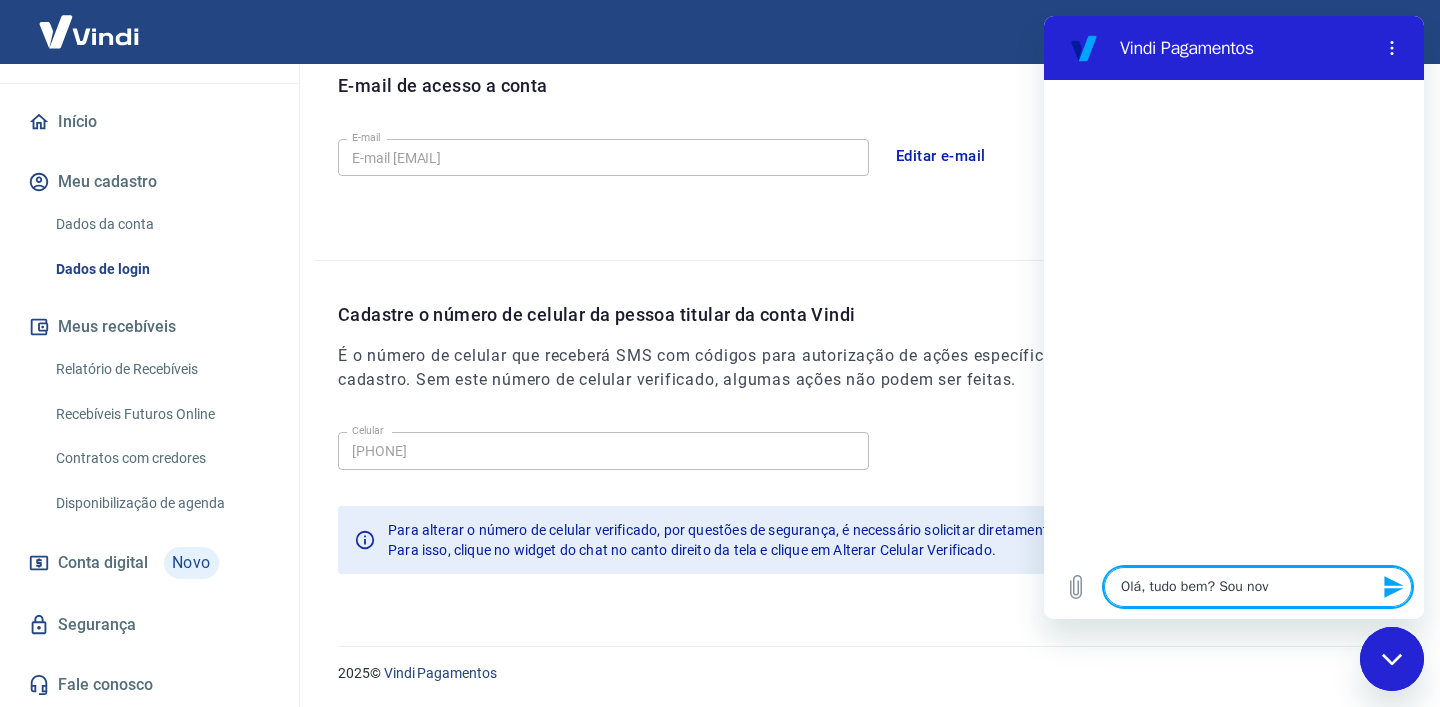 type on "Olá, tudo bem? Sou novo" 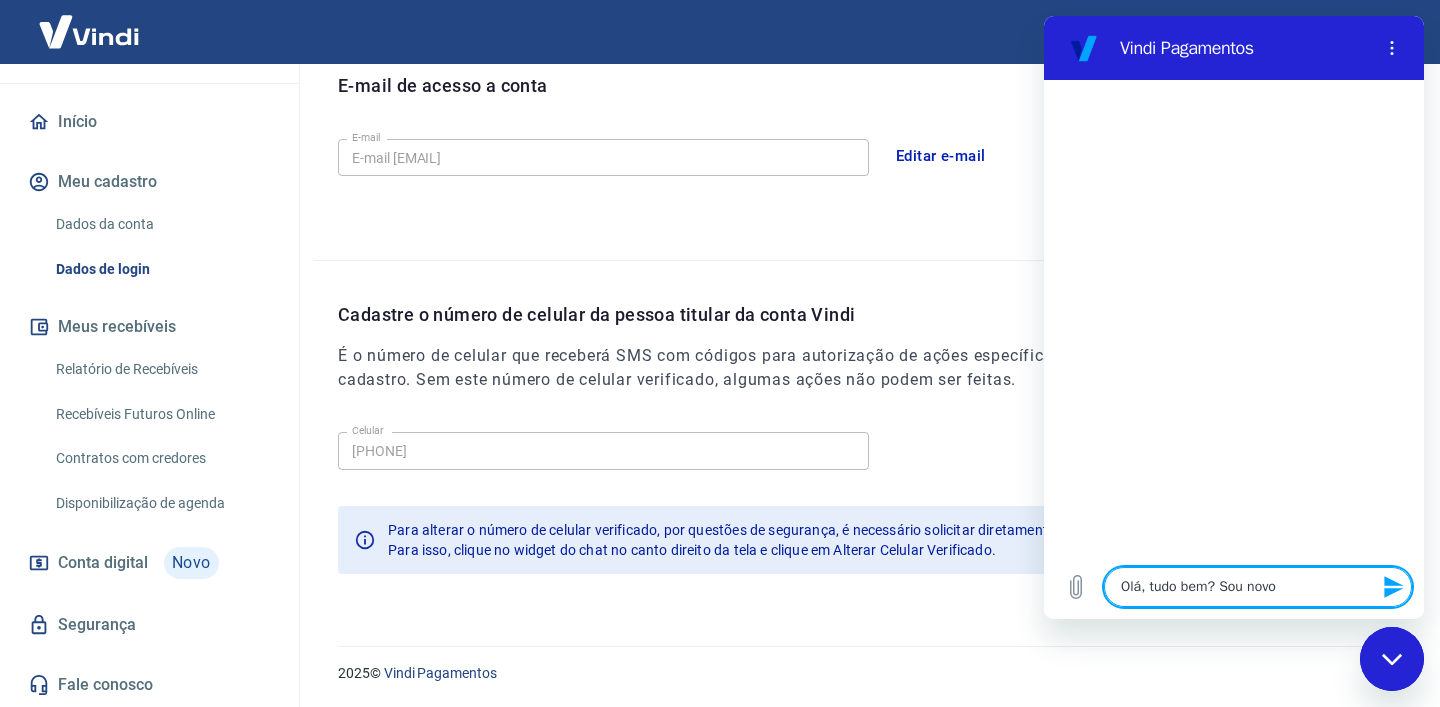 type on "Olá, tudo bem? Sou novo" 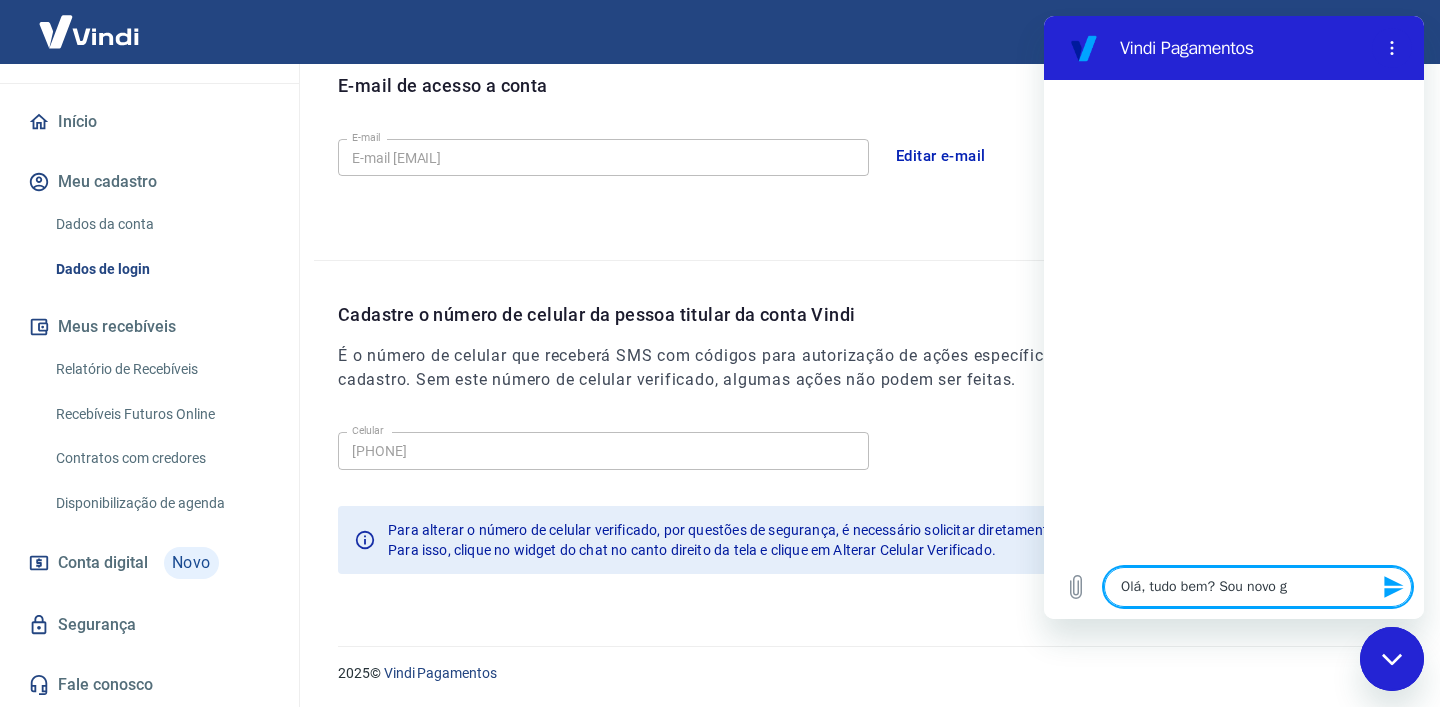 type on "Olá, tudo bem? Sou novo ge" 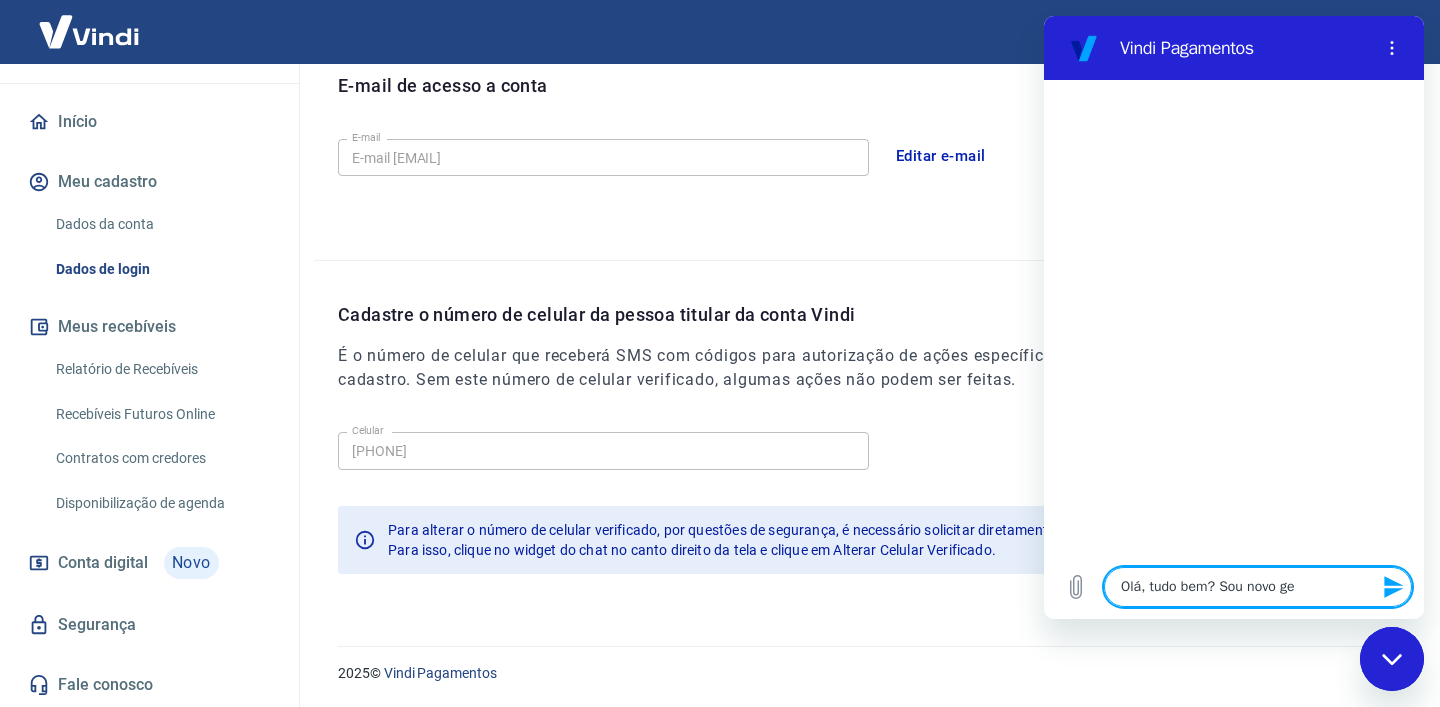 type on "Olá, tudo bem? Sou novo ger" 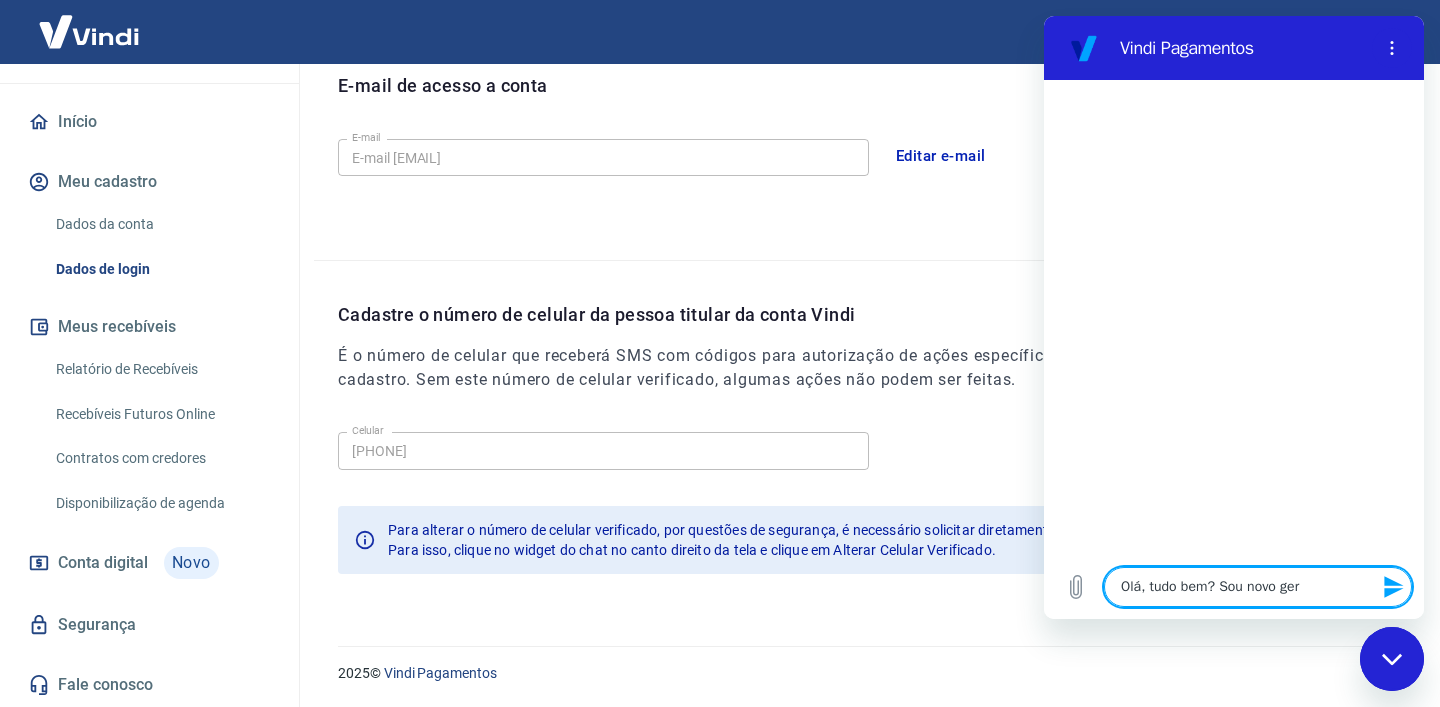 type on "Olá, tudo bem? Sou novo gert" 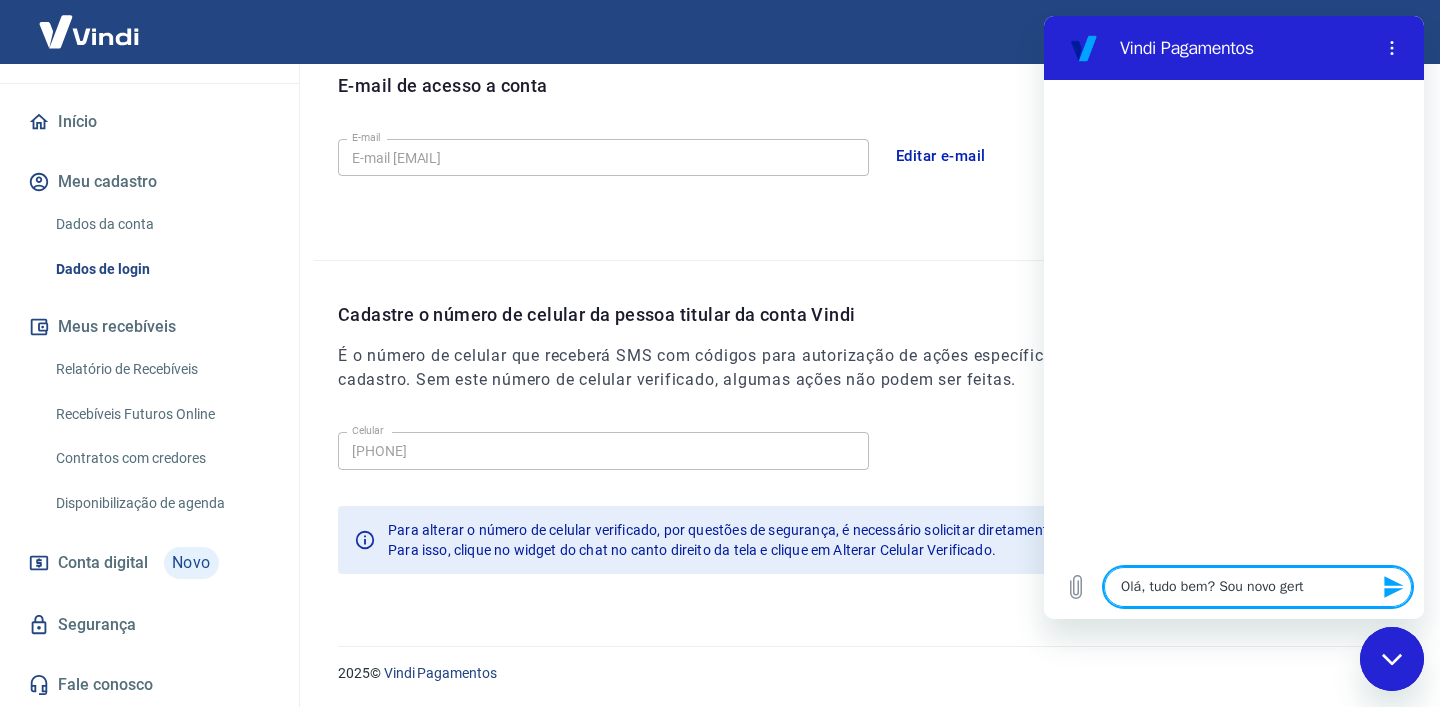 type on "Olá, tudo bem? Sou novo gerte" 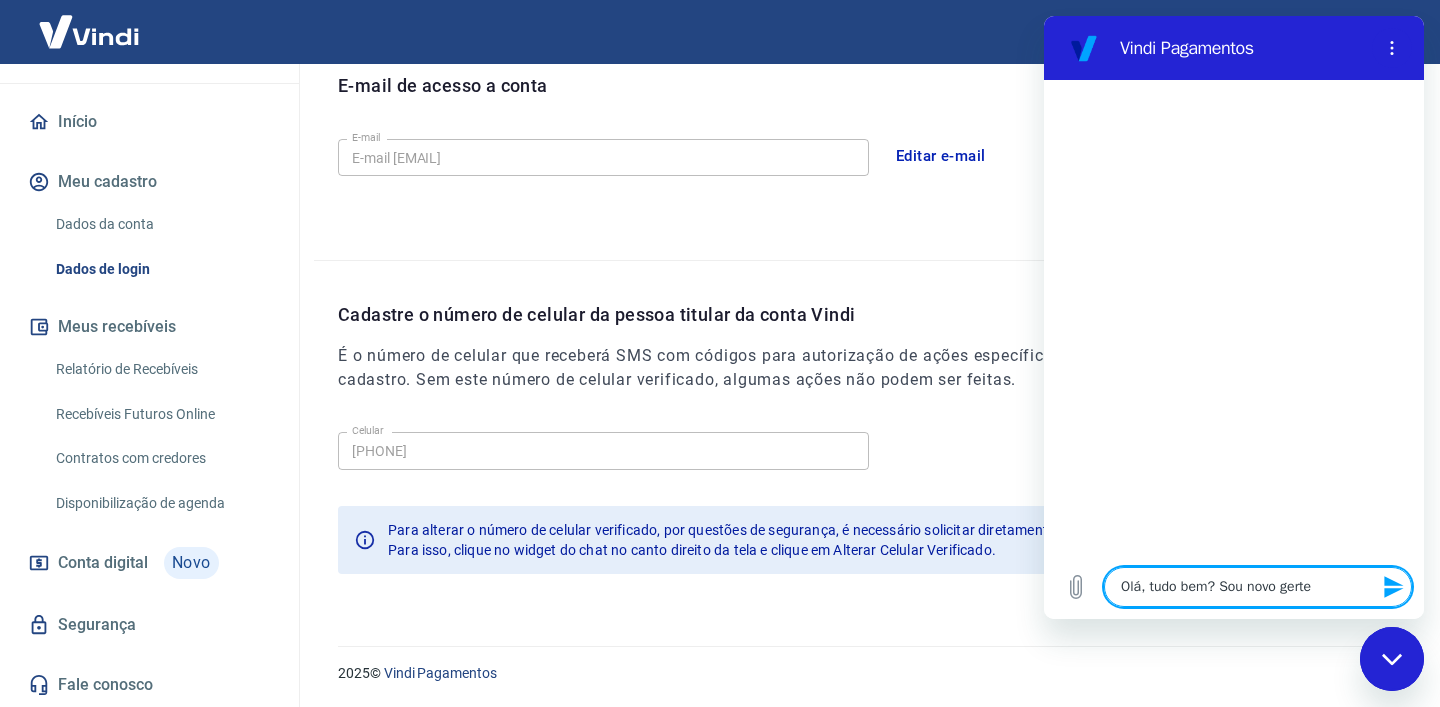 type on "Olá, tudo bem? Sou novo gerten" 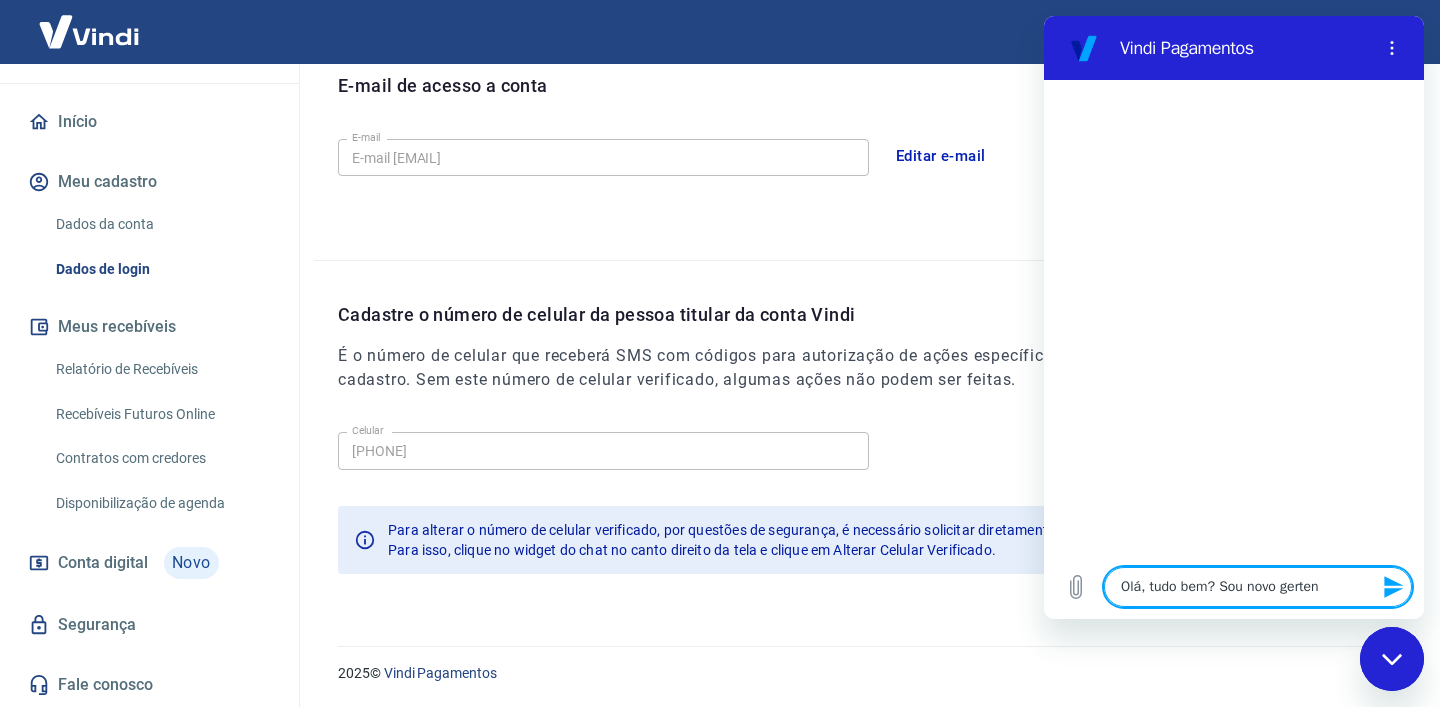 type on "Olá, tudo bem? Sou novo gerte" 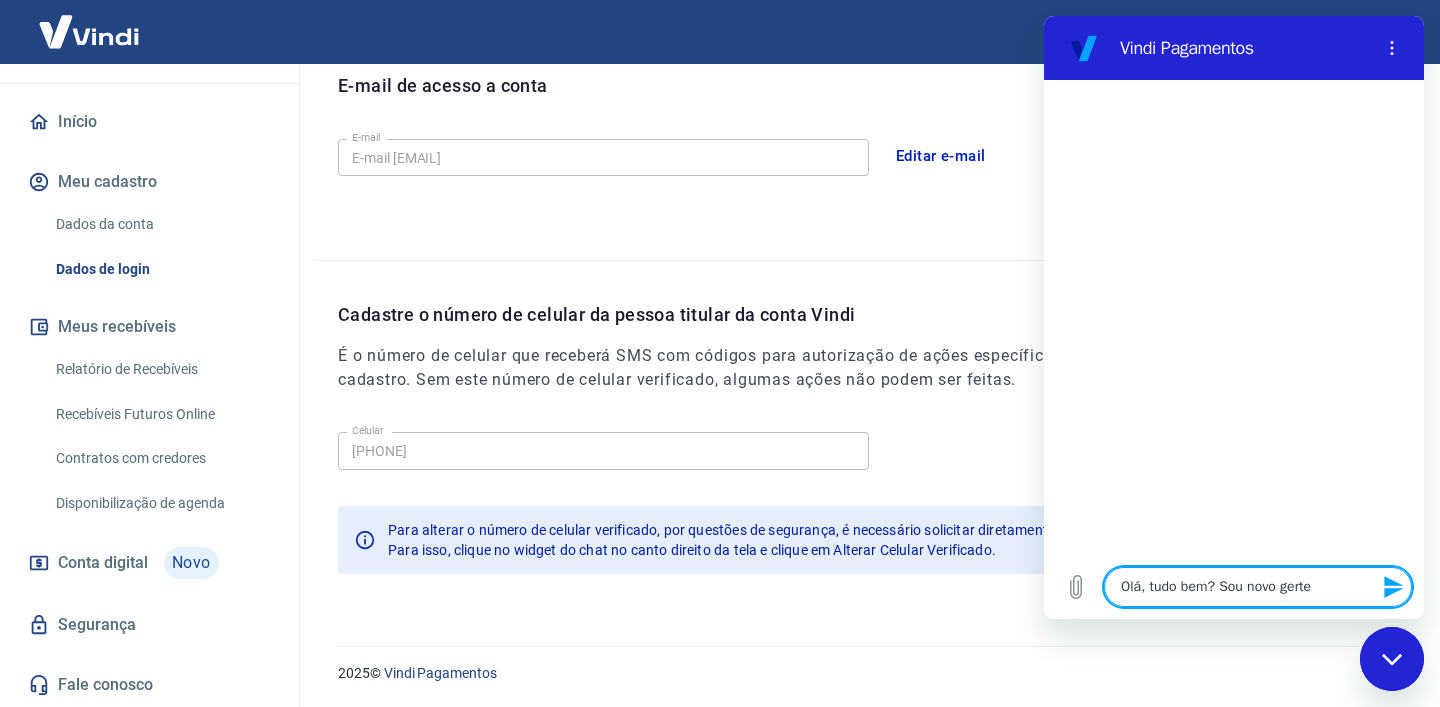 type on "Olá, tudo bem? Sou novo gert" 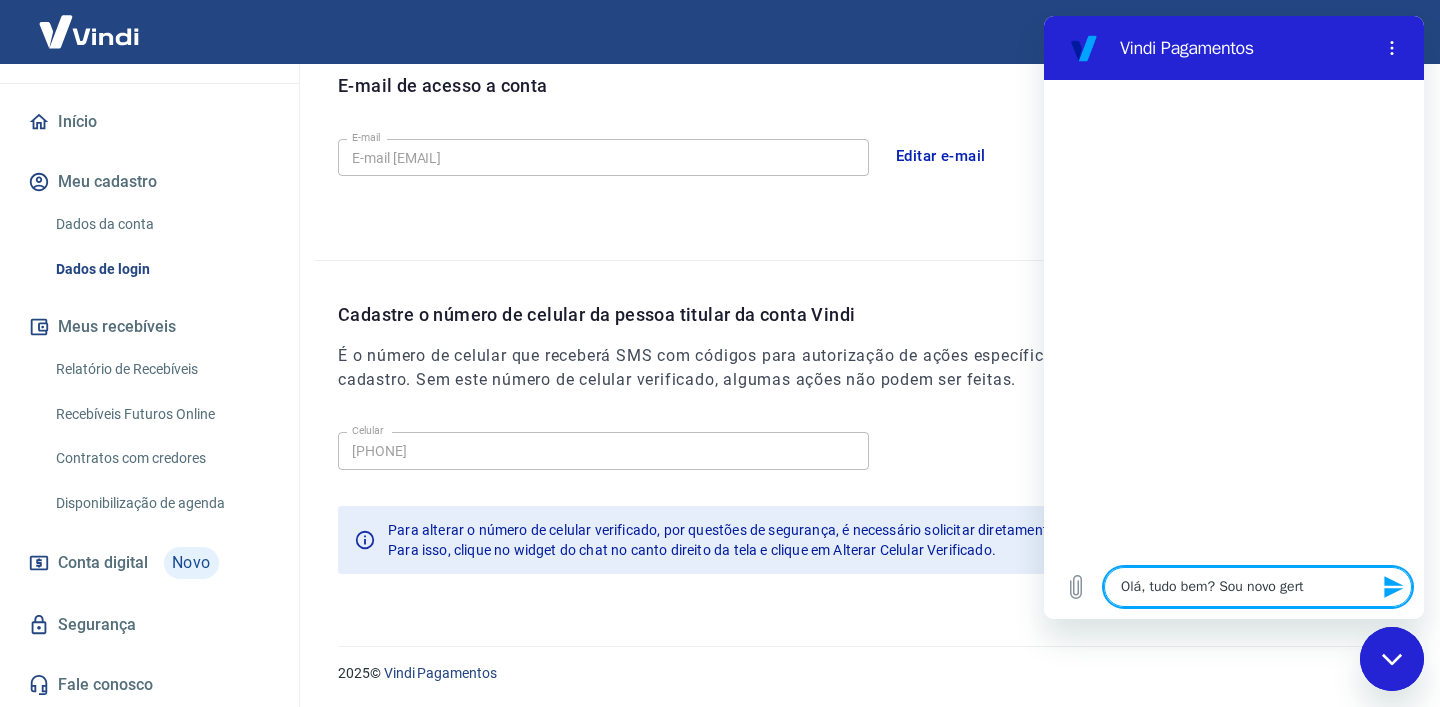 type on "Olá, tudo bem? Sou novo ger" 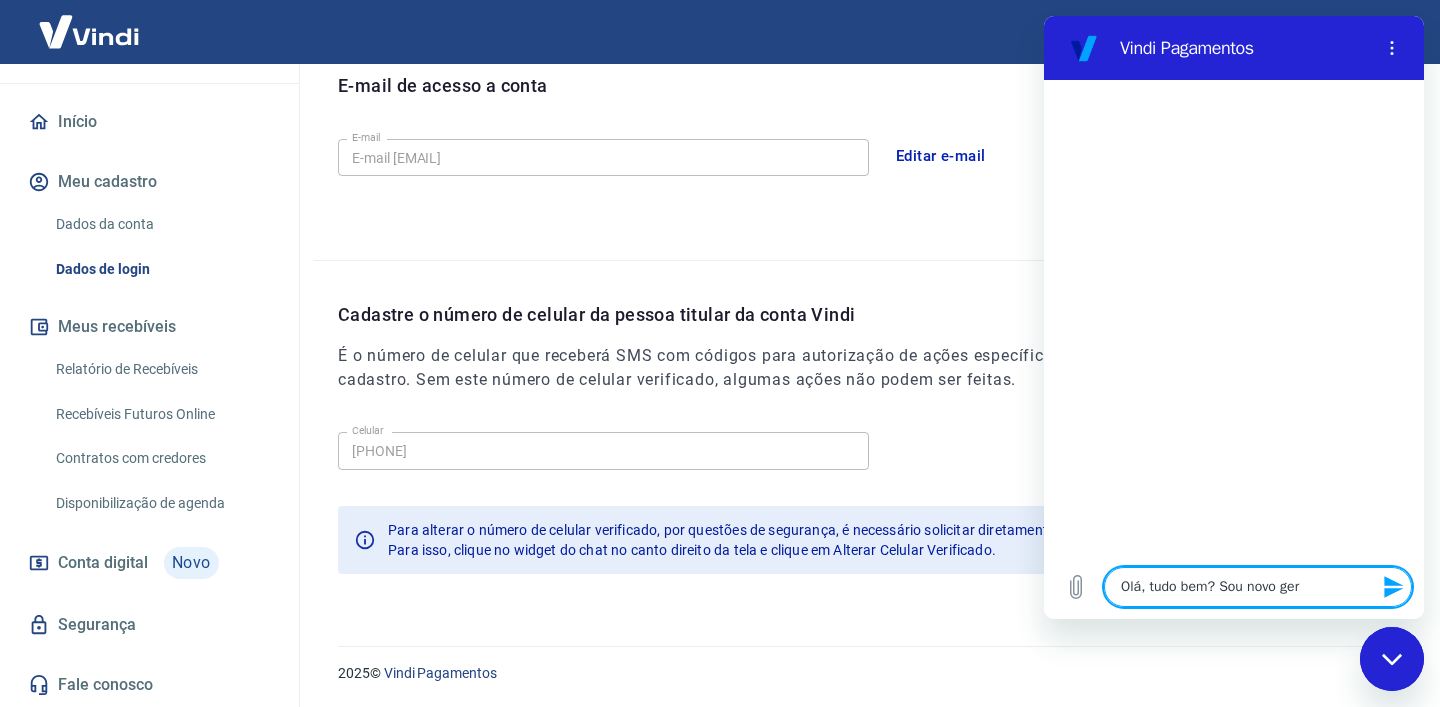 type on "Olá, tudo bem? Sou novo gere" 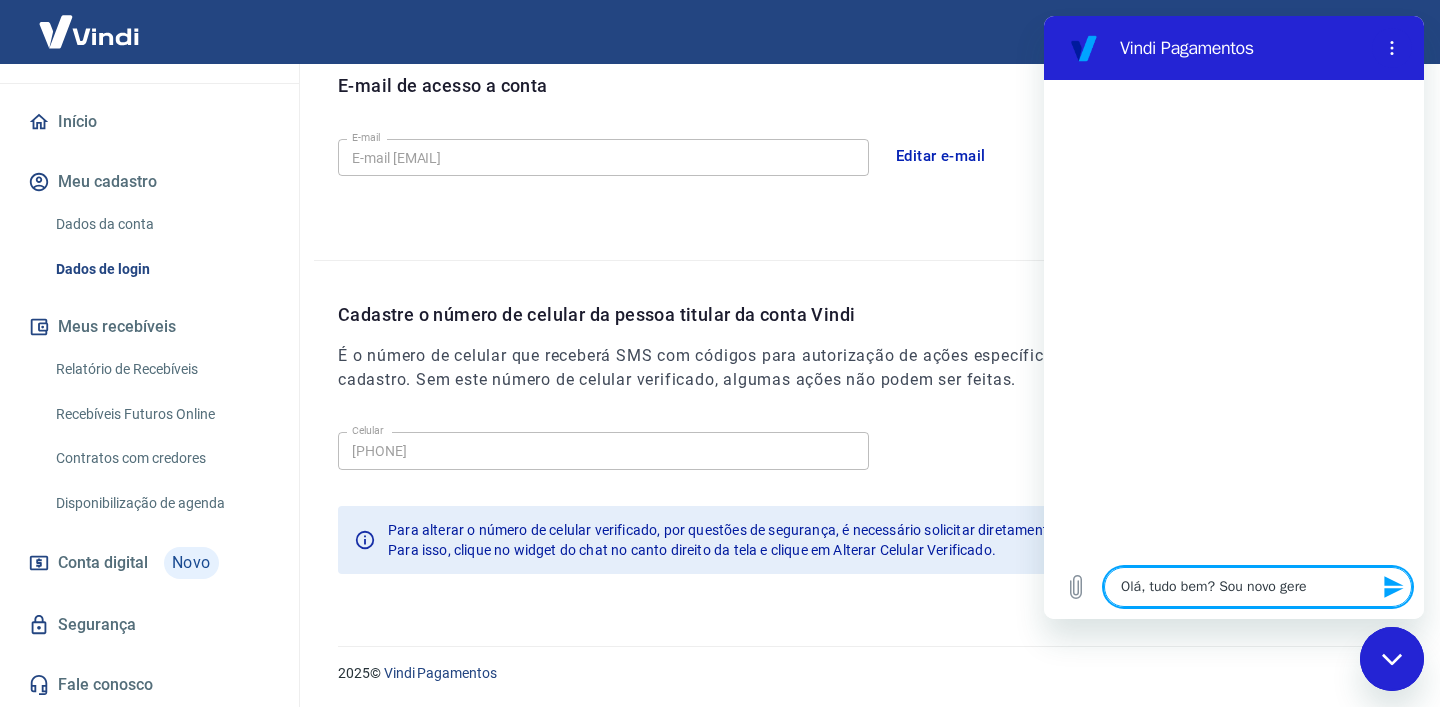 type on "Olá, tudo bem? Sou novo geren" 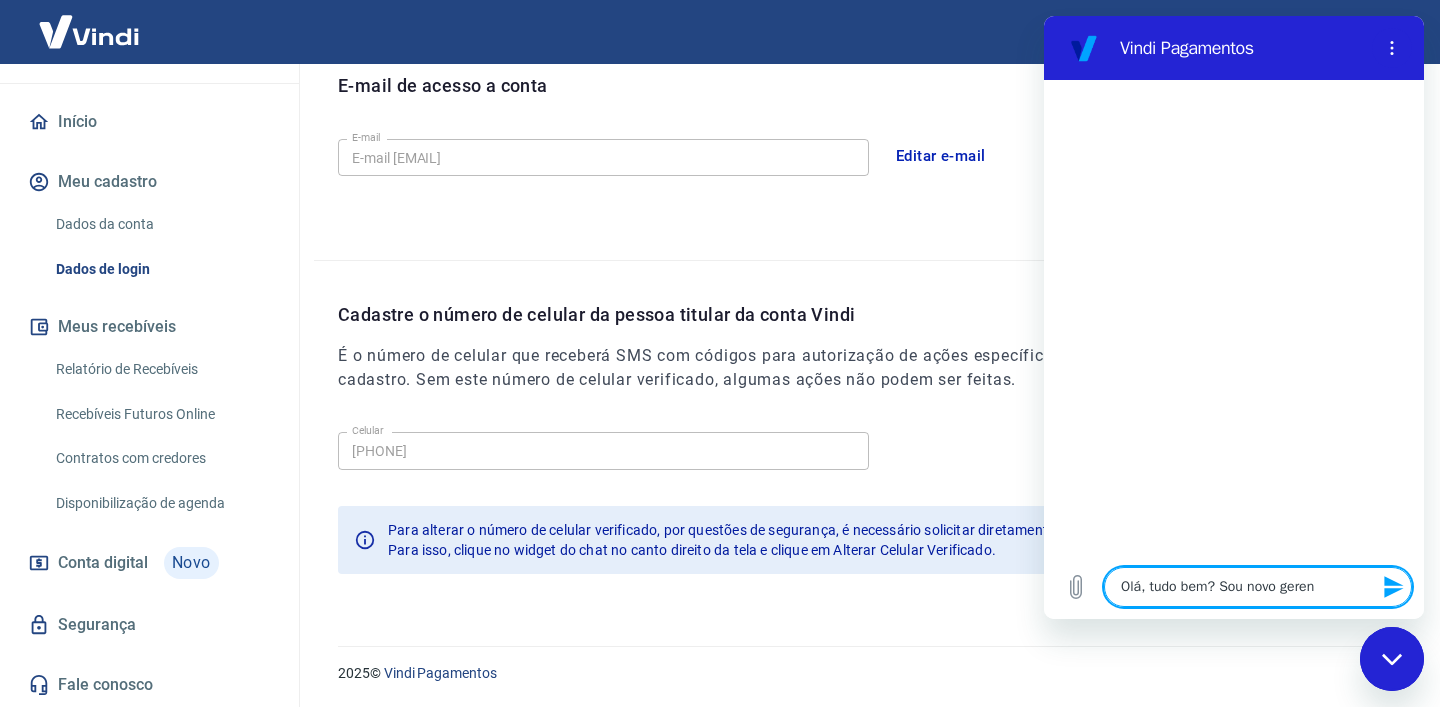 type on "Olá, tudo bem? Sou novo gerent" 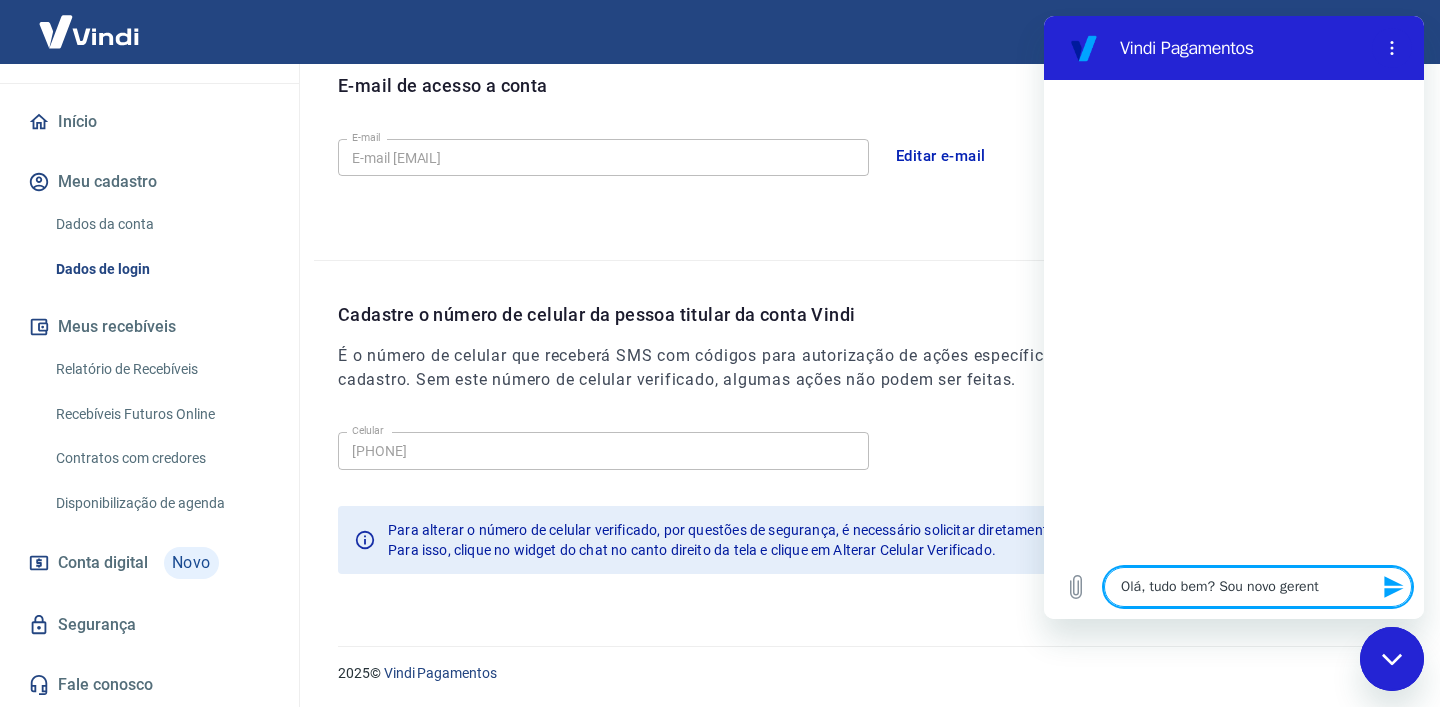 type on "Olá, tudo bem? Sou novo gerente" 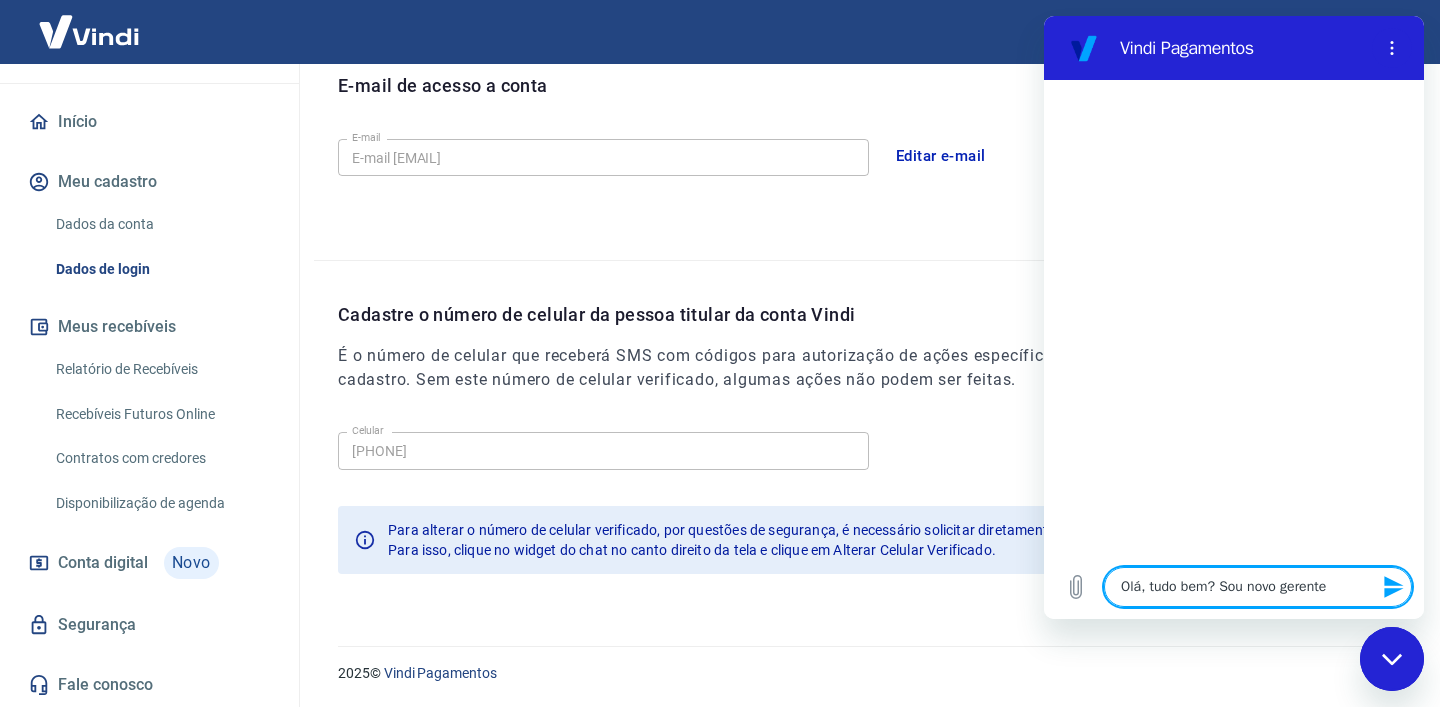 type on "Olá, tudo bem? Sou novo gerente" 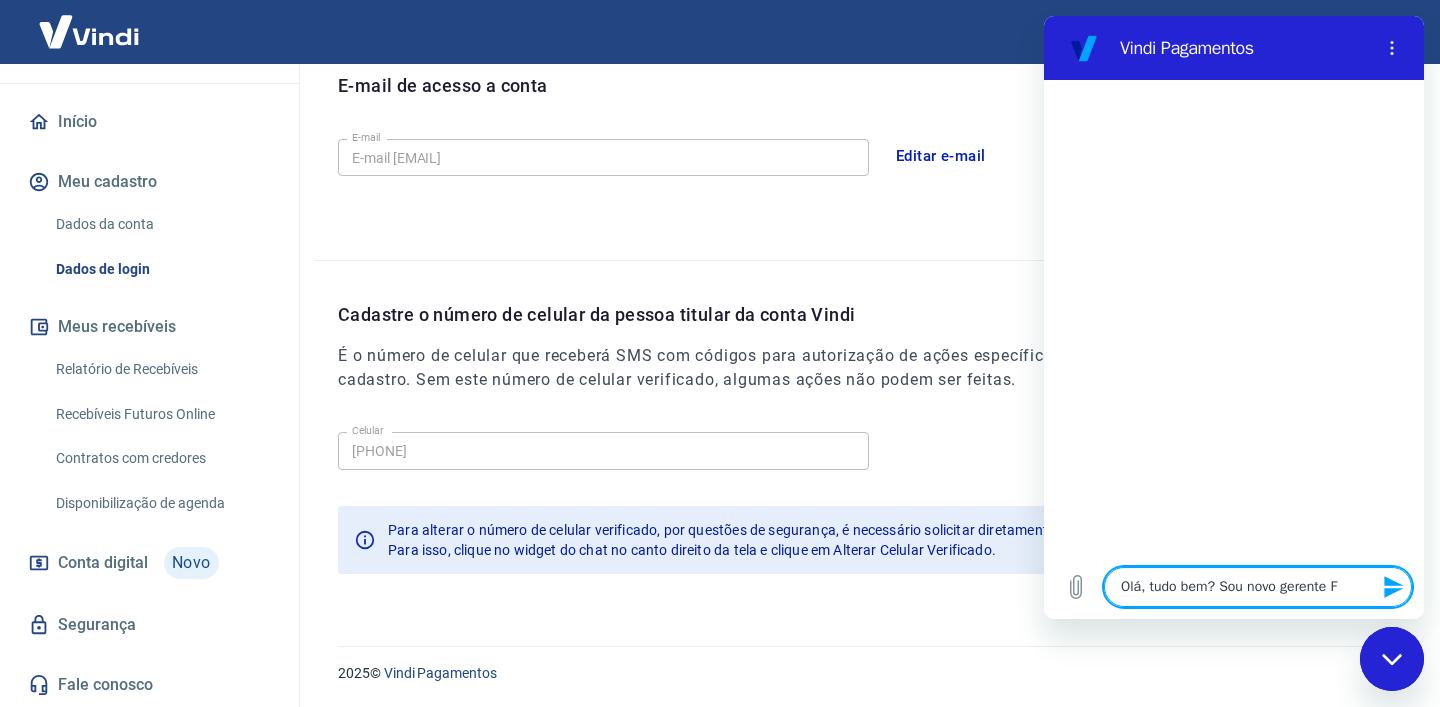 type on "Olá, tudo bem? Sou novo gerente Fi" 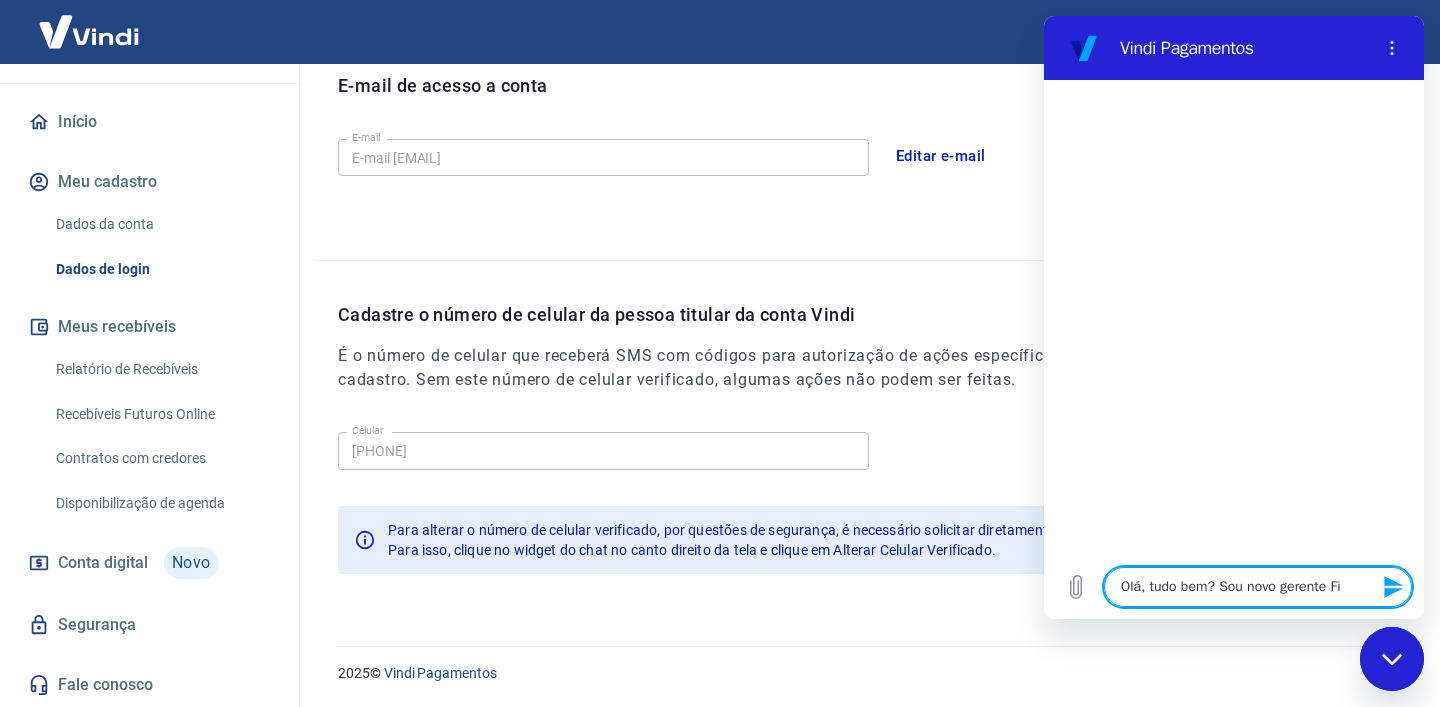 type on "Olá, tudo bem? Sou novo gerente Fin" 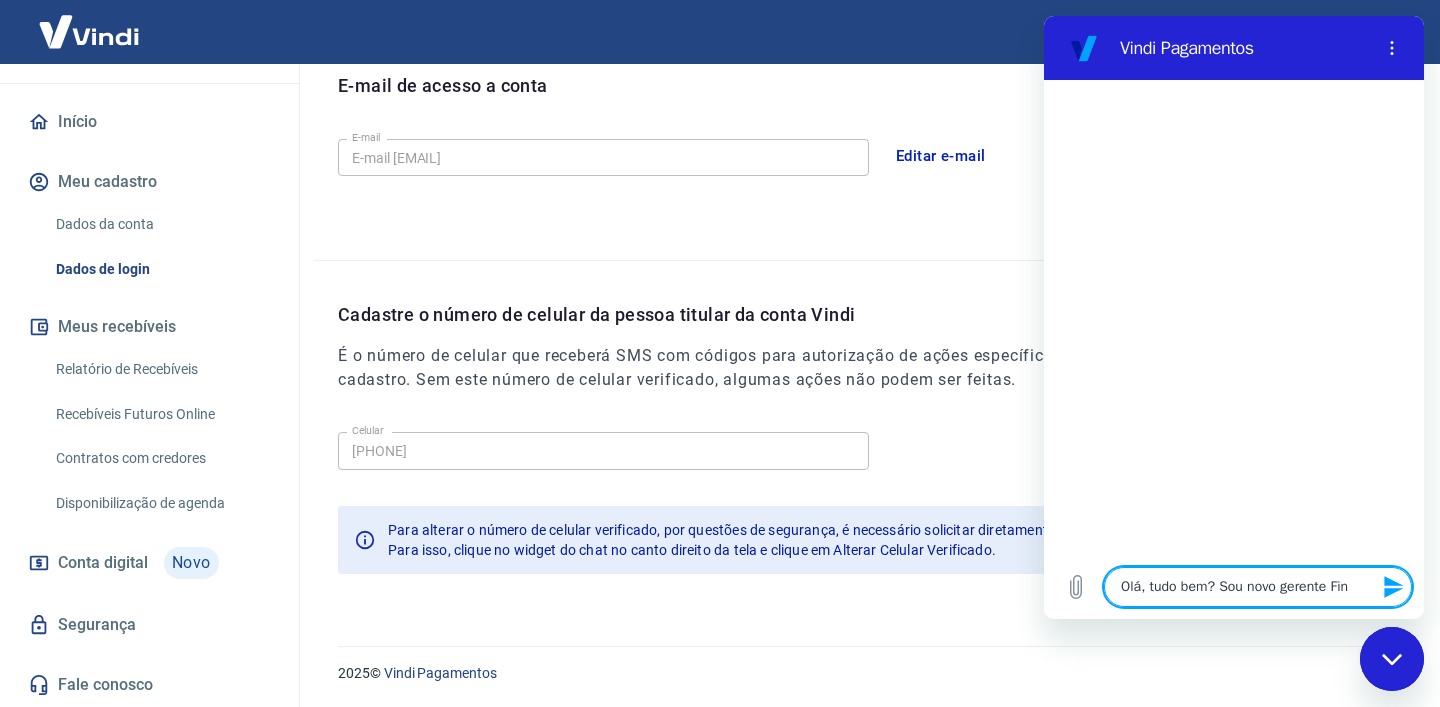 type on "Olá, tudo bem? Sou novo gerente Fina" 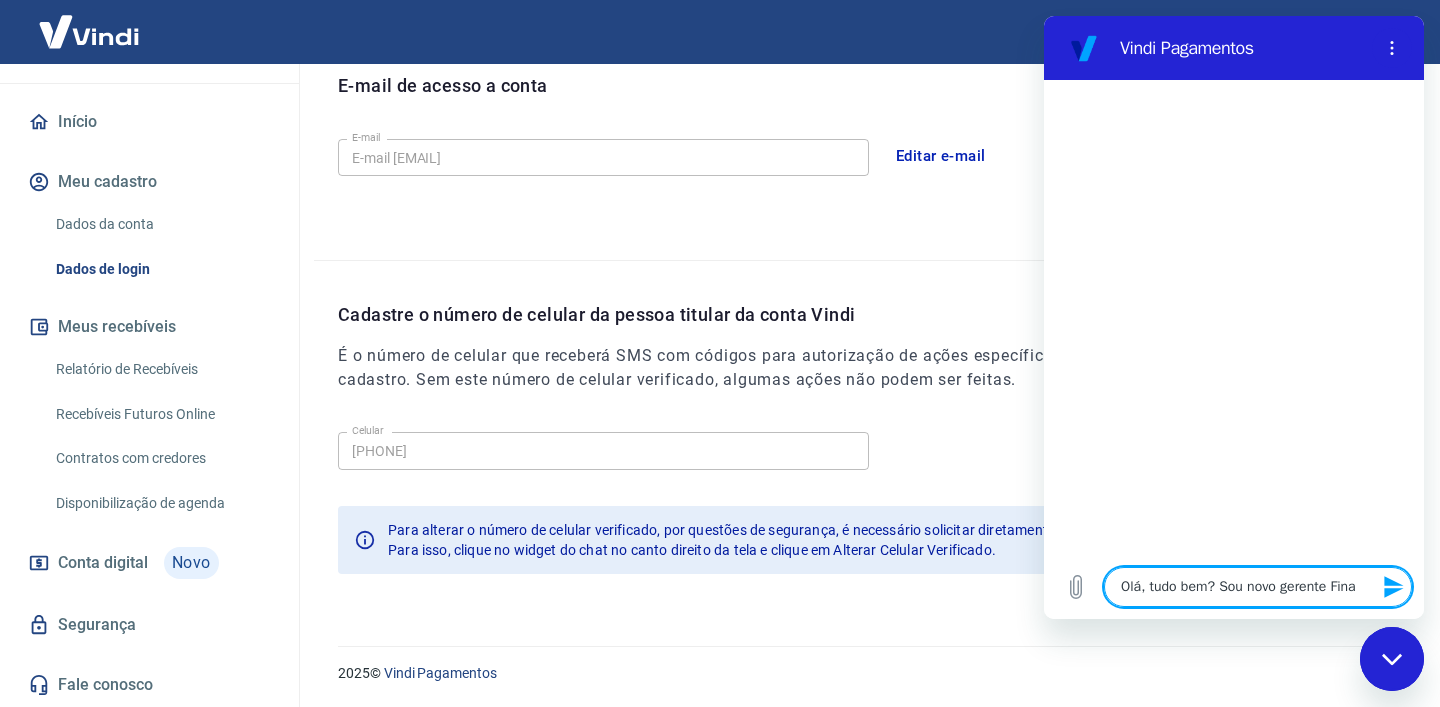 type on "Olá, tudo bem? Sou novo gerente Finan" 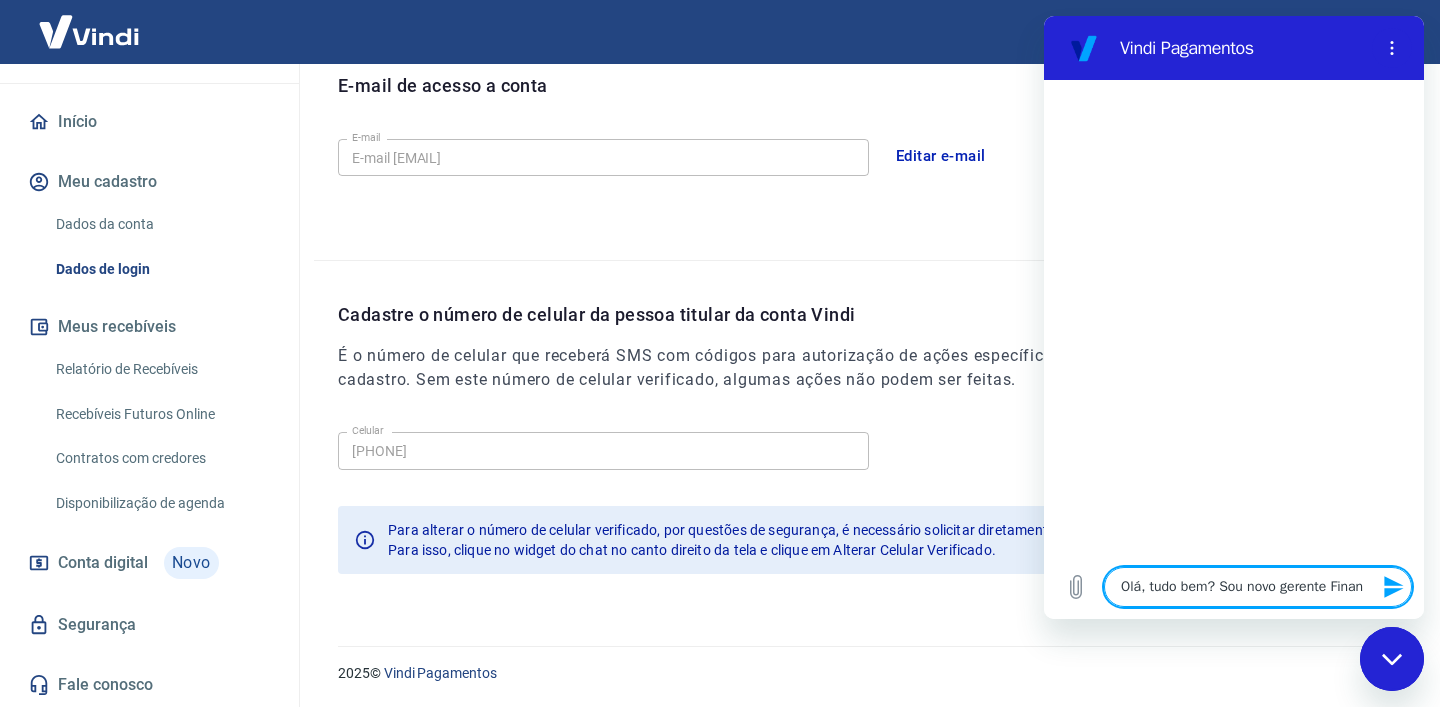 type on "x" 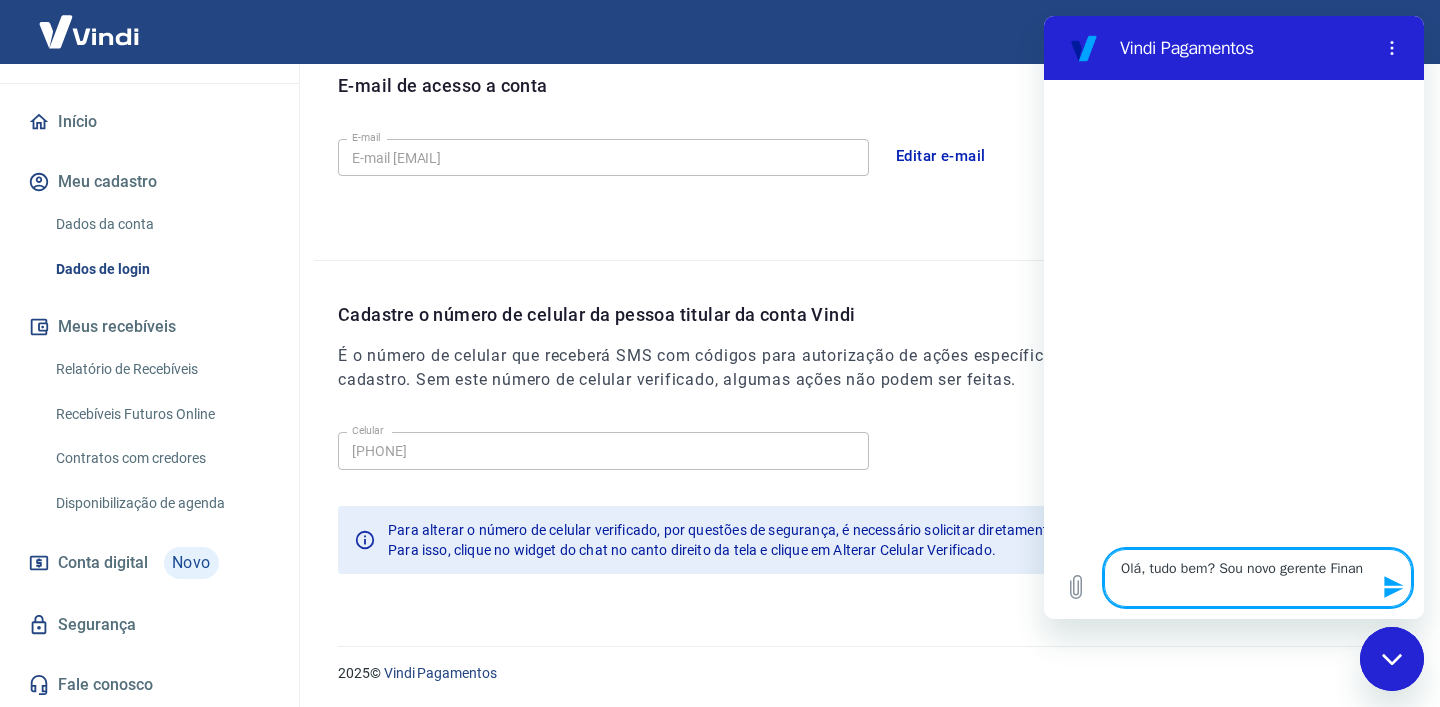 type on "Olá, tudo bem? Sou novo gerente Financ" 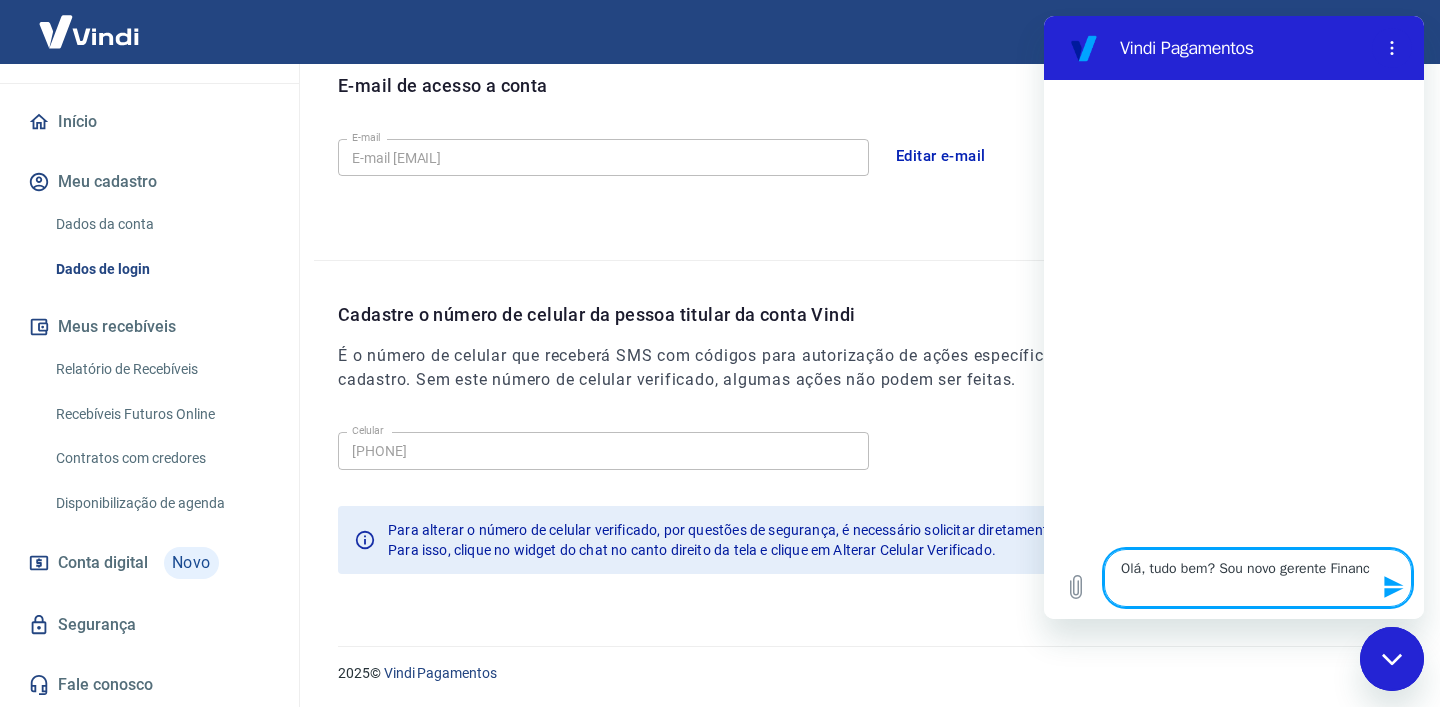 type on "Olá, tudo bem? Sou novo gerente Finance" 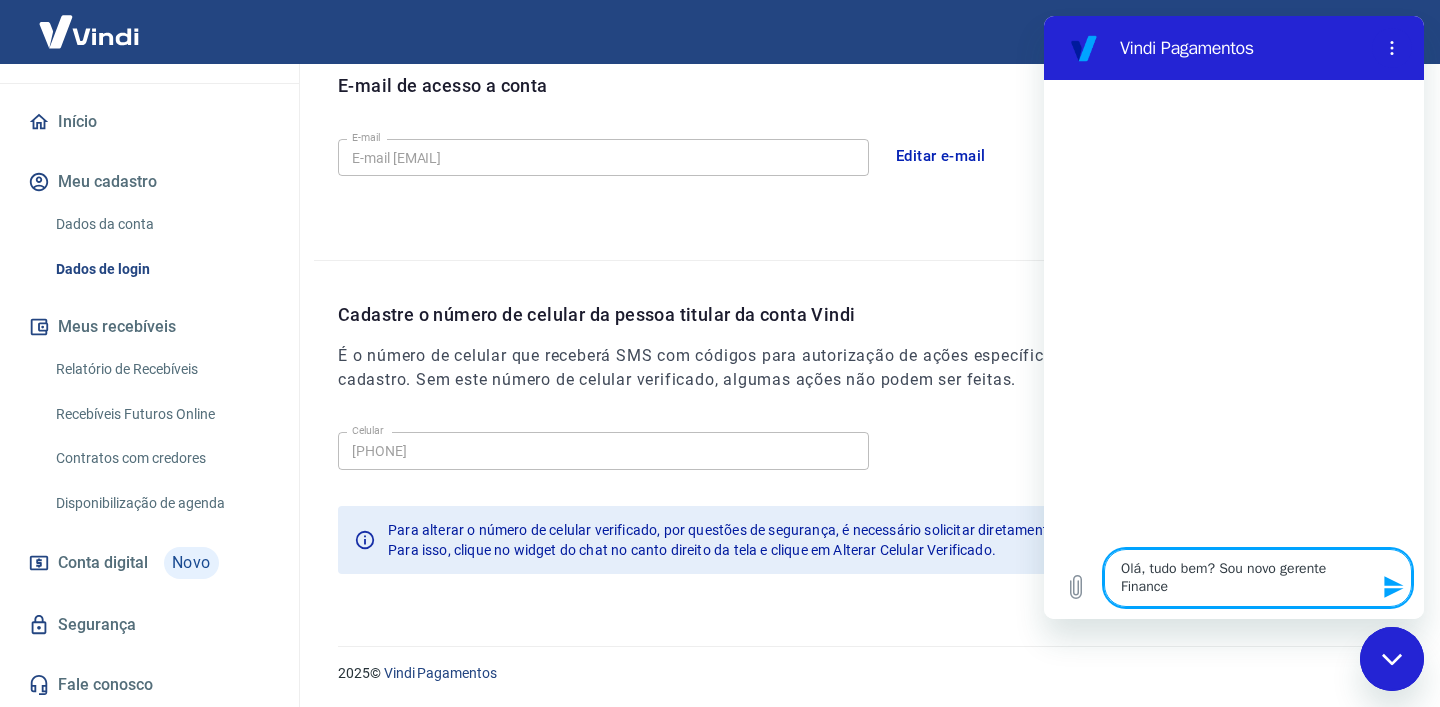 type on "Olá, tudo bem? Sou novo gerente Financei" 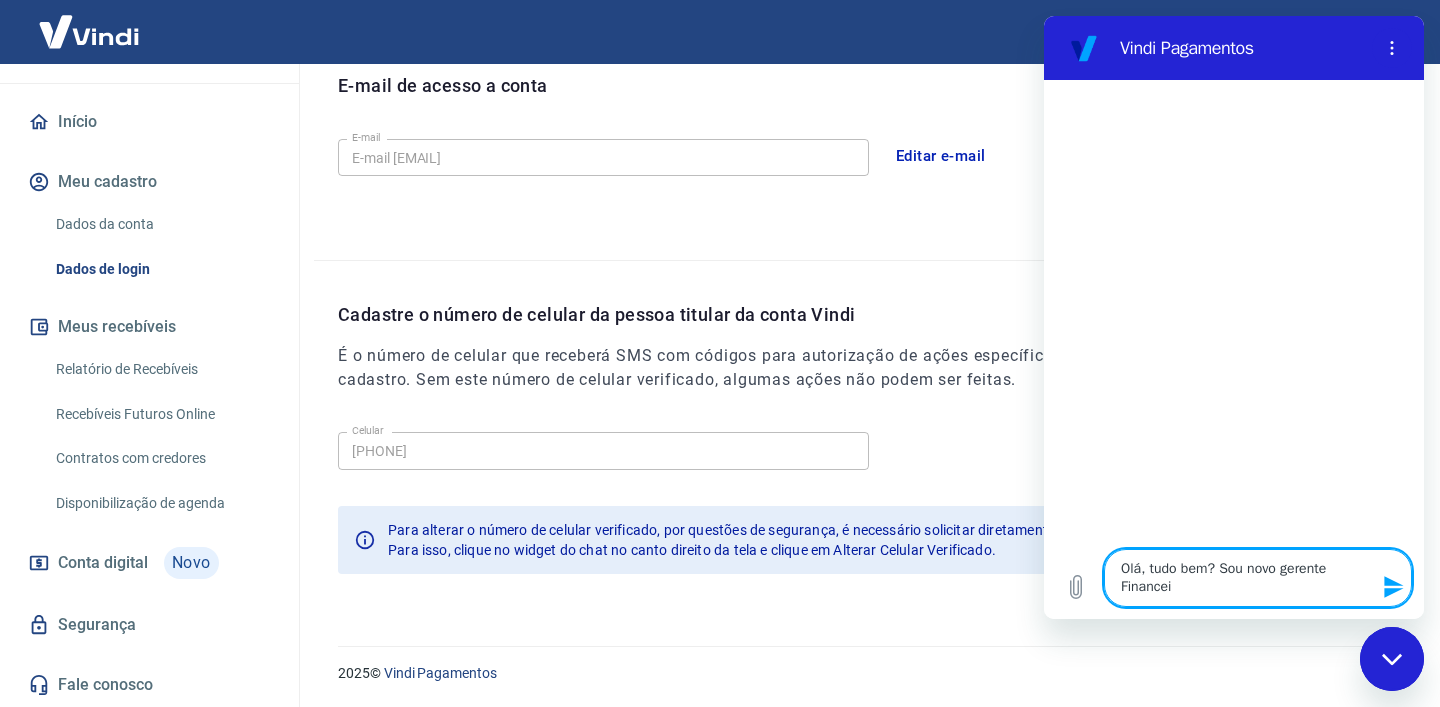type on "Olá, tudo bem? Sou novo gerente Financeir" 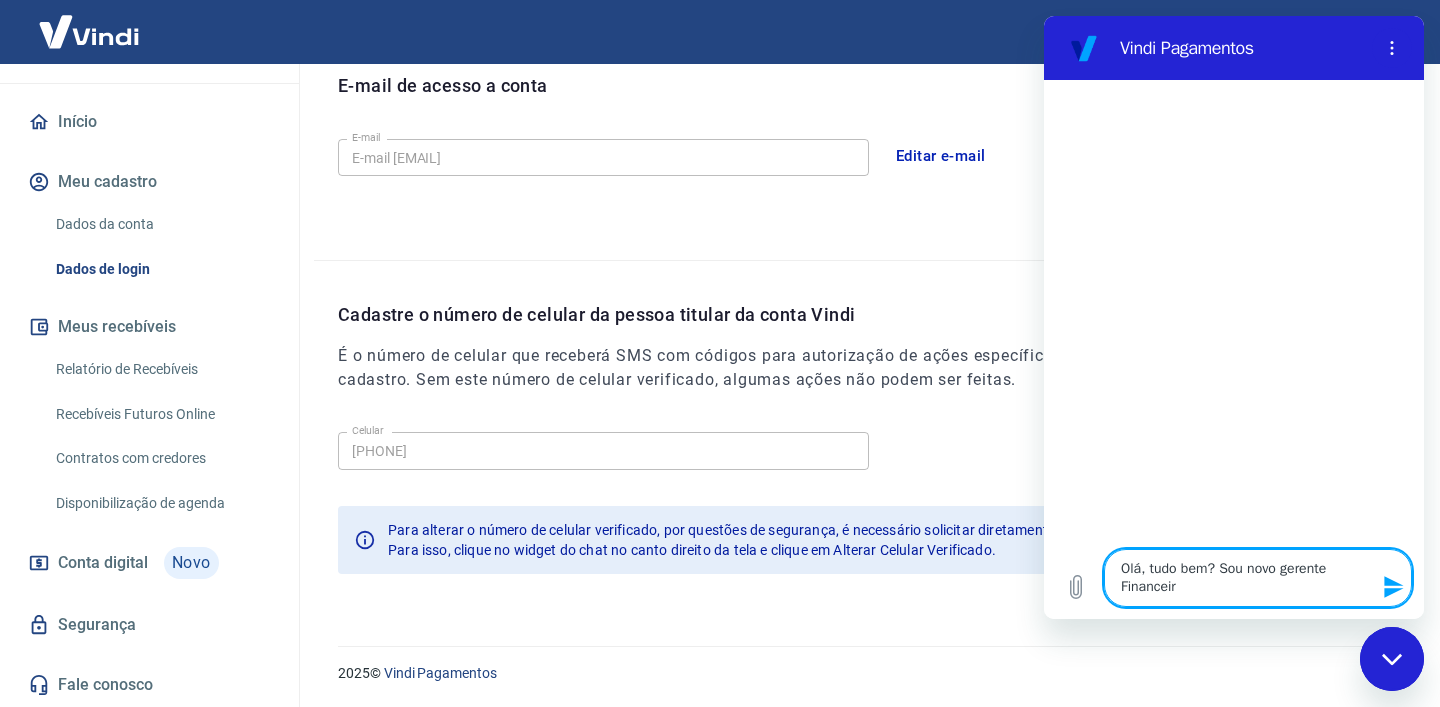 type on "Olá, tudo bem? Sou novo gerente Financeiro" 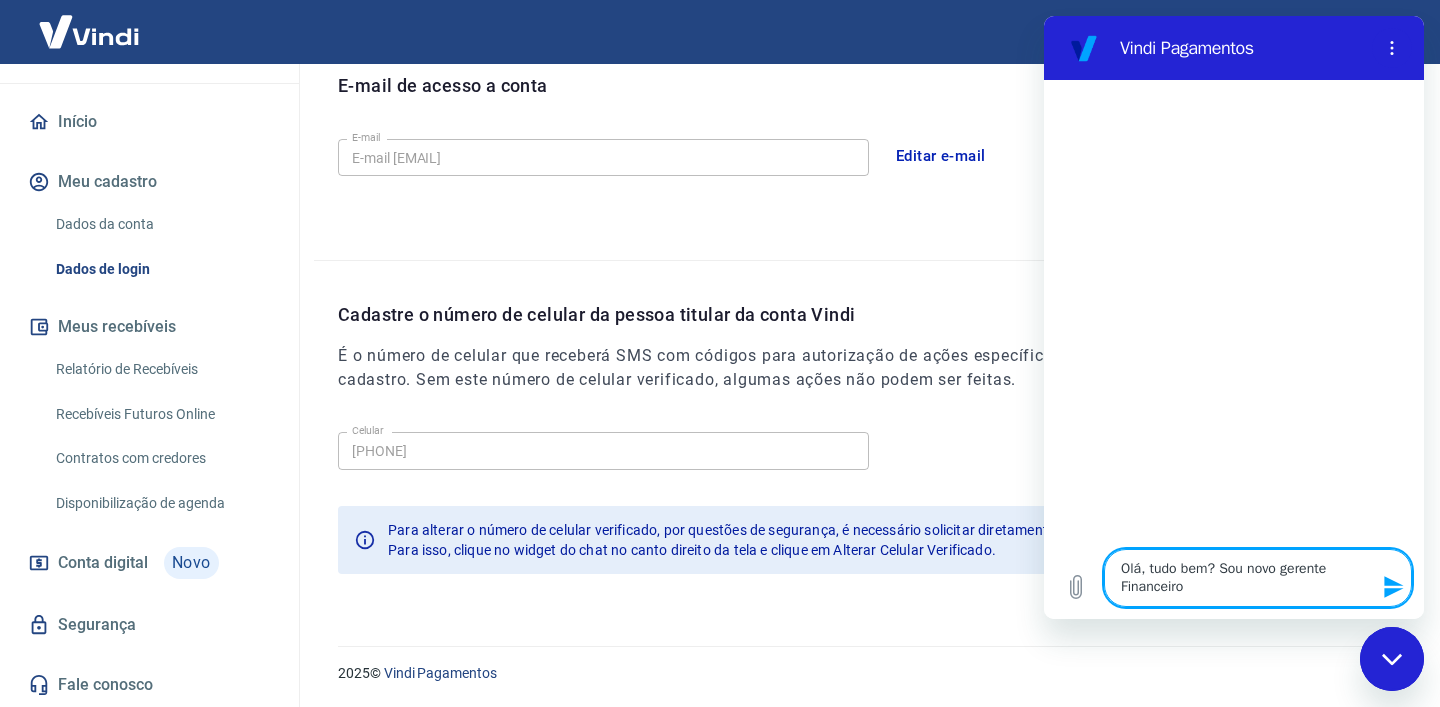 type on "Olá, tudo bem? Sou novo gerente Financeiro" 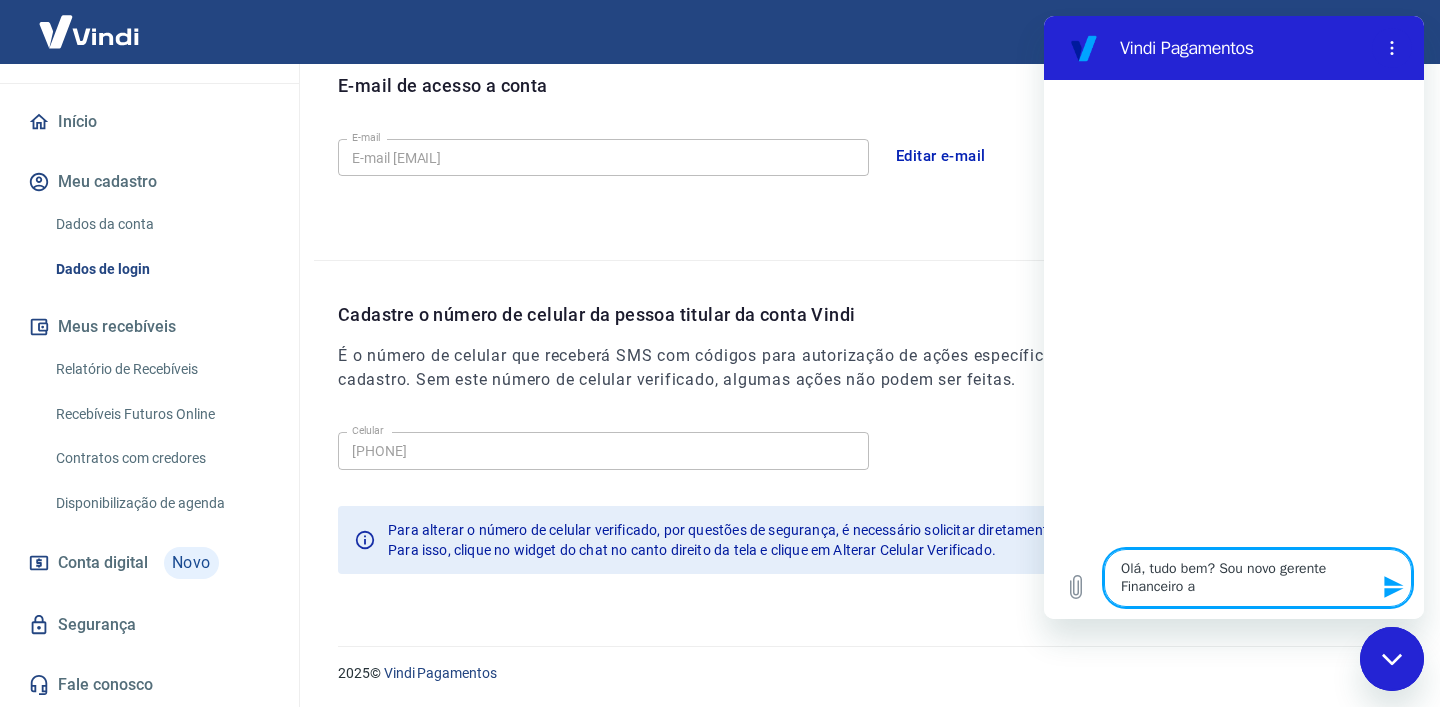 type on "Olá, tudo bem? Sou novo gerente Financeiro" 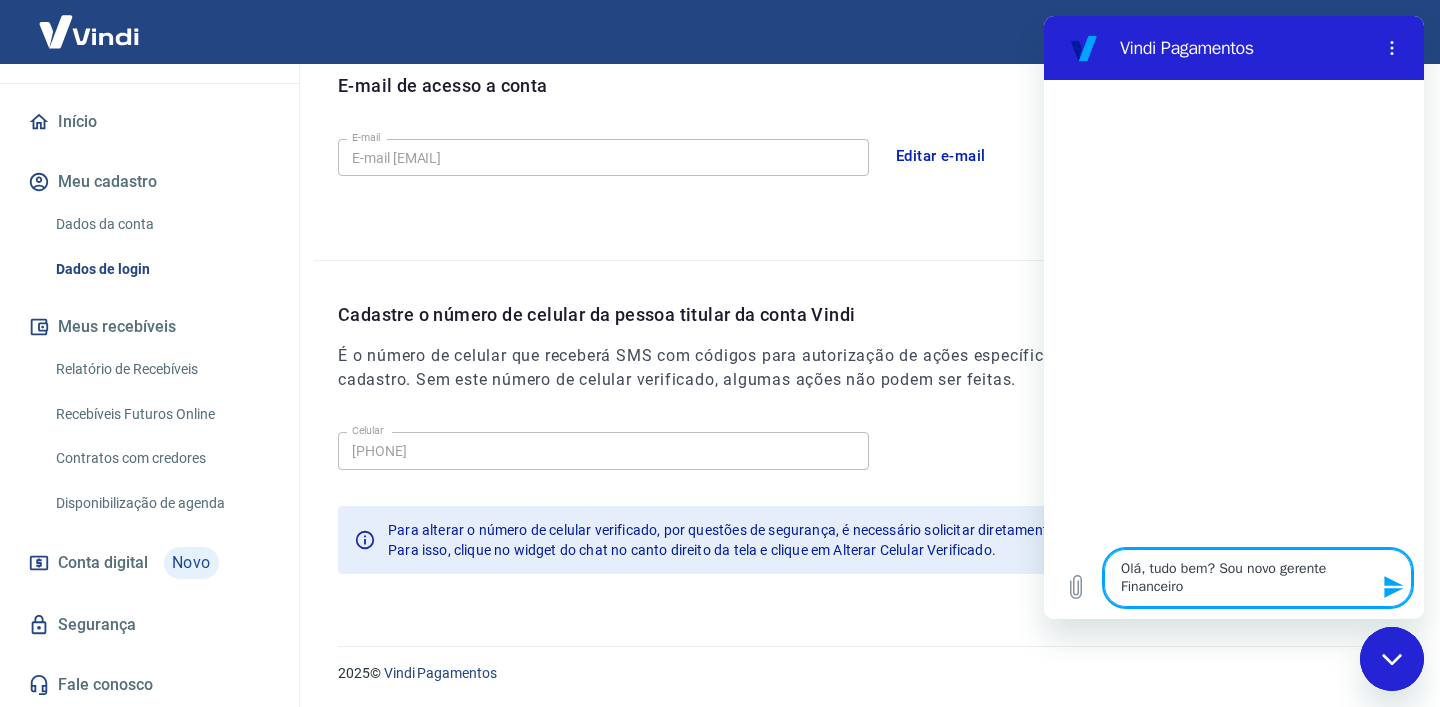type on "Olá, tudo bem? Sou novo gerente Financeiro d" 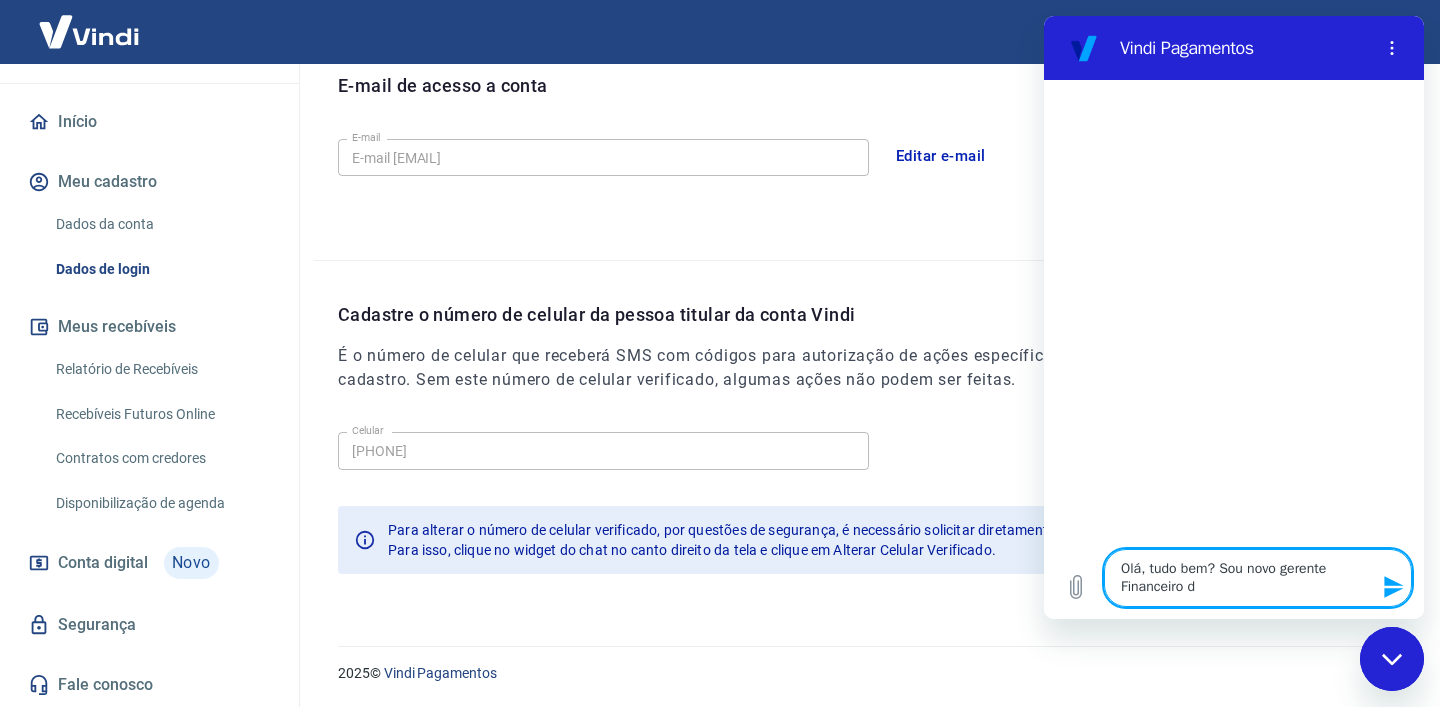 type on "x" 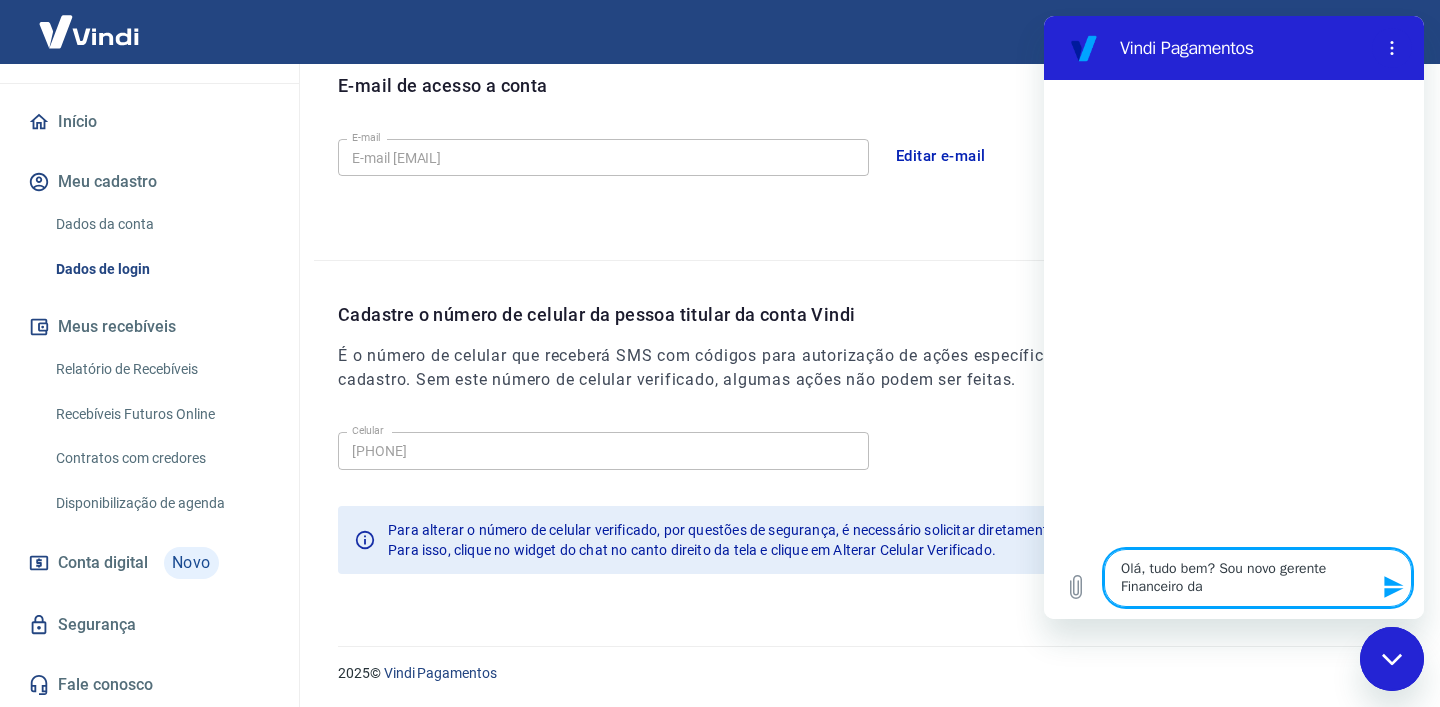 type on "x" 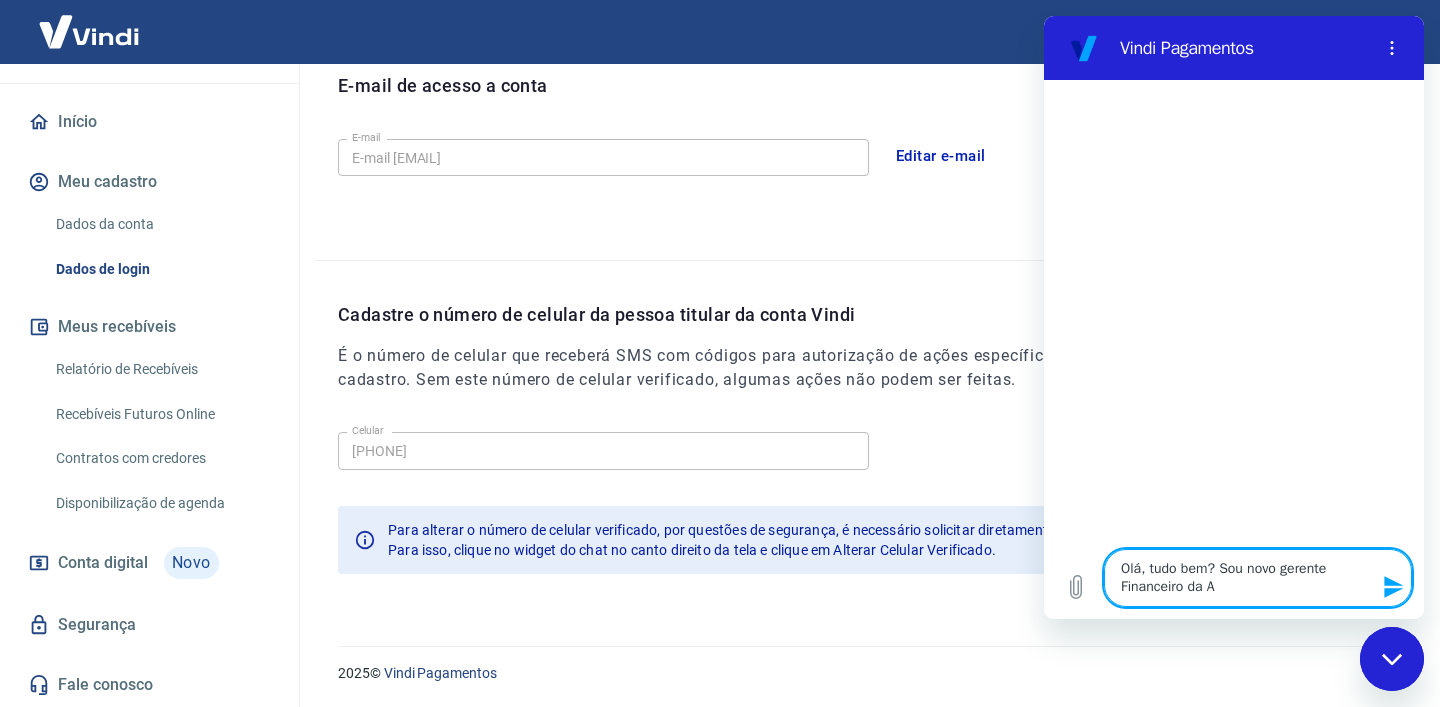 type on "Olá, tudo bem? Sou novo gerente Financeiro da AL" 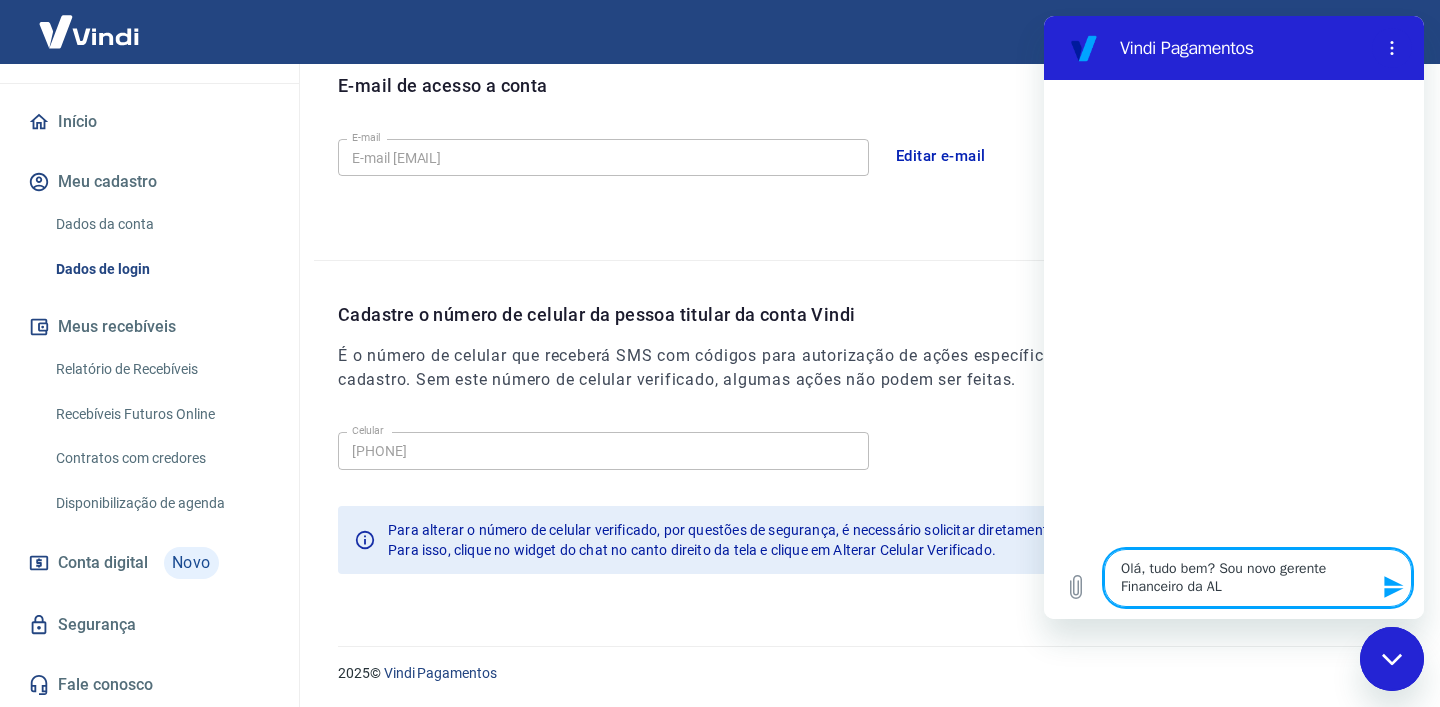 type on "Olá, tudo bem? Sou novo gerente Financeiro da A" 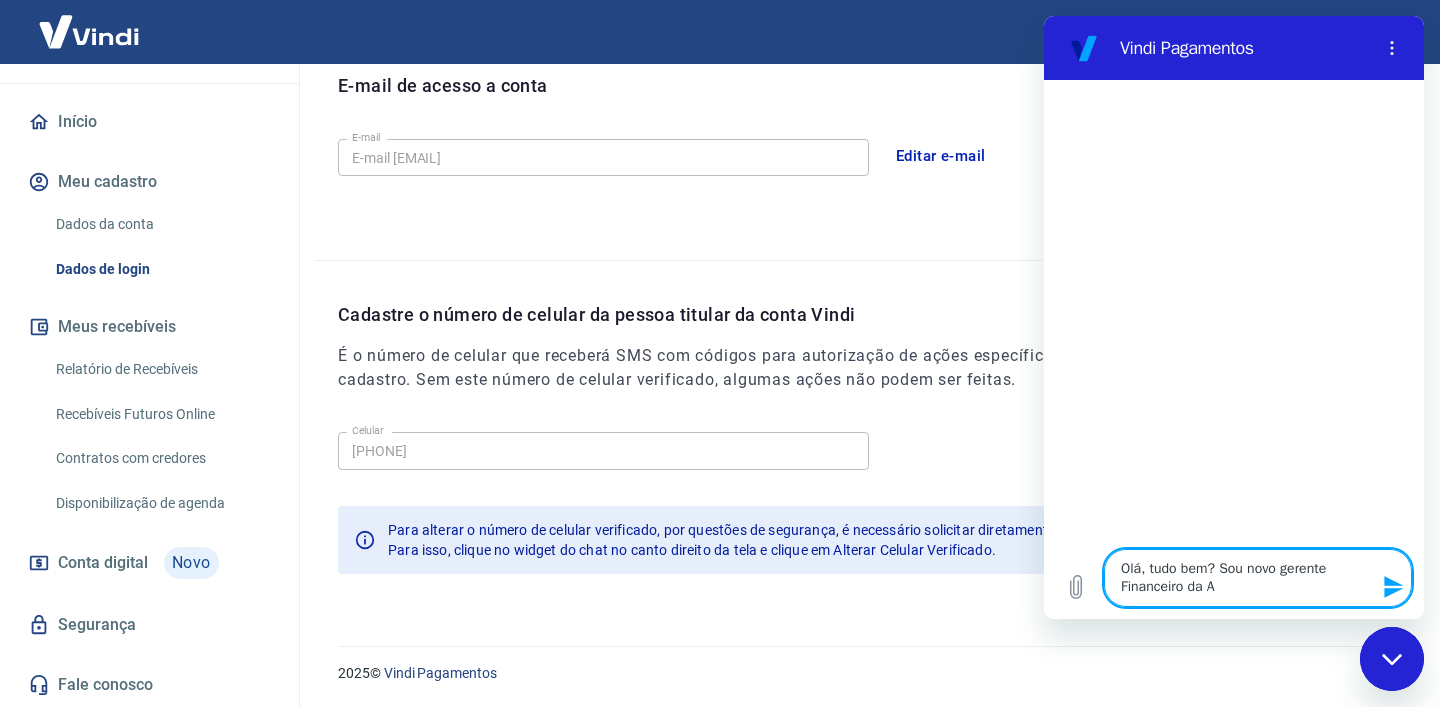 type on "Olá, tudo bem? Sou novo gerente Financeiro da Al" 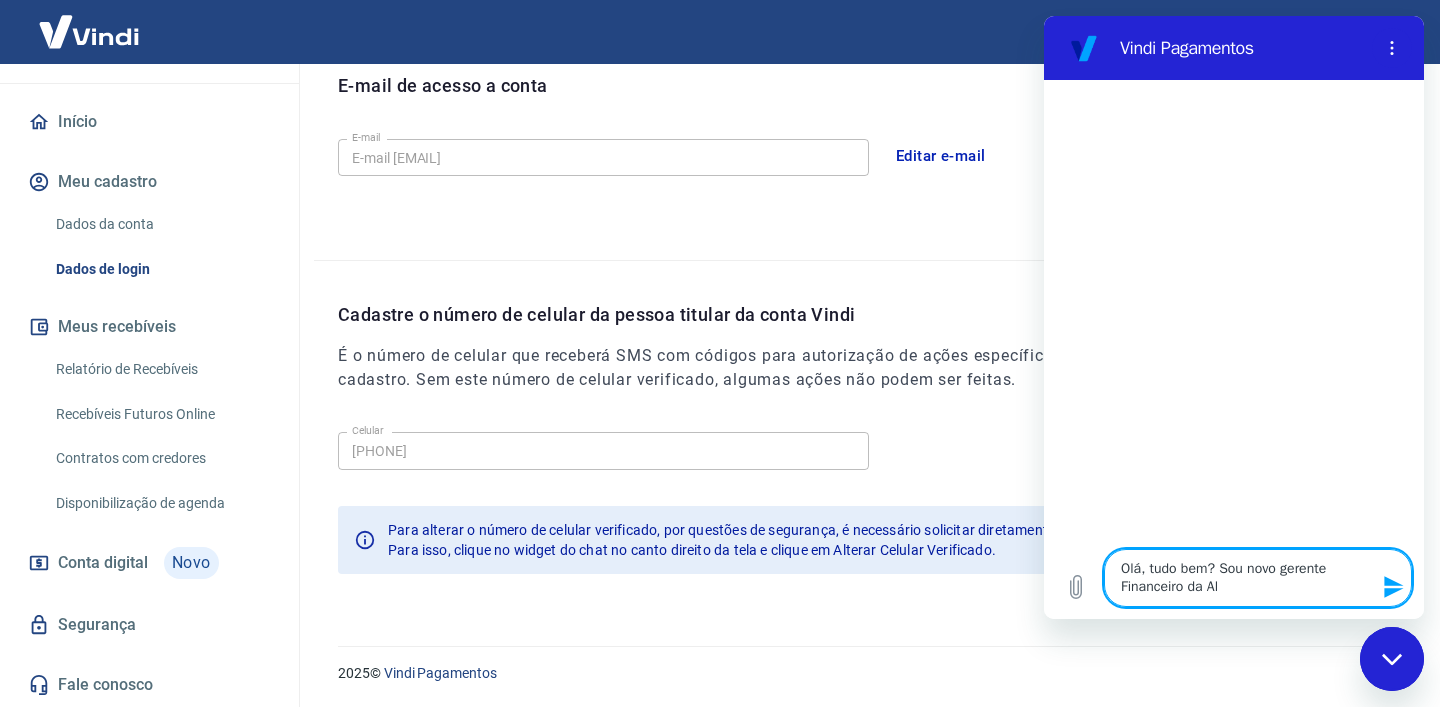 type on "Olá, tudo bem? Sou novo gerente Financeiro da Alm" 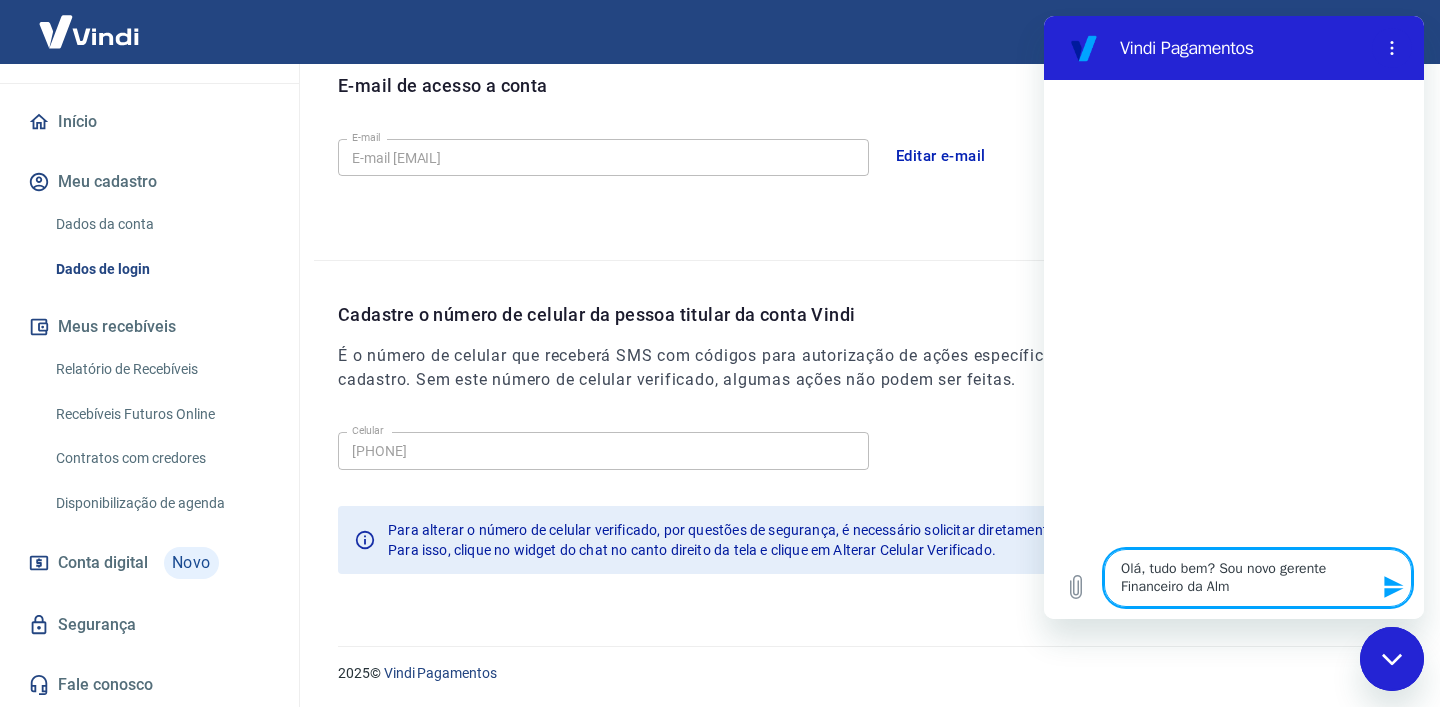 type on "Olá, tudo bem? Sou novo gerente Financeiro da Almi" 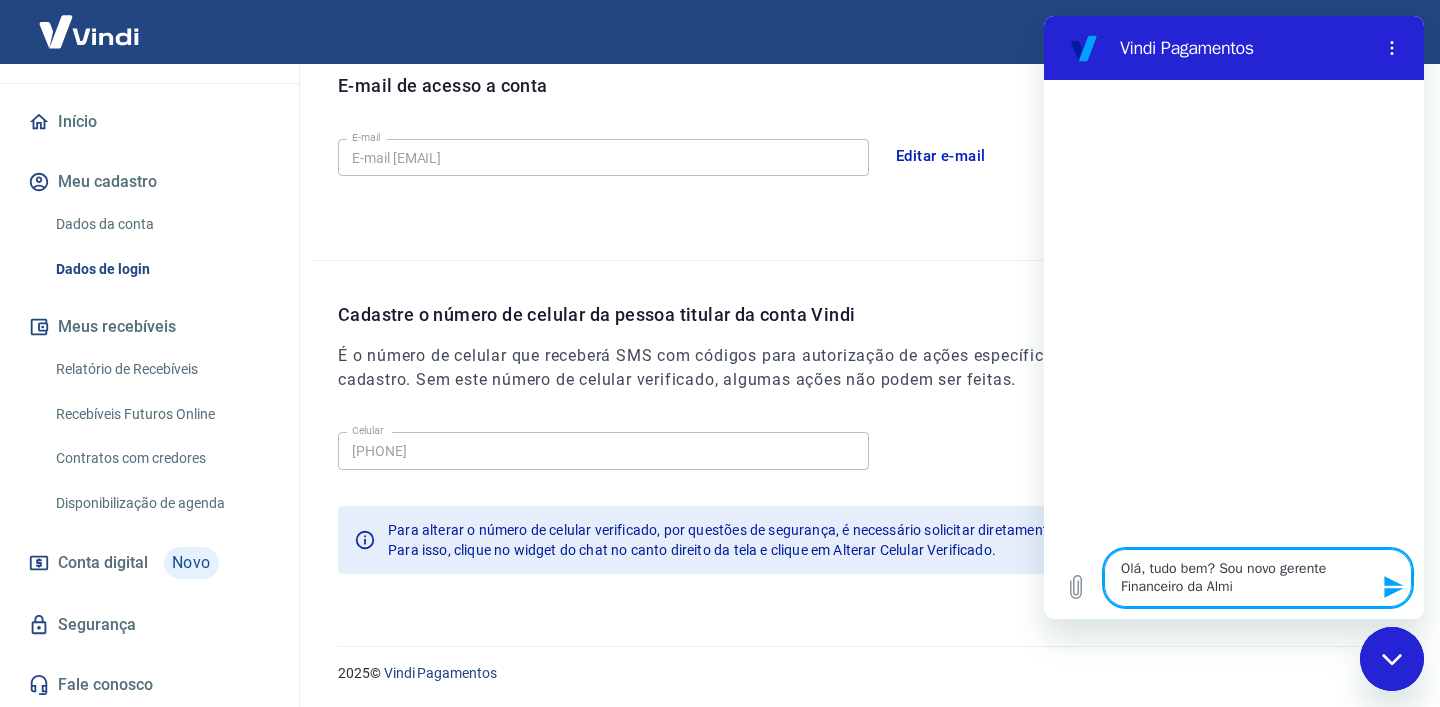 type on "x" 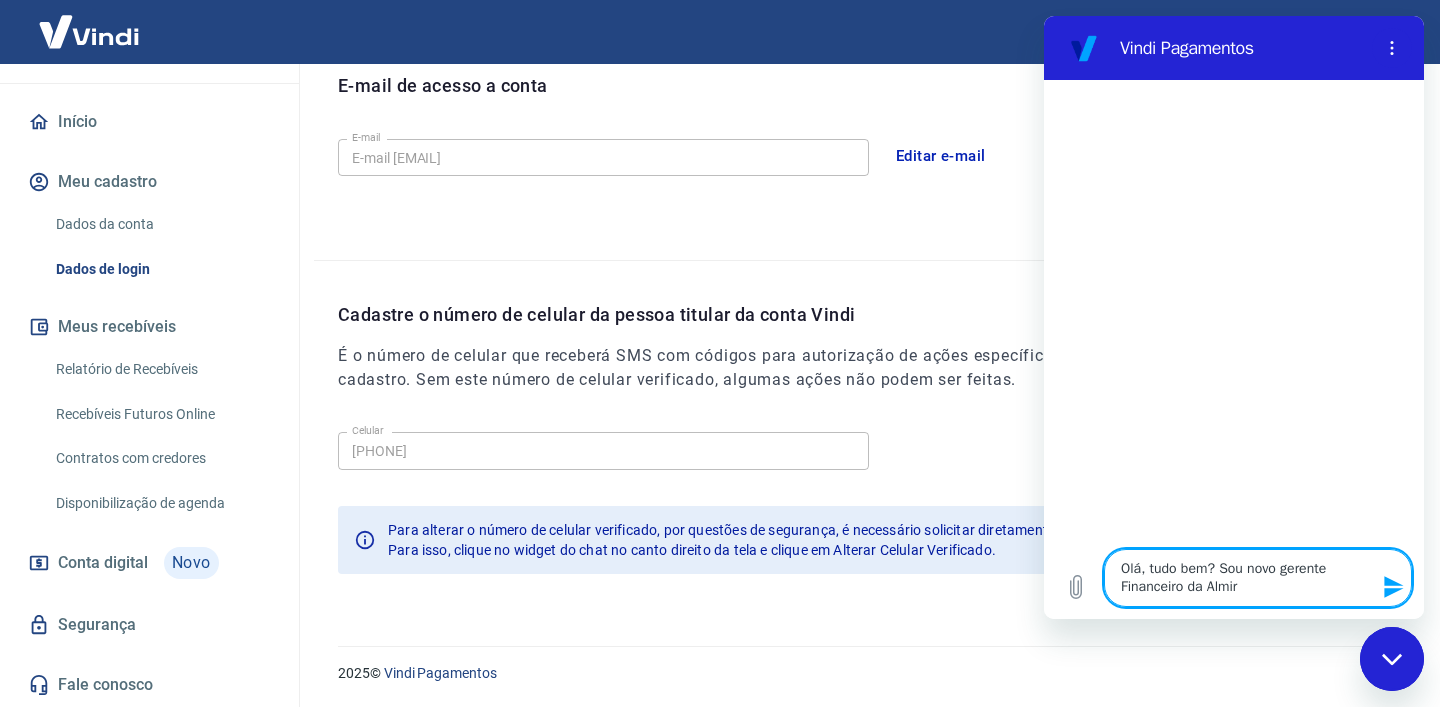 type on "x" 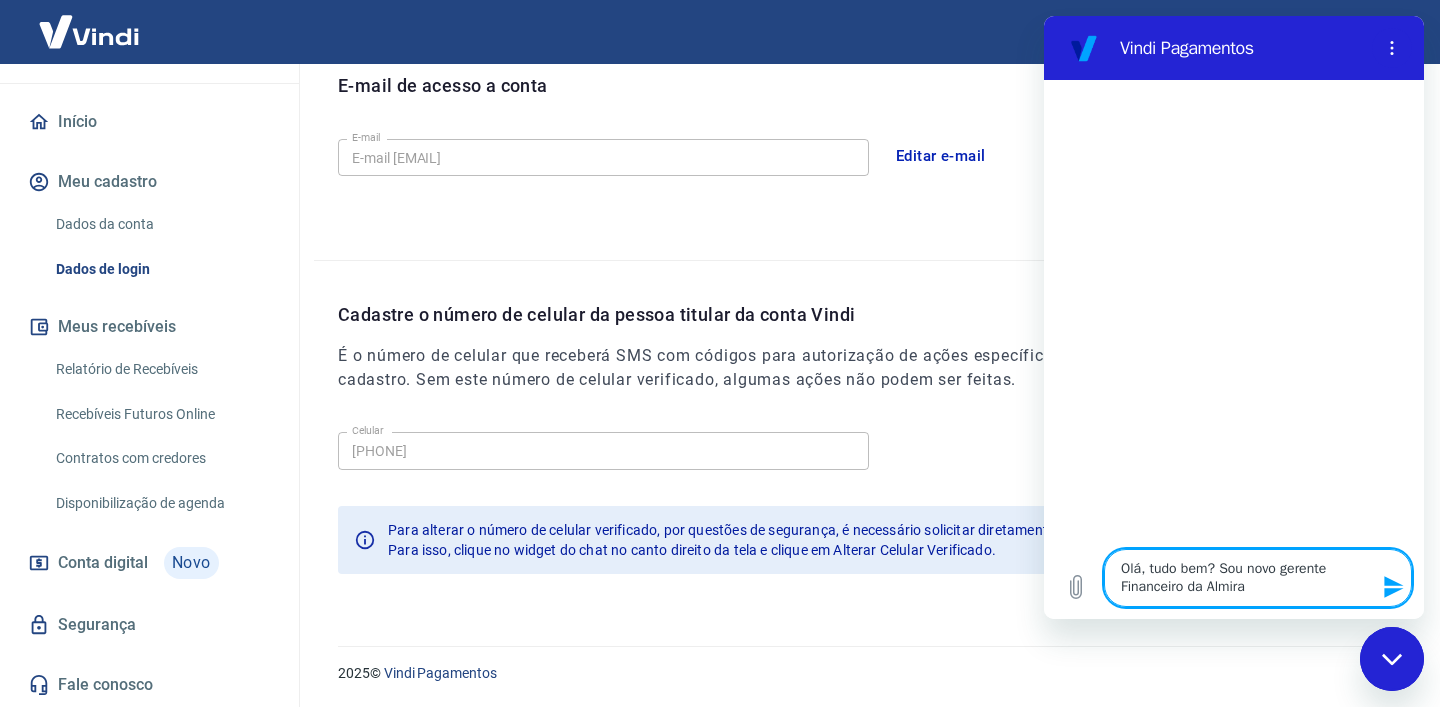 type on "Olá, tudo bem? Sou novo gerente Financeiro da Almiran" 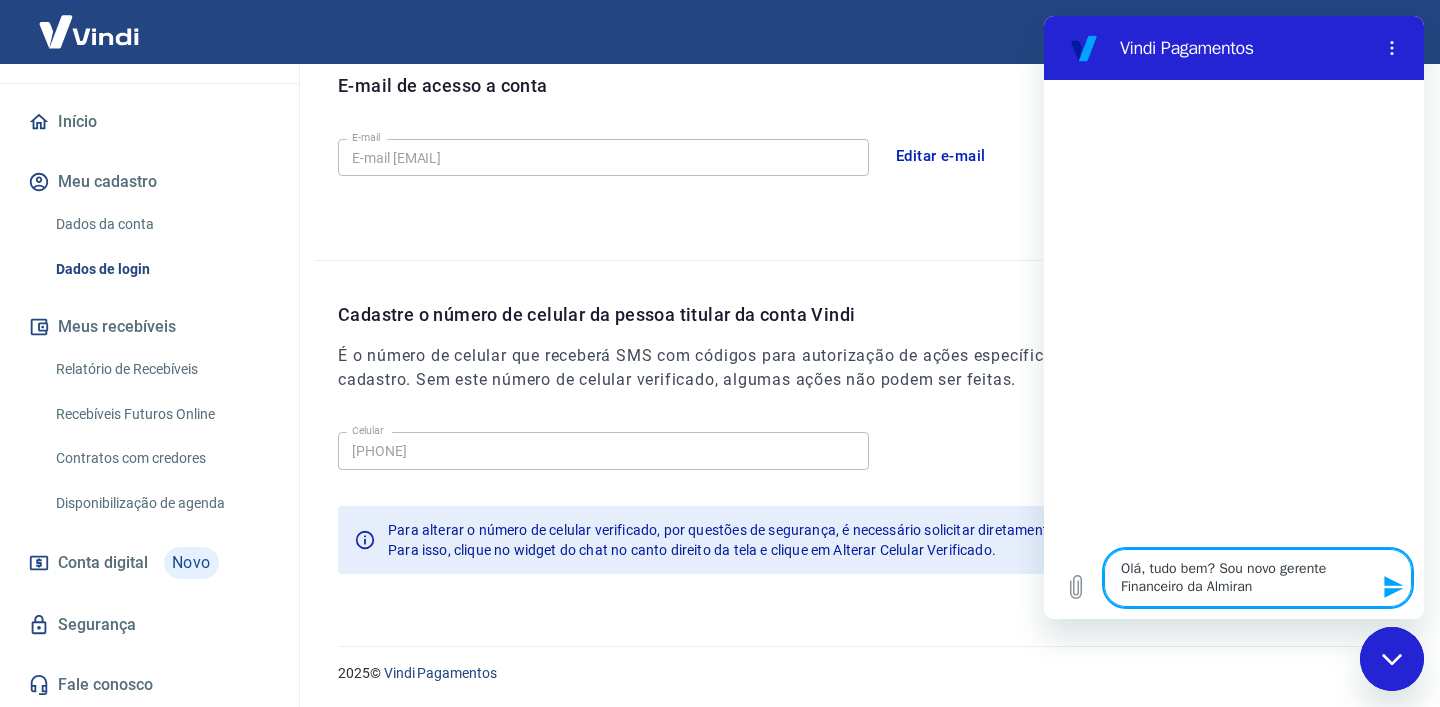 type on "Olá, tudo bem? Sou novo gerente Financeiro da Almirant" 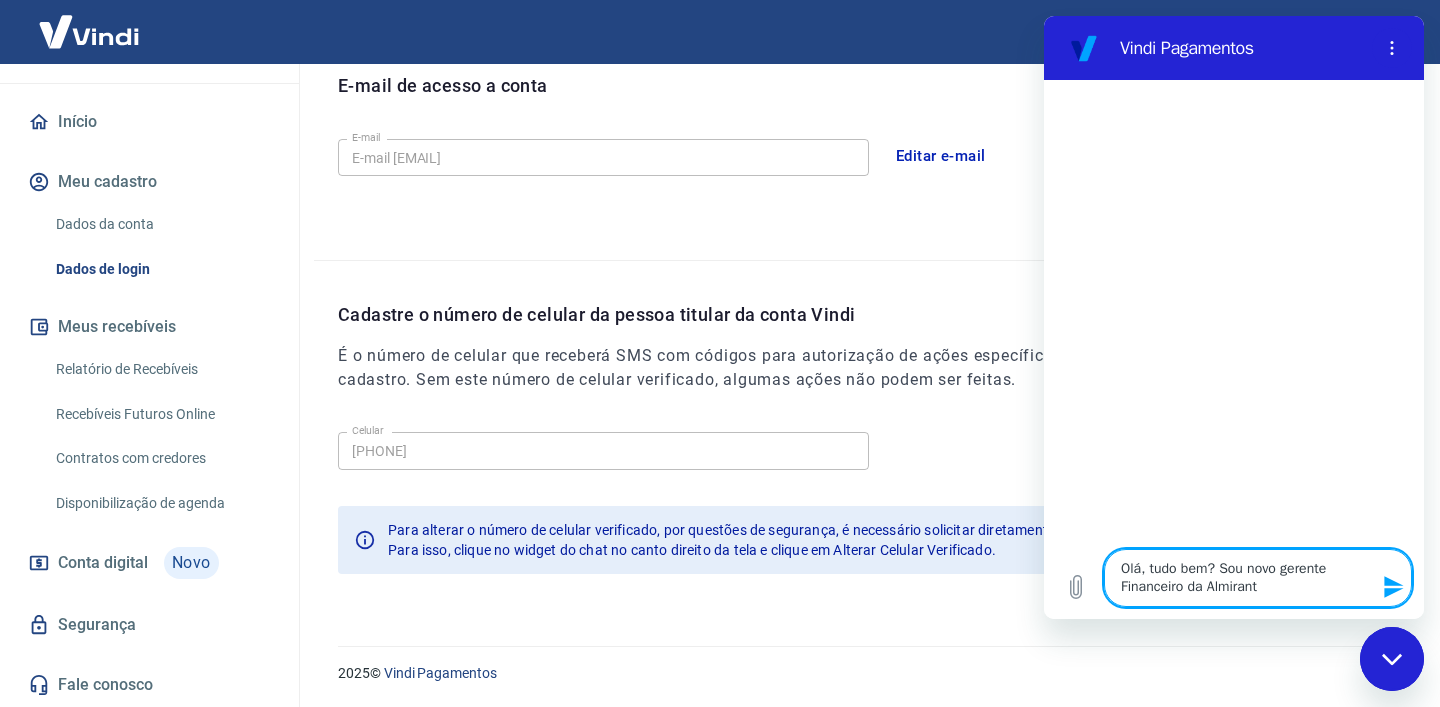 type on "Olá, tudo bem? Sou novo gerente Financeiro da Almirante" 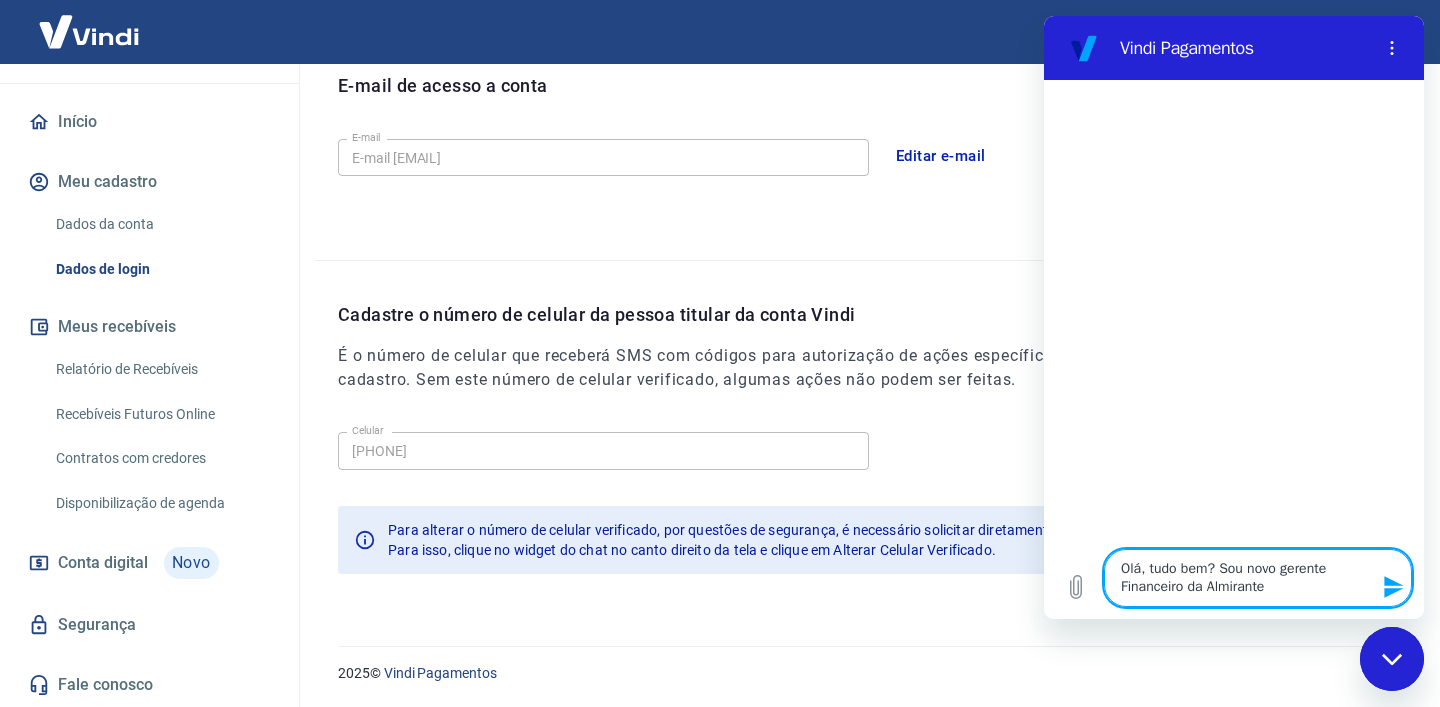 type on "x" 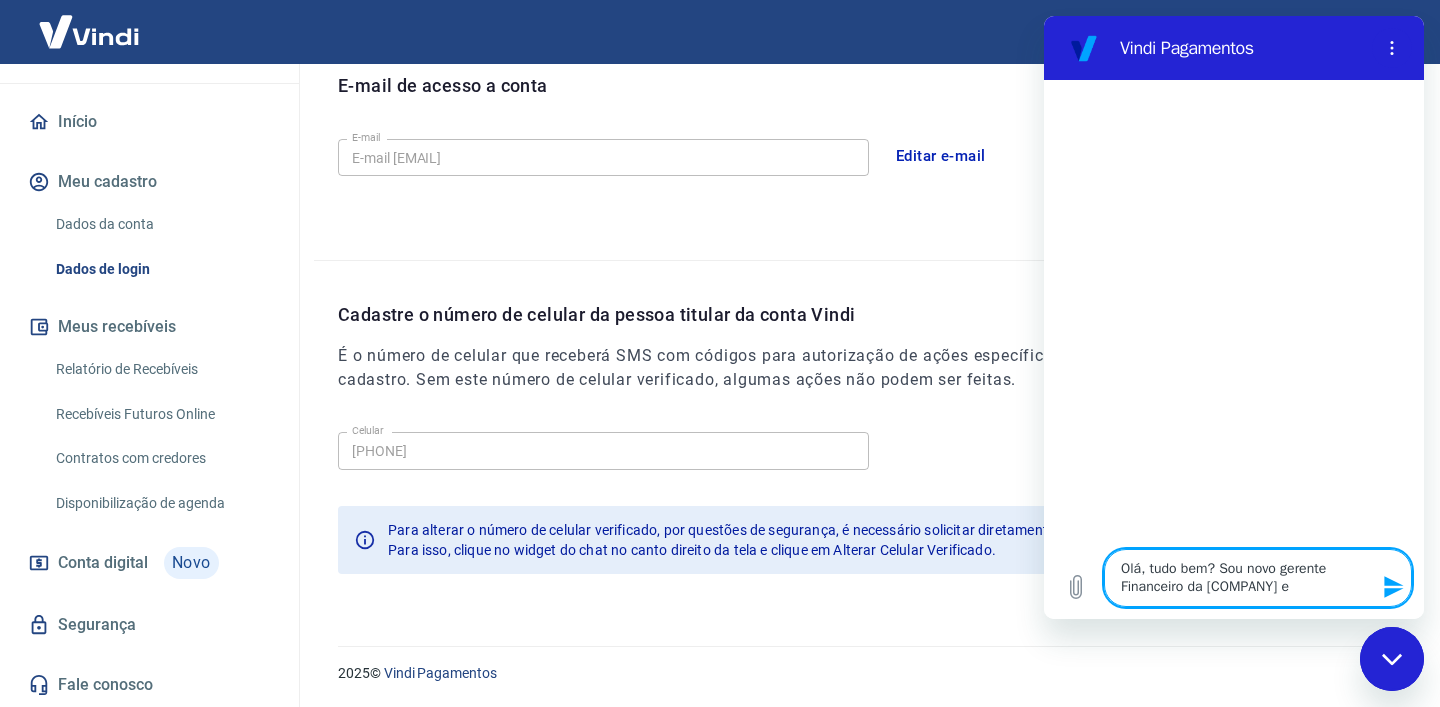 type on "x" 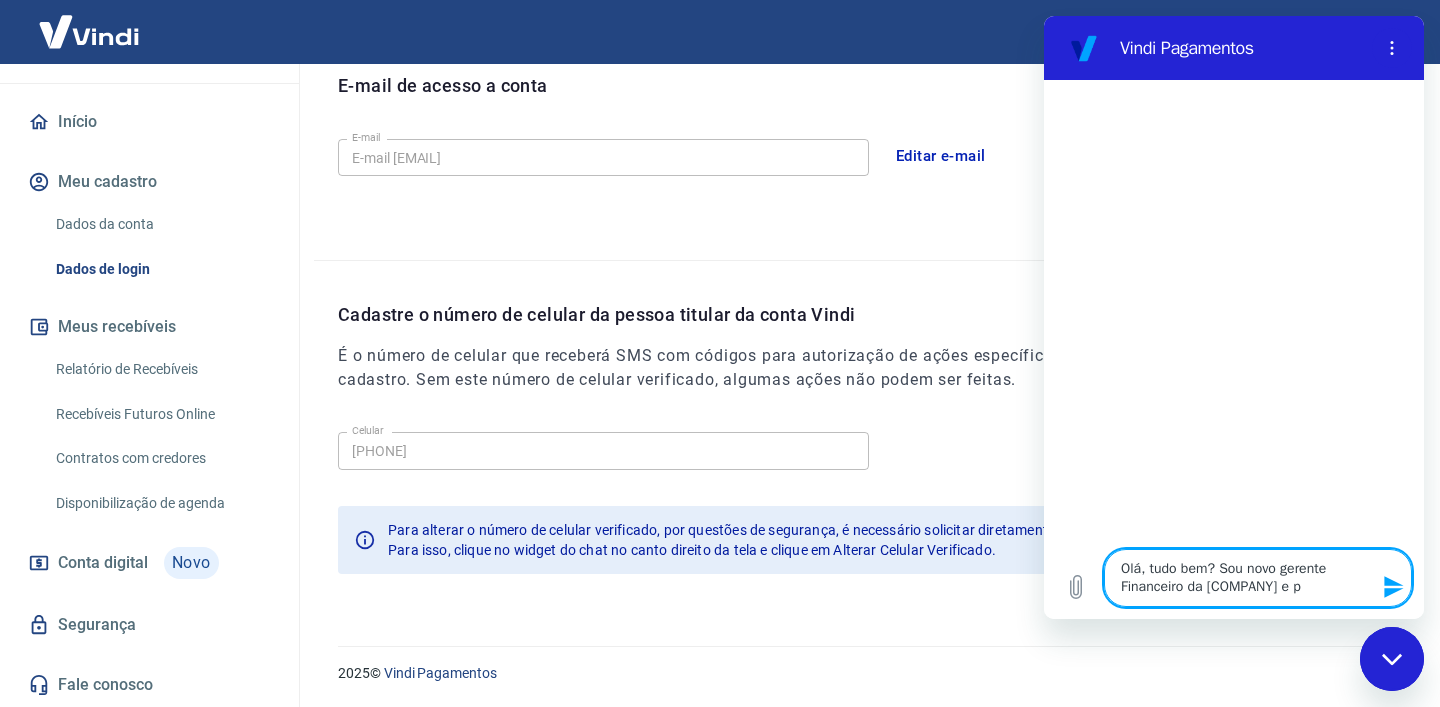 type on "Olá, tudo bem? Sou novo gerente Financeiro da Almirante e pr" 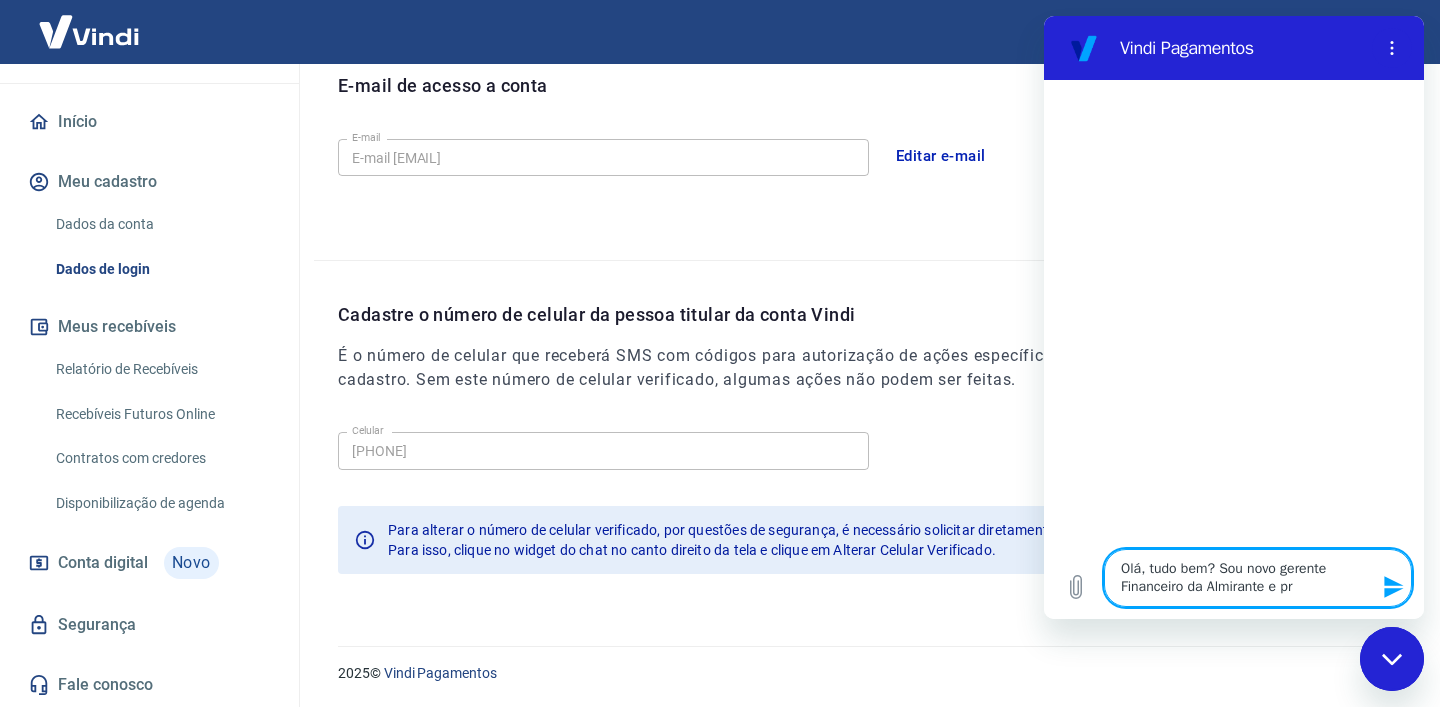 type on "Olá, tudo bem? Sou novo gerente Financeiro da Almirante e pre" 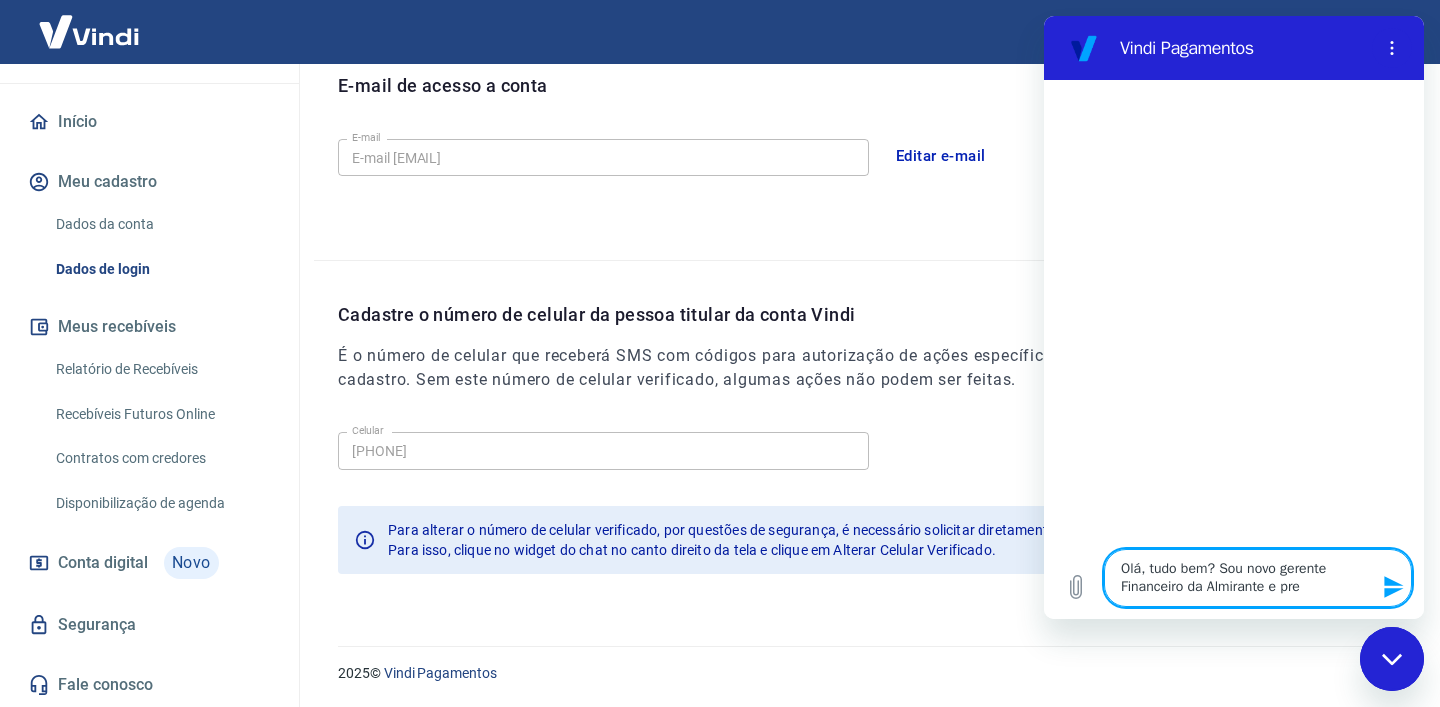 type on "Olá, tudo bem? Sou novo gerente Financeiro da Almirante e prec" 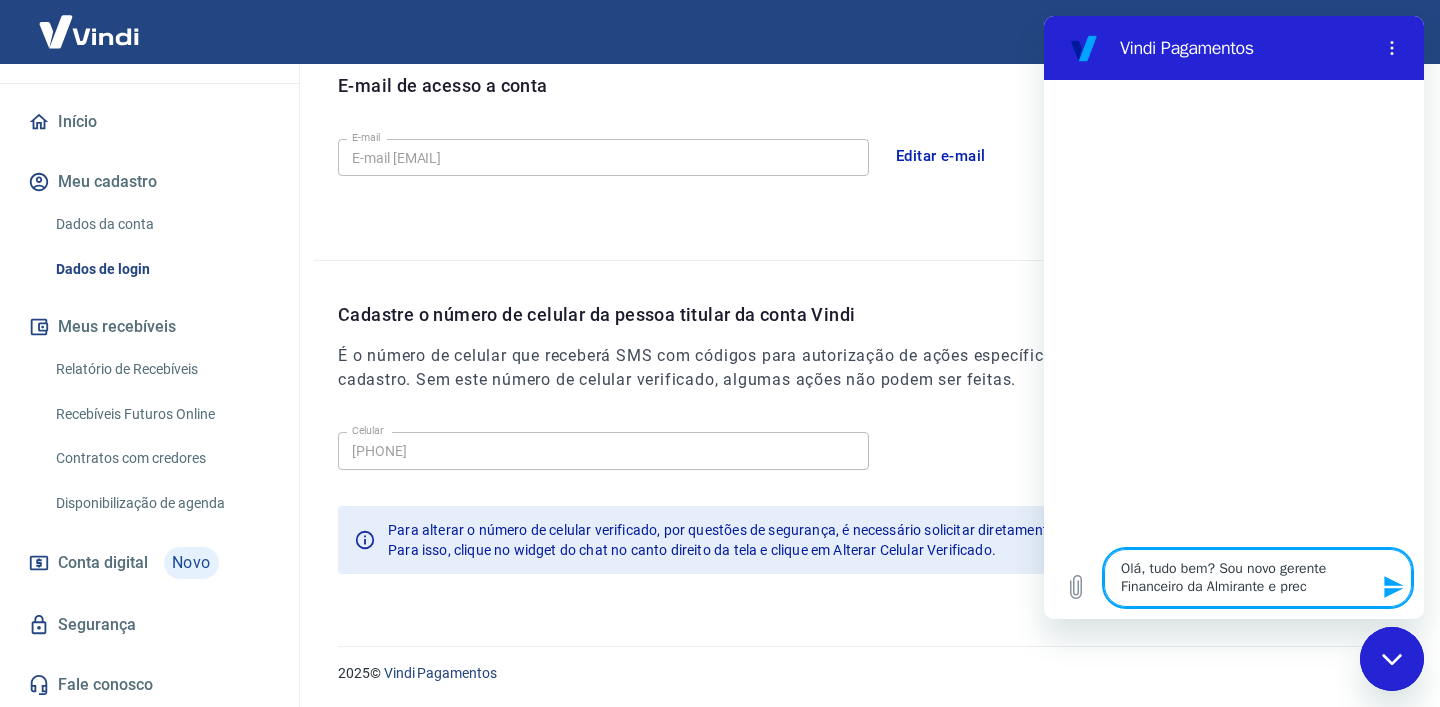 type on "Olá, tudo bem? Sou novo gerente Financeiro da Almirante e preci" 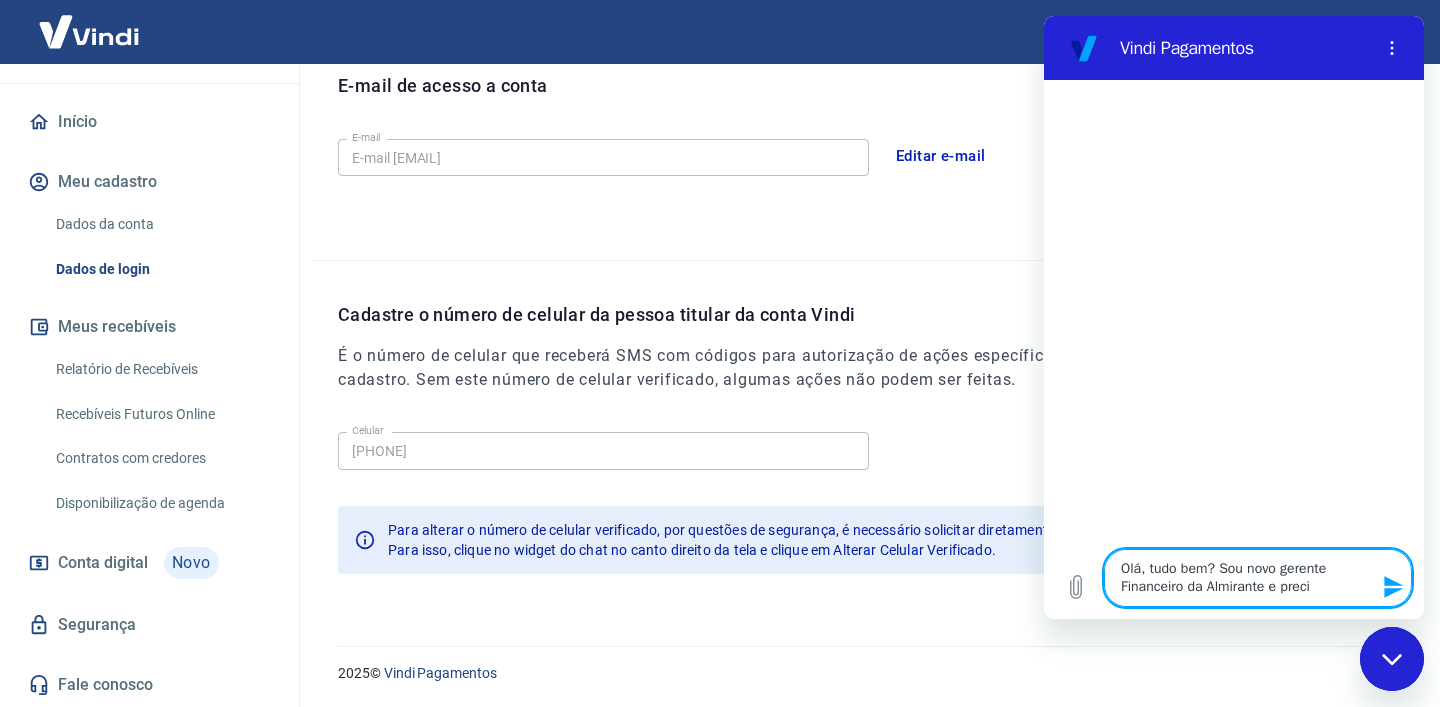 type on "Olá, tudo bem? Sou novo gerente Financeiro da Almirante e precis" 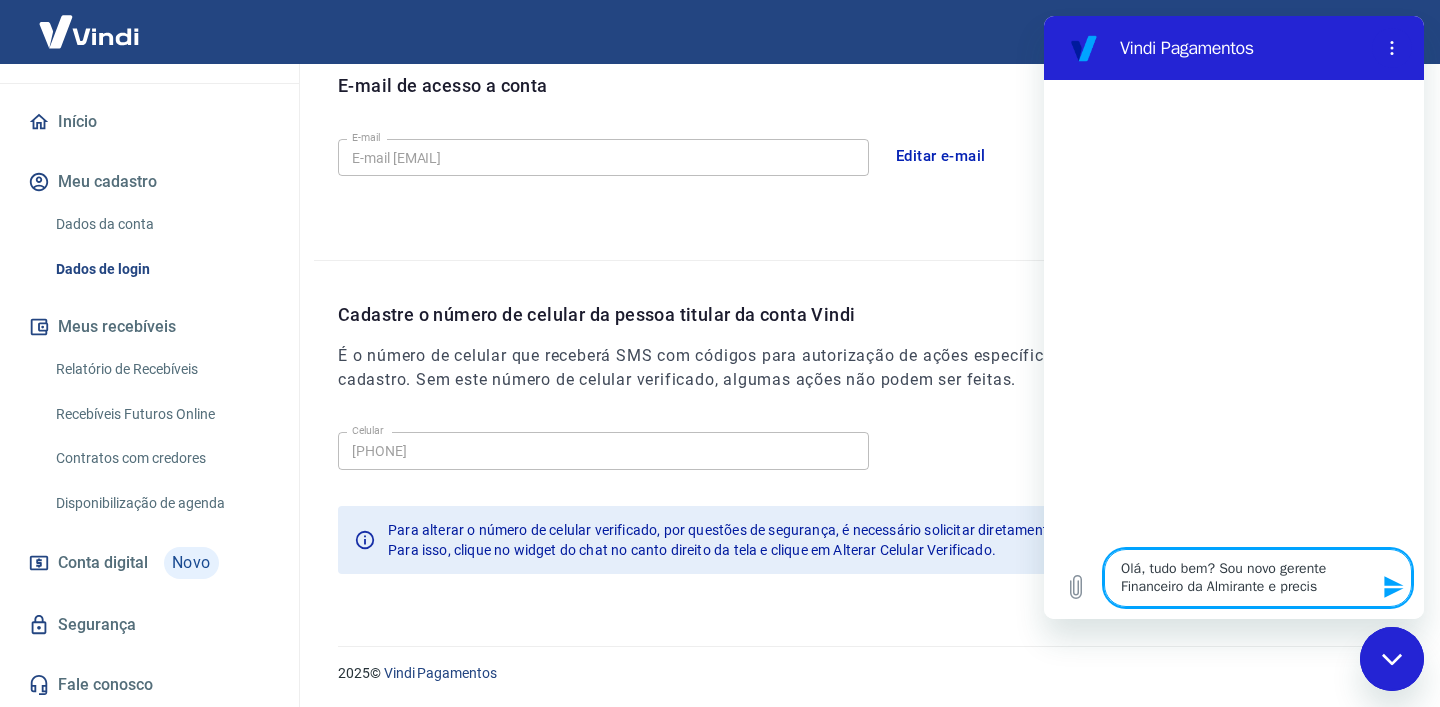 type on "x" 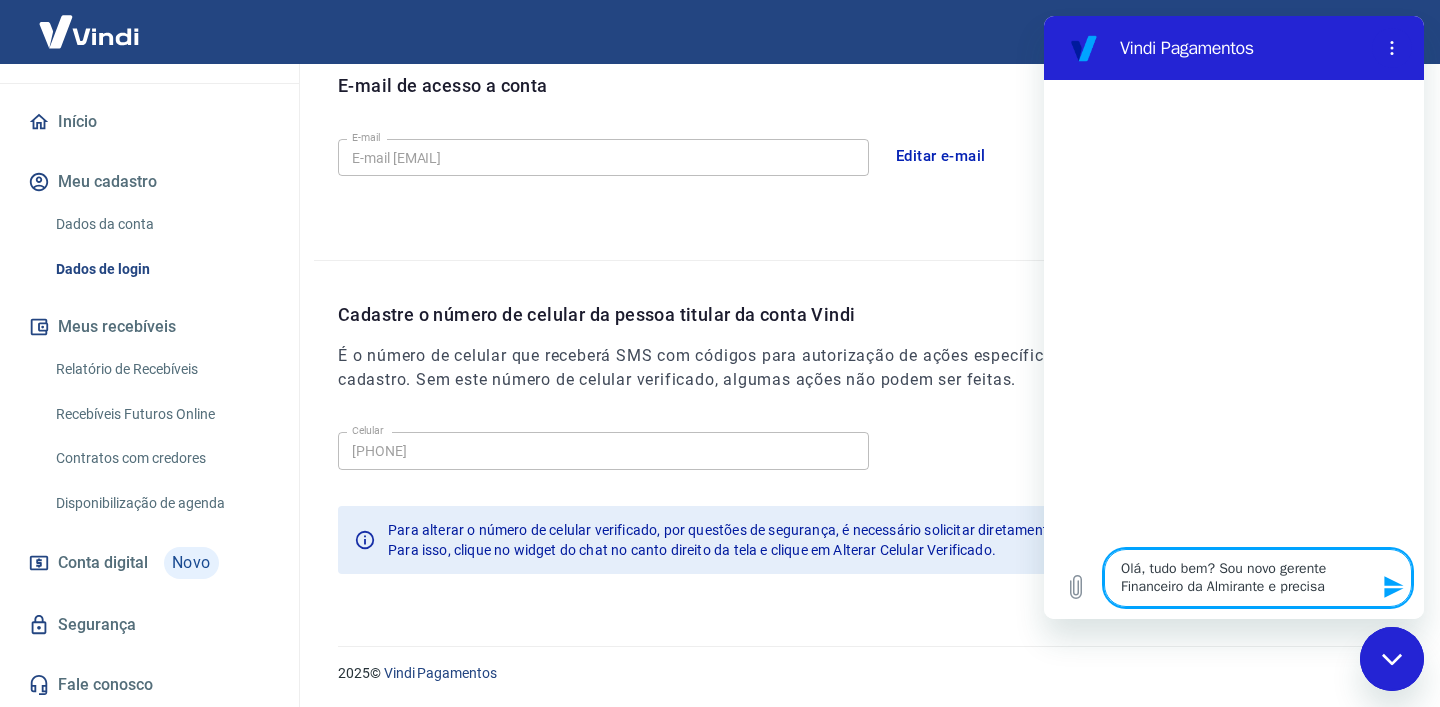 type on "x" 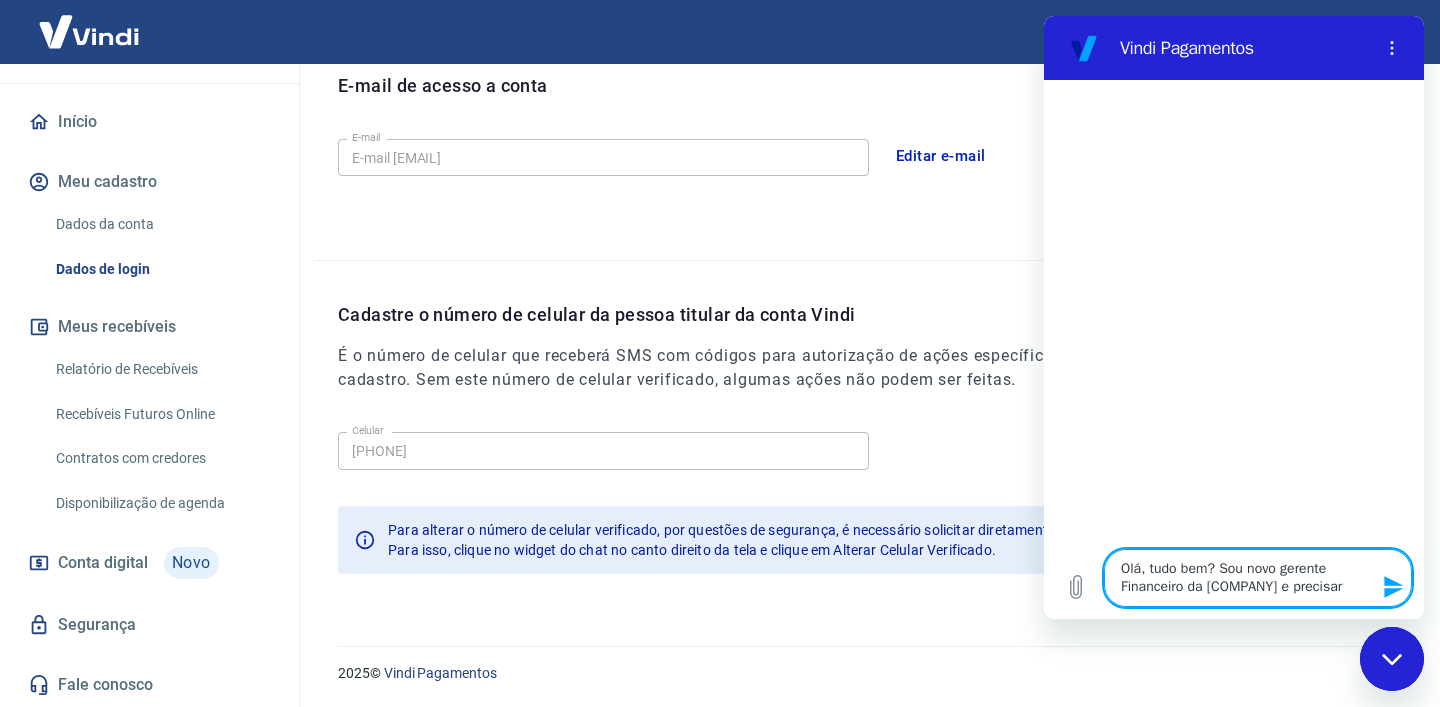 type on "Olá, tudo bem? Sou novo gerente Financeiro da Almirante e precisari" 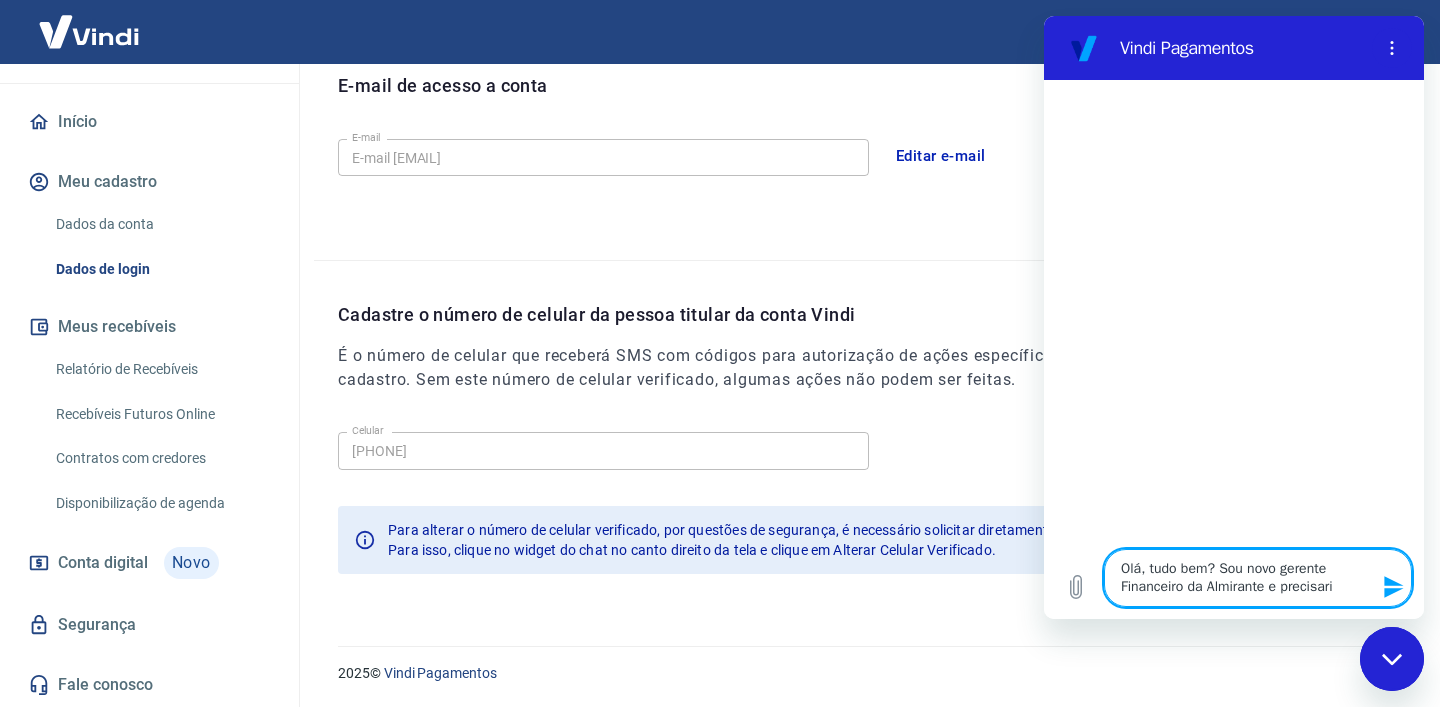 type on "Olá, tudo bem? Sou novo gerente Financeiro da [COMPANY] e precisar" 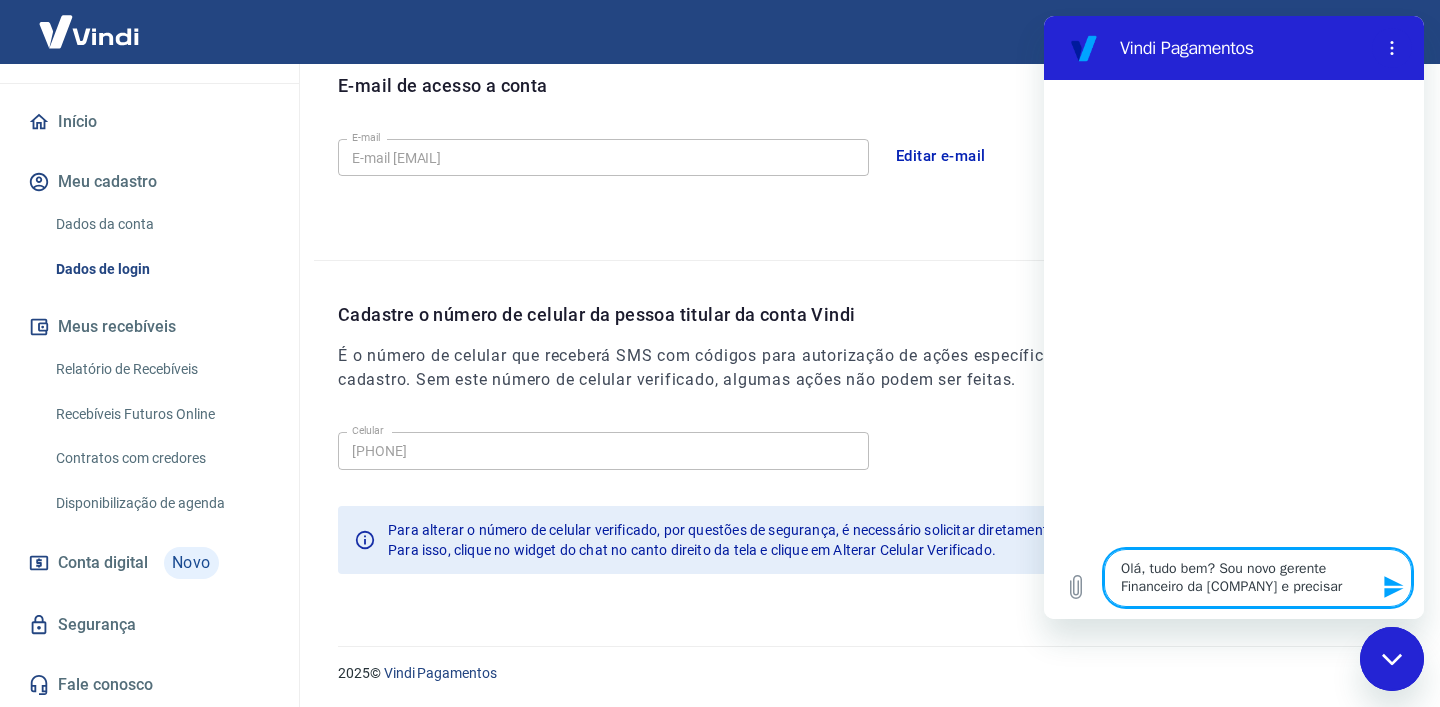 type on "Olá, tudo bem? Sou novo gerente Financeiro da Almirante e precisare" 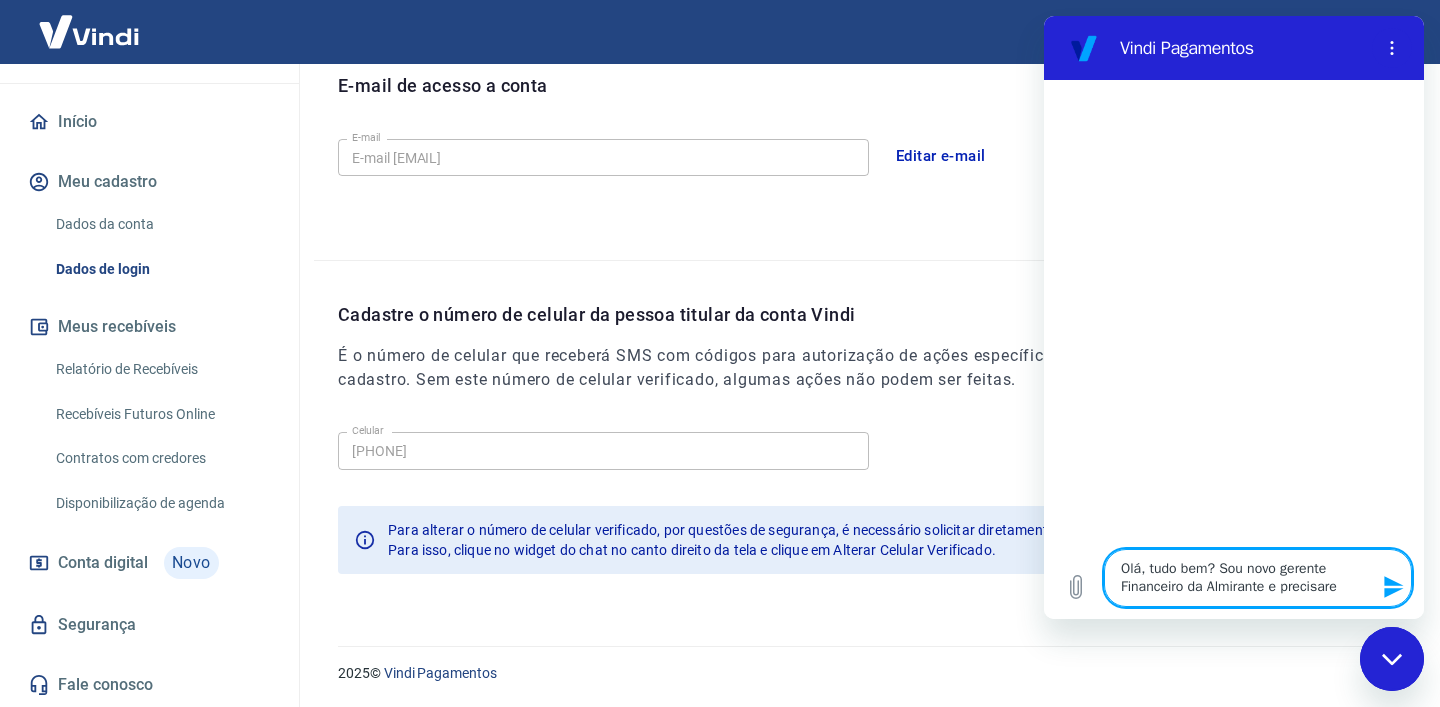 type on "Olá, tudo bem? Sou novo gerente Financeiro da [COMPANY] e precisarei" 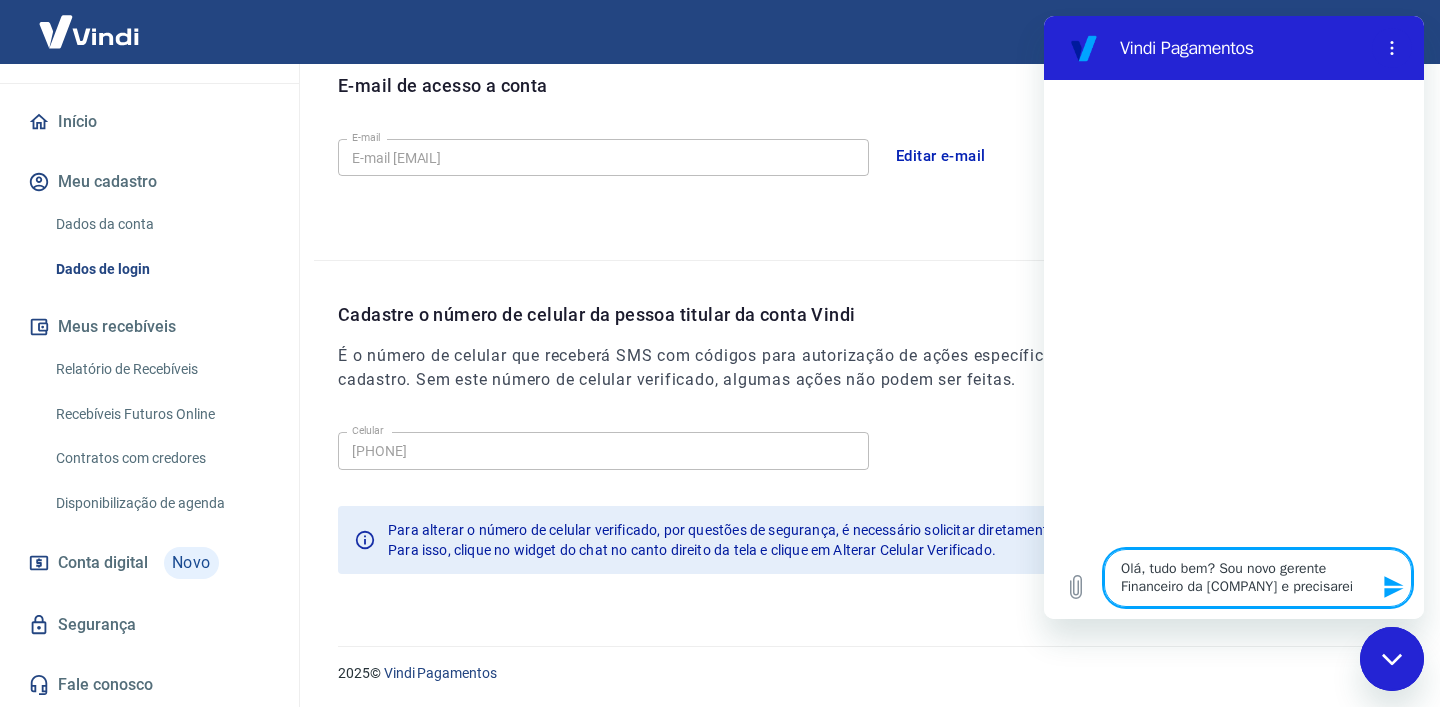 type on "Olá, tudo bem? Sou novo gerente Financeiro da [COMPANY] e precisarei" 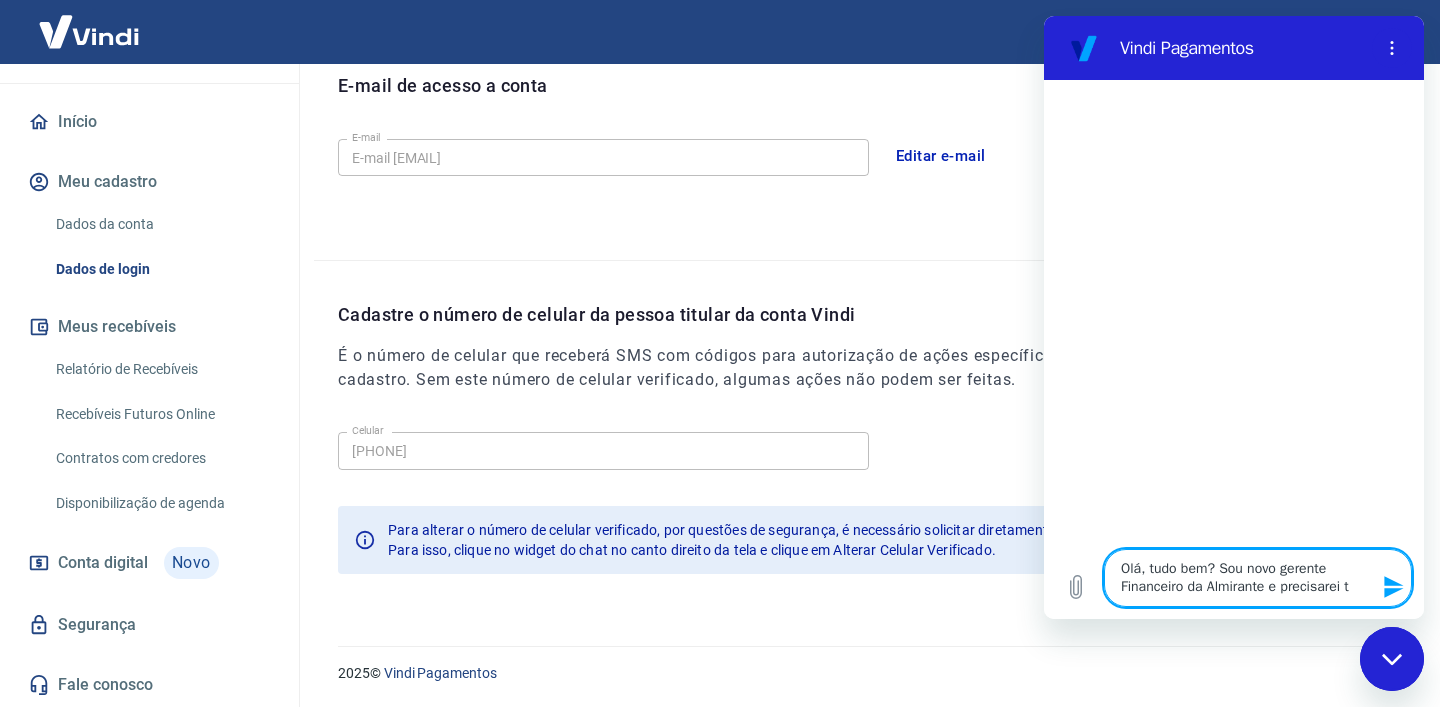 type on "Olá, tudo bem? Sou novo gerente Financeiro da Almirante e precisarei tr" 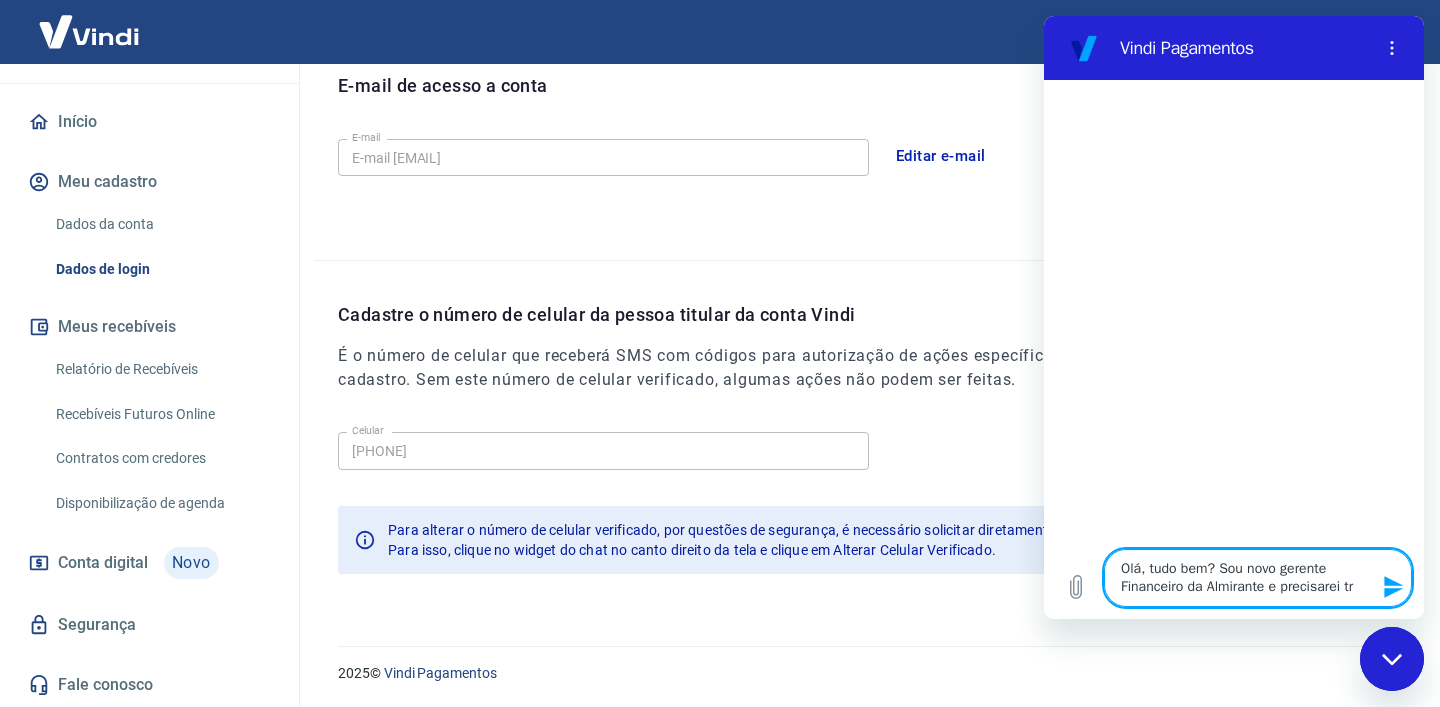 type on "Olá, tudo bem? Sou novo gerente Financeiro da Almirante e precisarei tro" 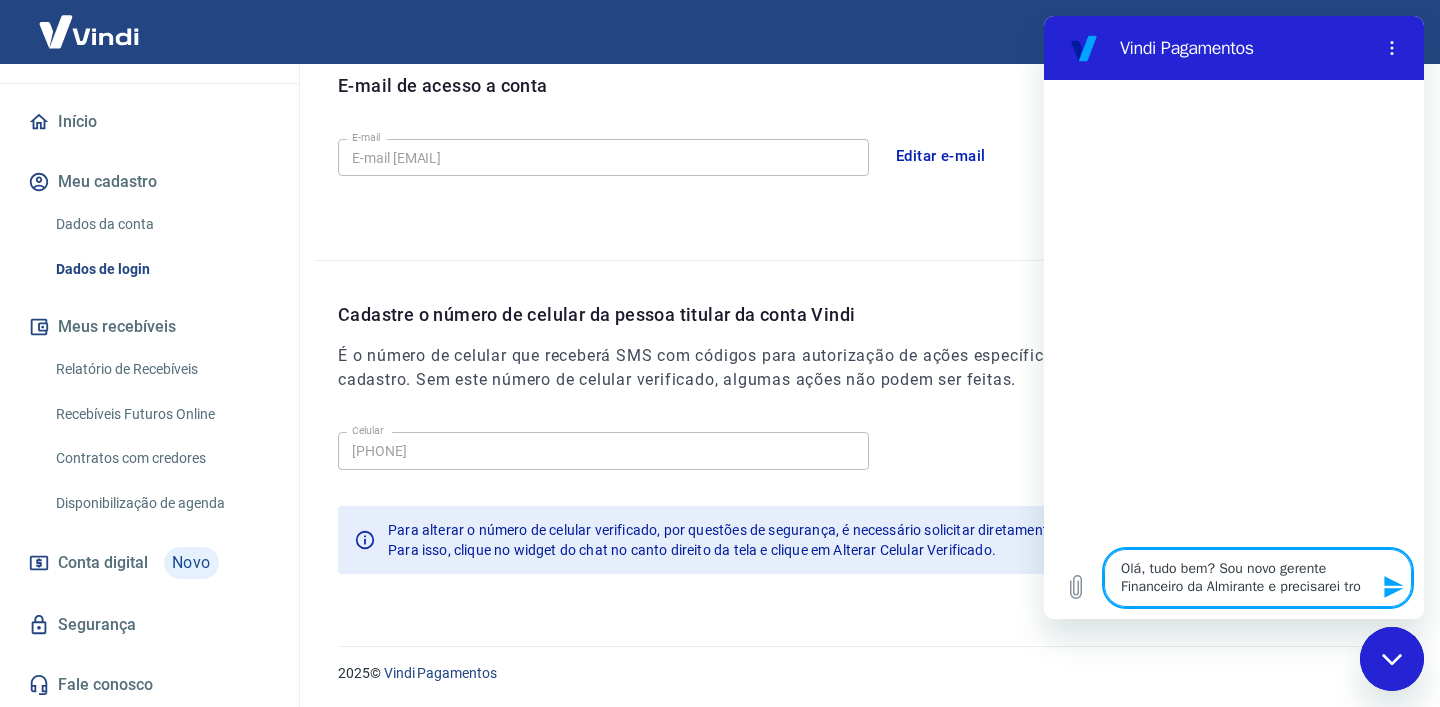 type on "x" 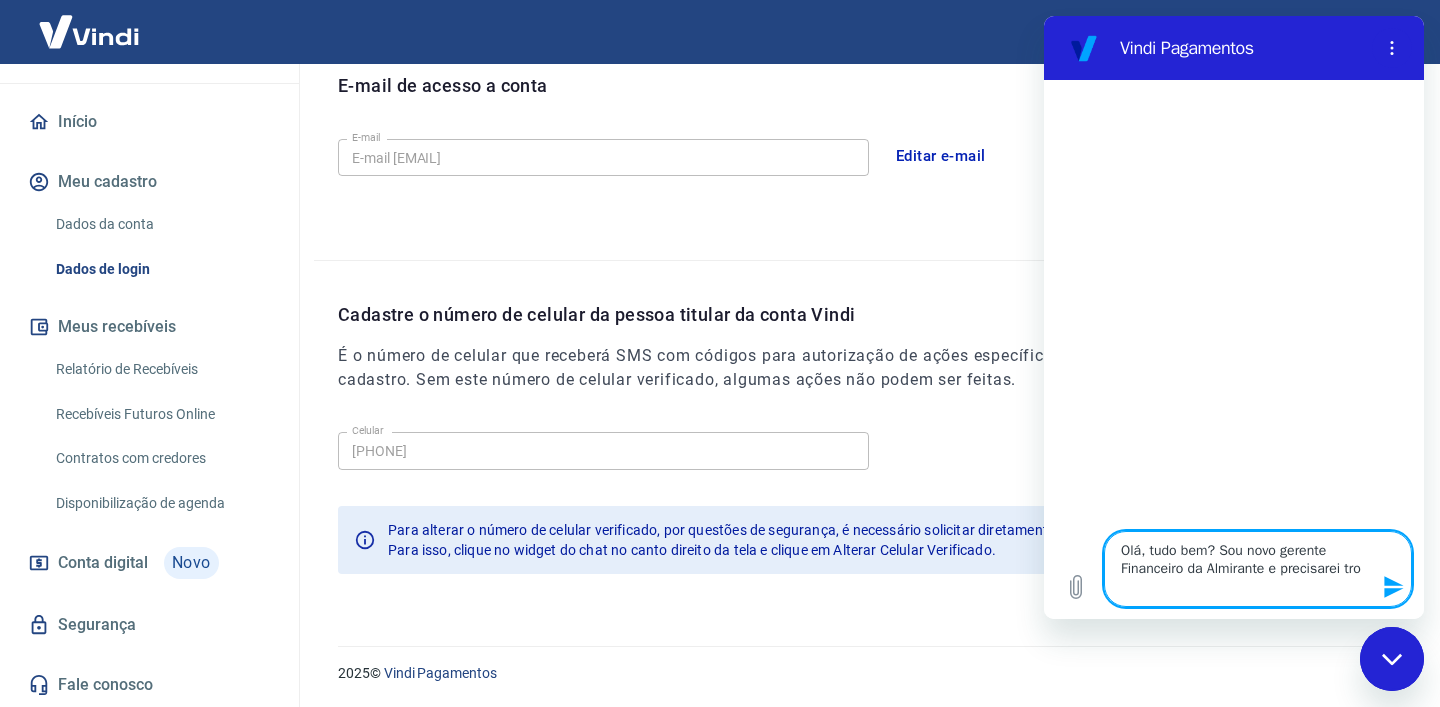type on "Olá, tudo bem? Sou novo gerente Financeiro da Almirante e precisarei troc" 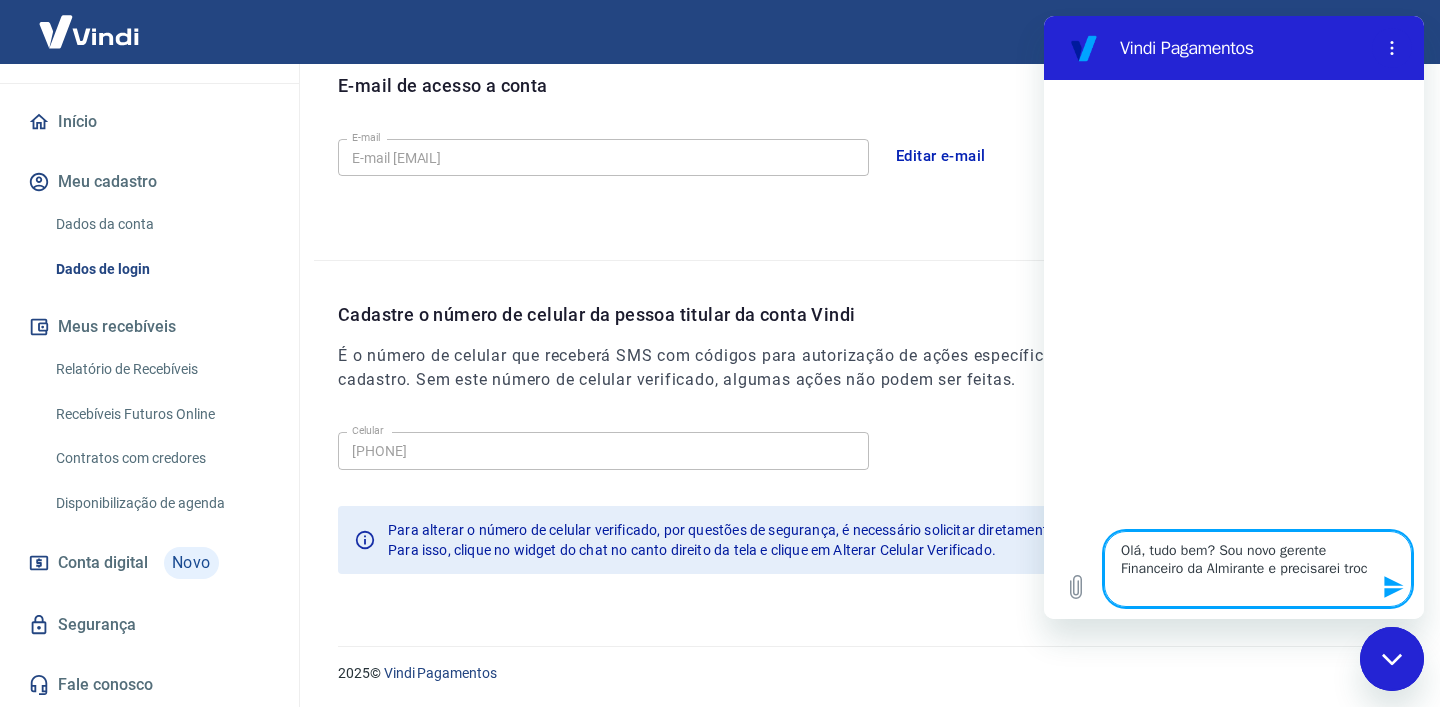 type on "Olá, tudo bem? Sou novo gerente Financeiro da Almirante e precisarei troca" 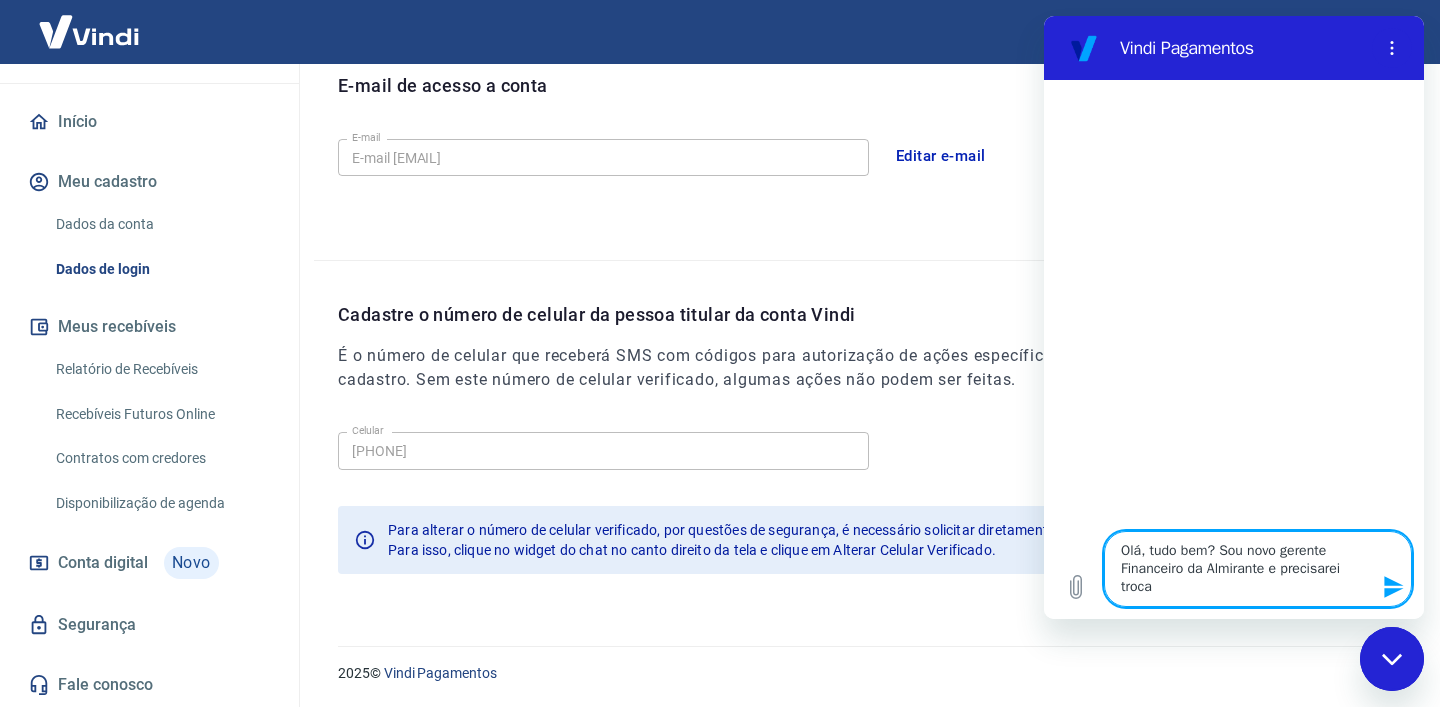 type on "Olá, tudo bem? Sou novo gerente Financeiro da Almirante e precisarei trocar" 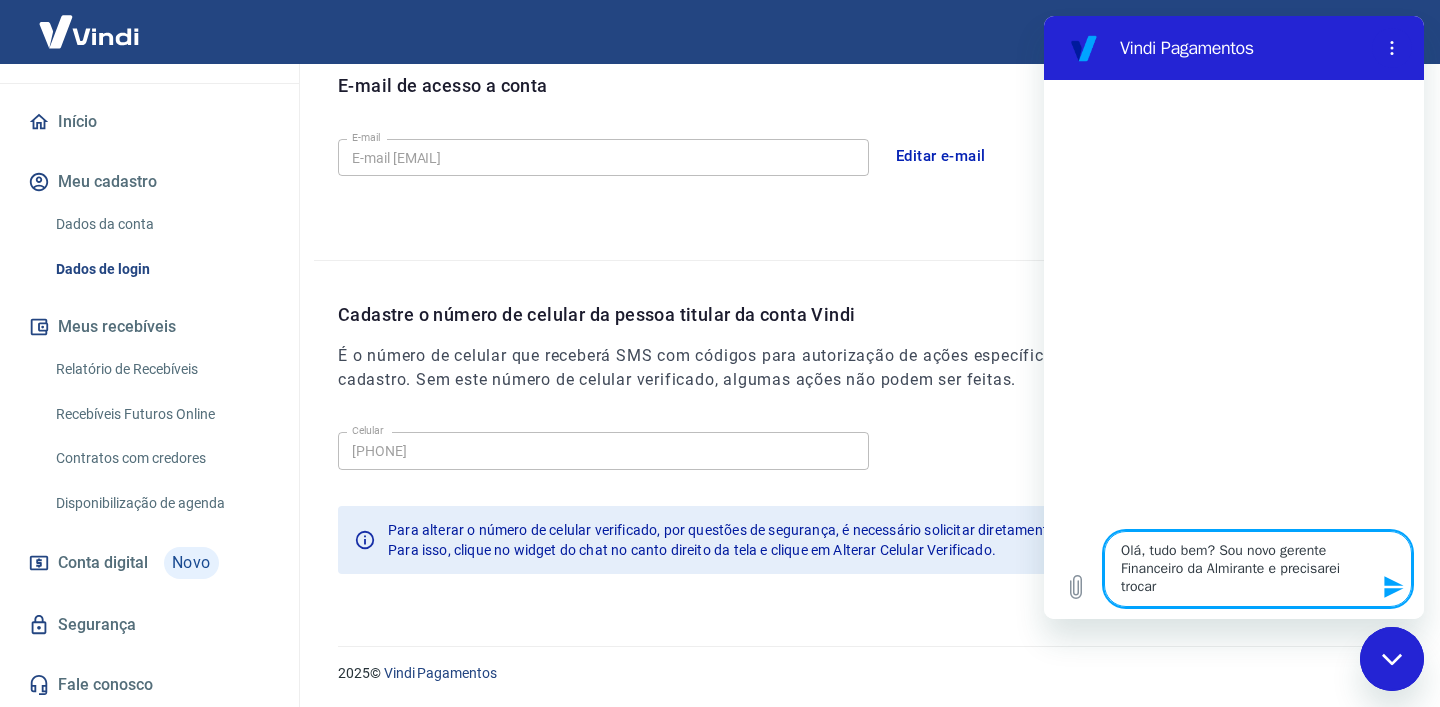 type on "Olá, tudo bem? Sou novo gerente Financeiro da Almirante e precisarei trocar" 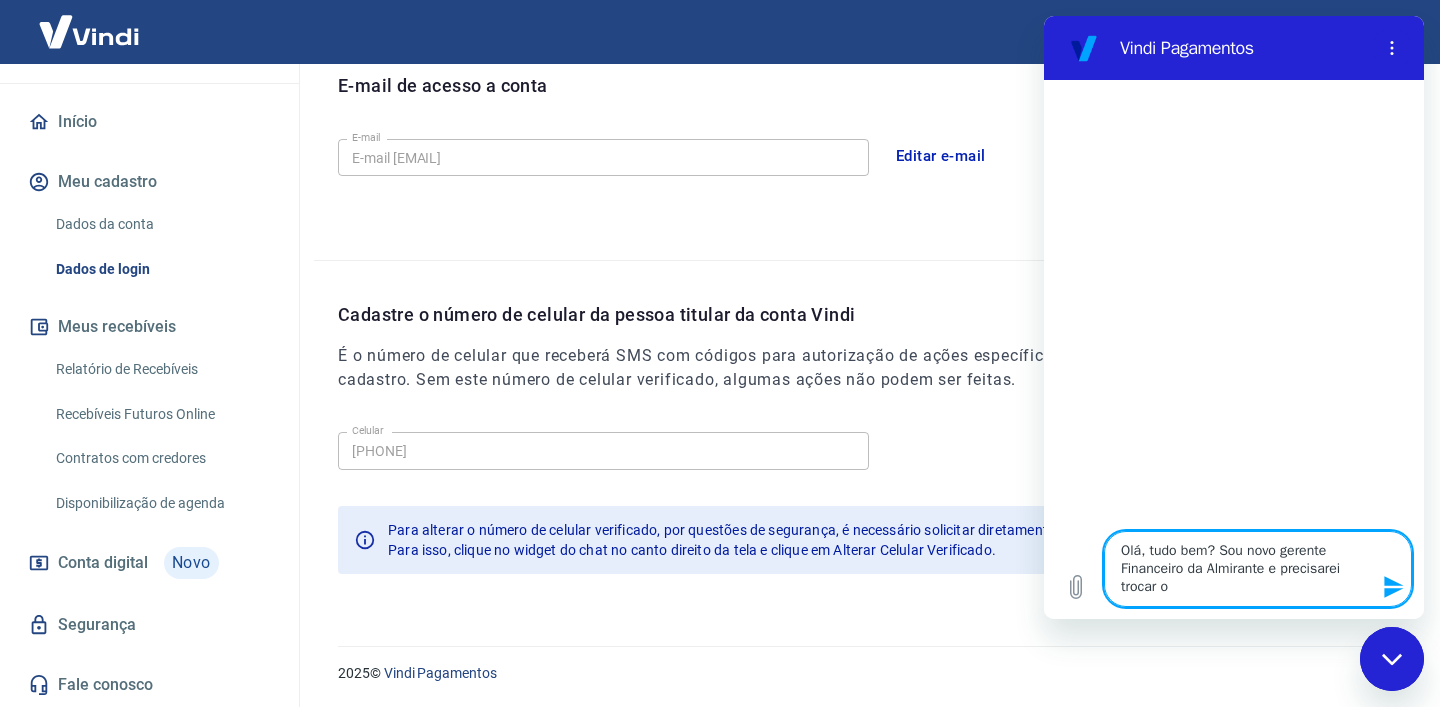 type on "Olá, tudo bem? Sou novo gerente Financeiro da Almirante e precisarei trocar o" 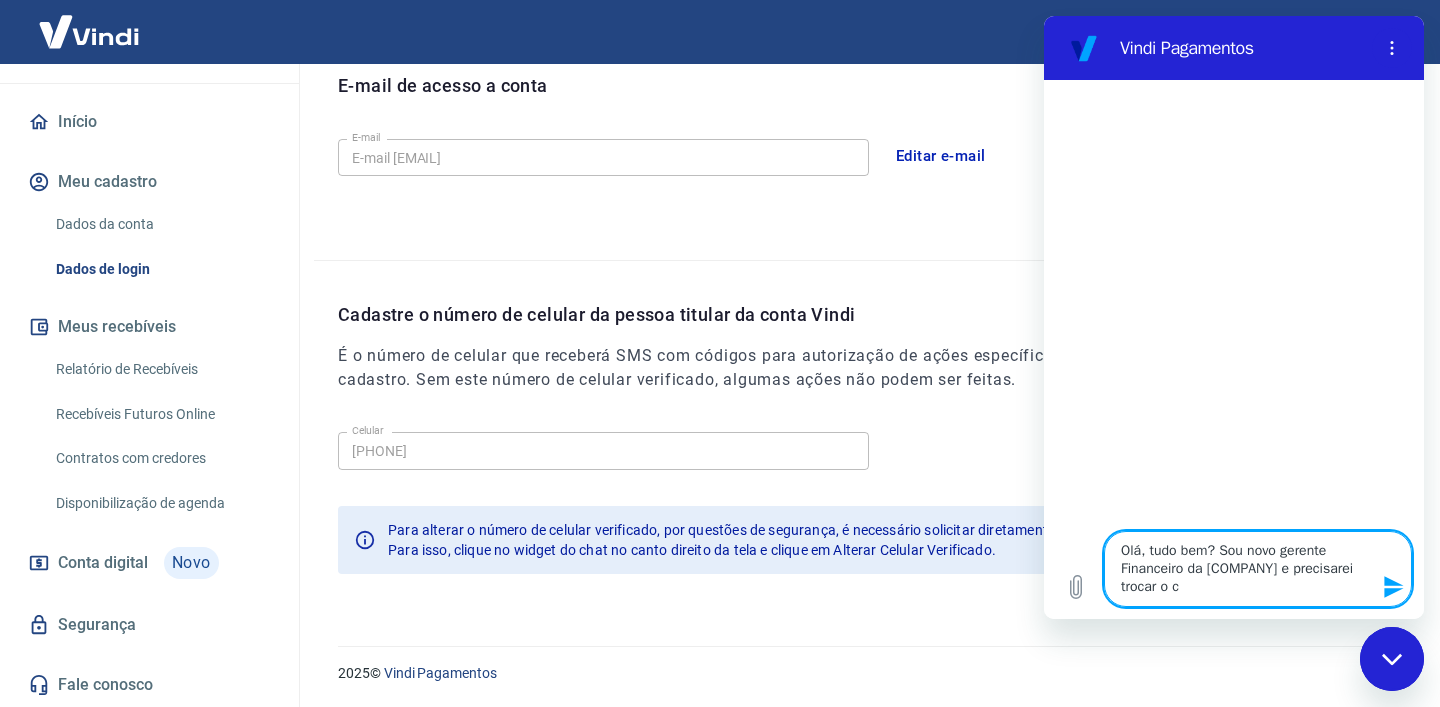 type on "Olá, tudo bem? Sou novo gerente Financeiro da Almirante e precisarei trocar o ce" 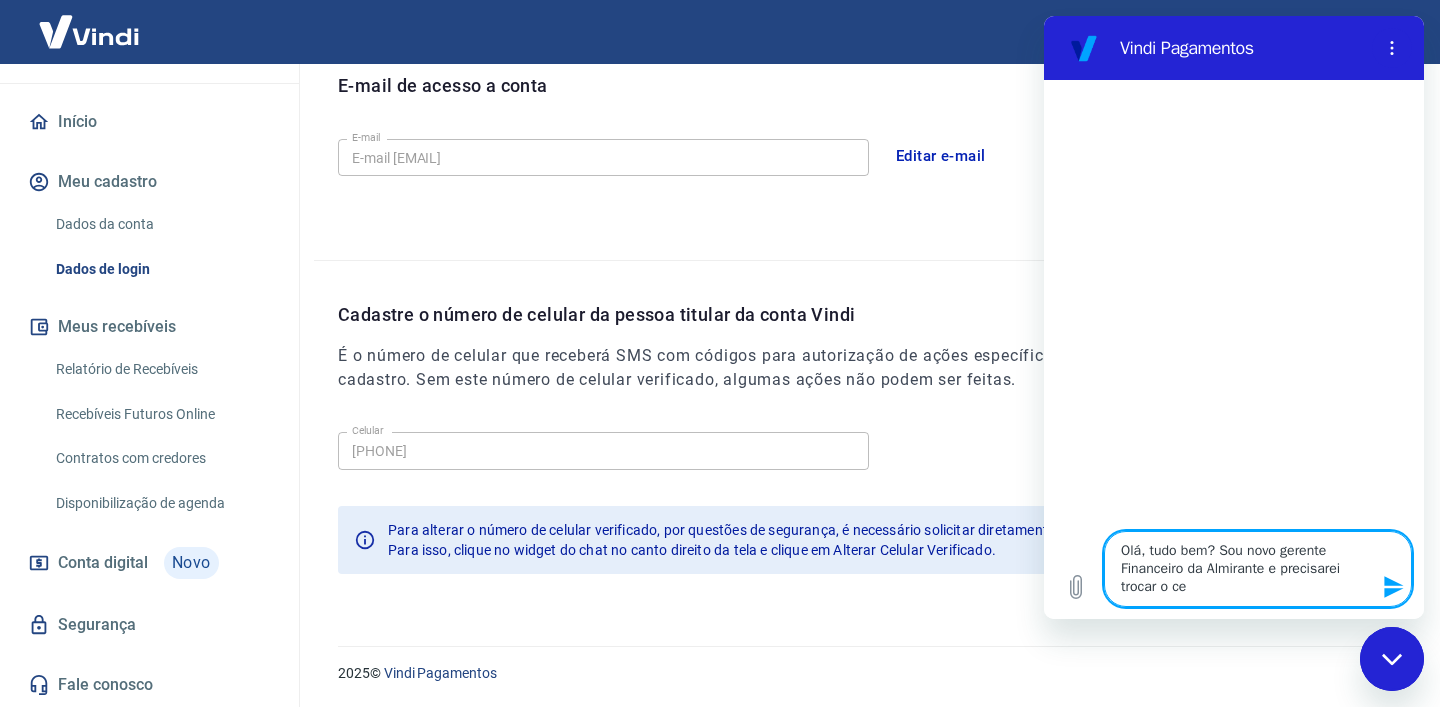 type on "Olá, tudo bem? Sou novo gerente Financeiro da Almirante e precisarei trocar o cel" 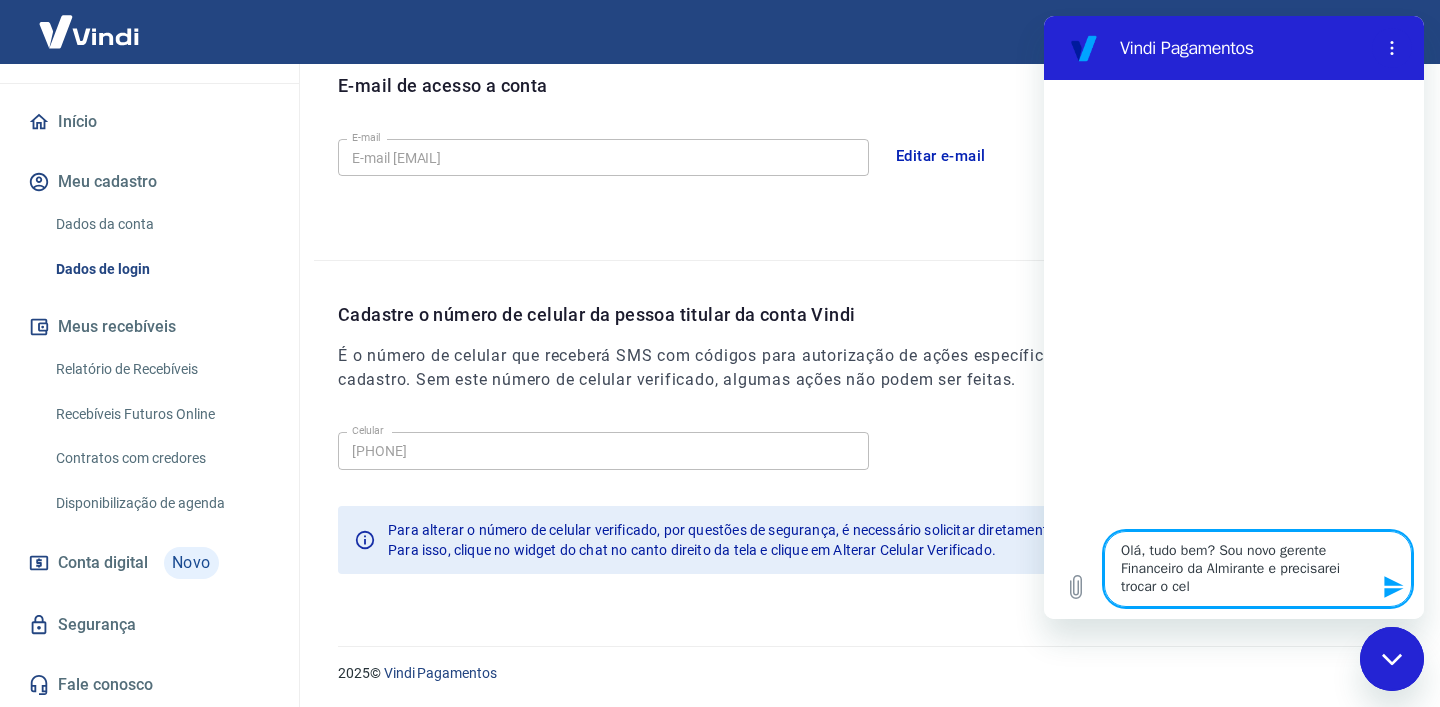 type on "Olá, tudo bem? Sou novo gerente Financeiro da Almirante e precisarei trocar o celu" 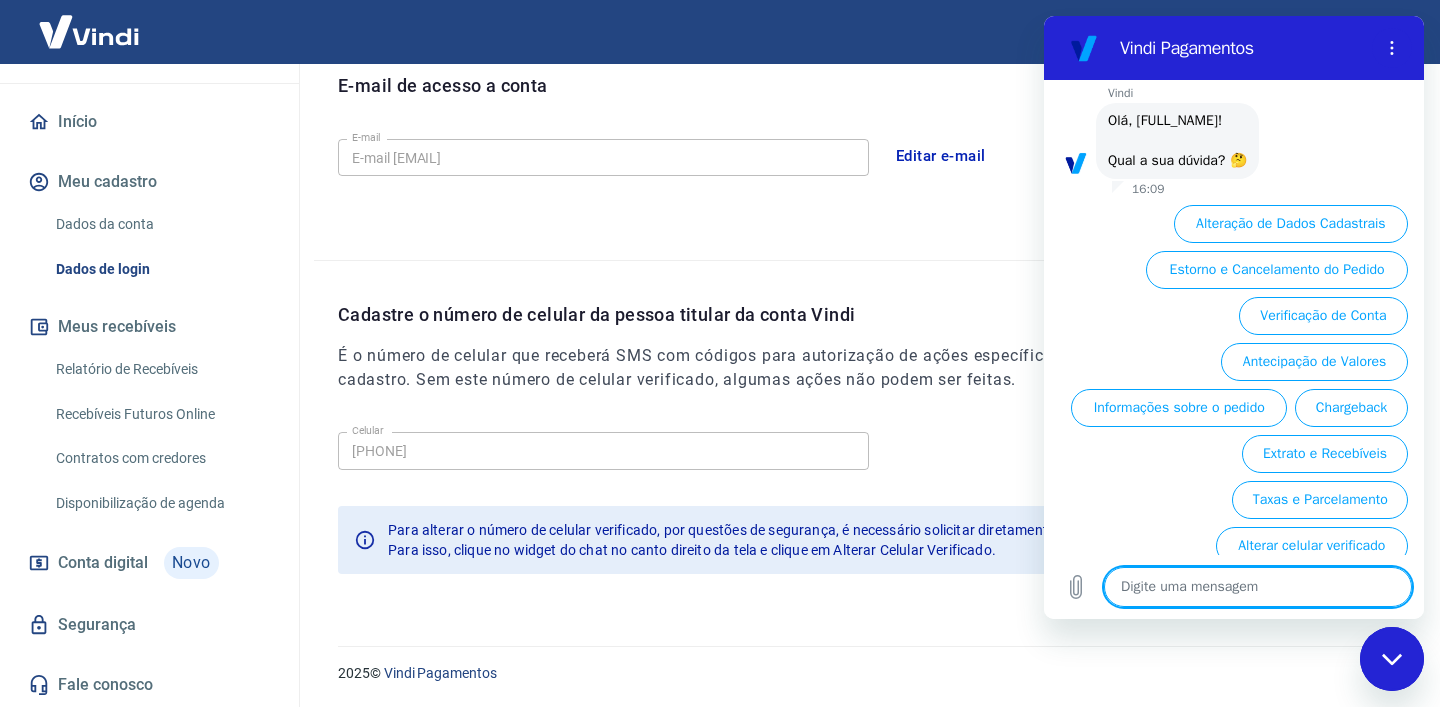 scroll, scrollTop: 158, scrollLeft: 0, axis: vertical 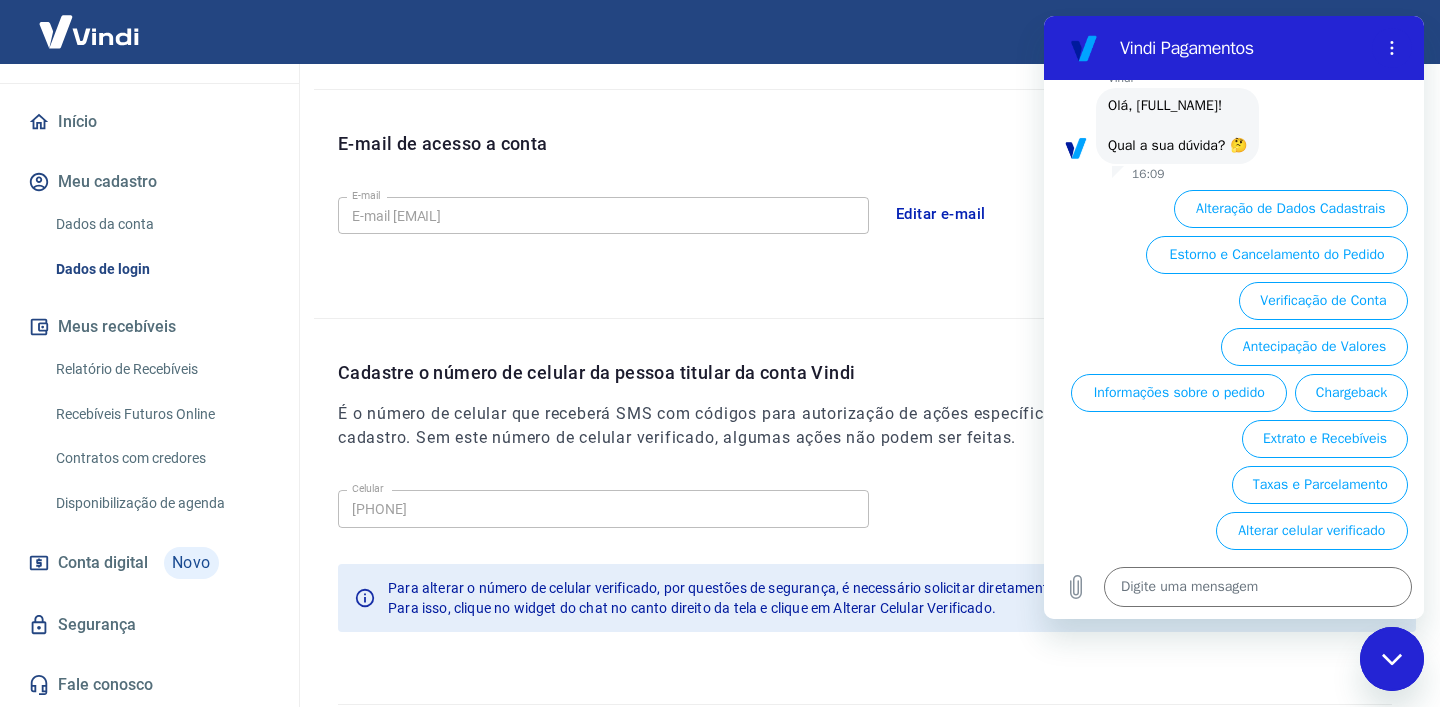 click on "Vindi Pagamentos" at bounding box center [1242, 48] 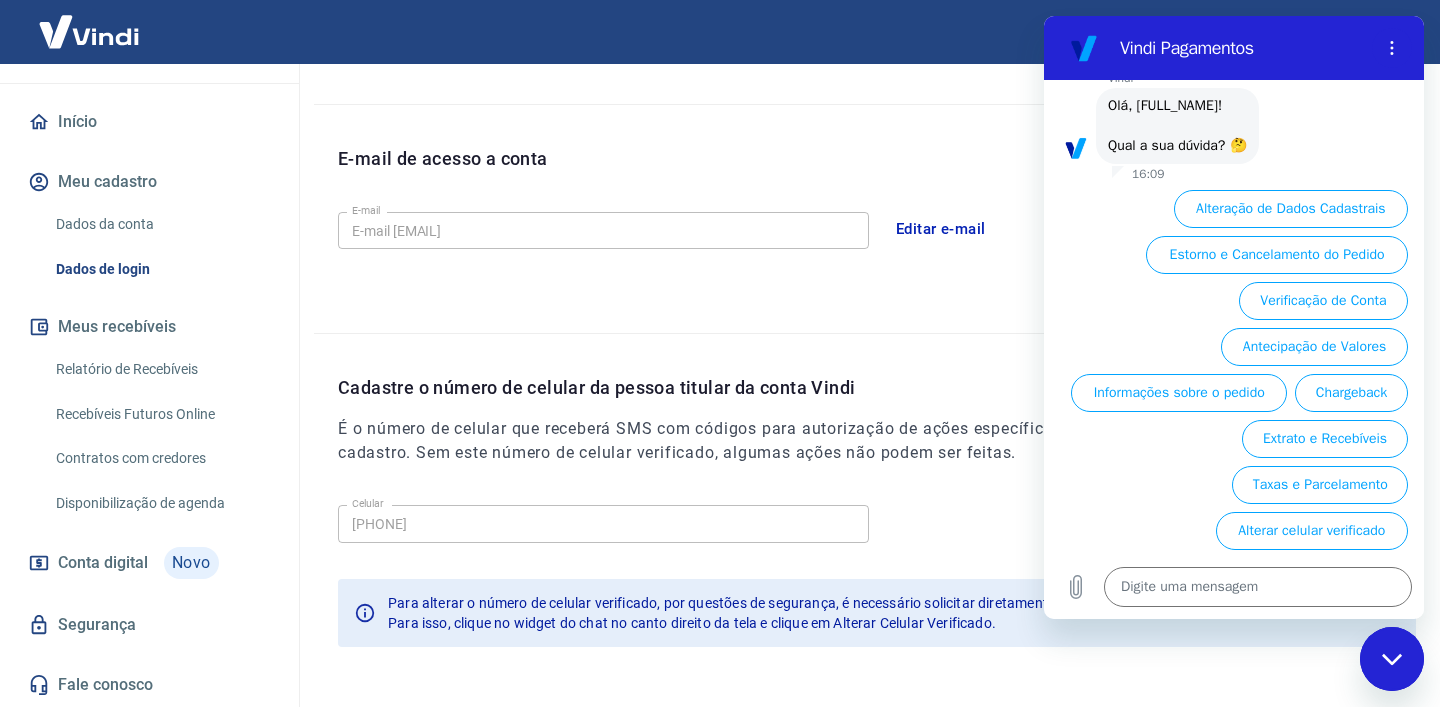 scroll, scrollTop: 502, scrollLeft: 0, axis: vertical 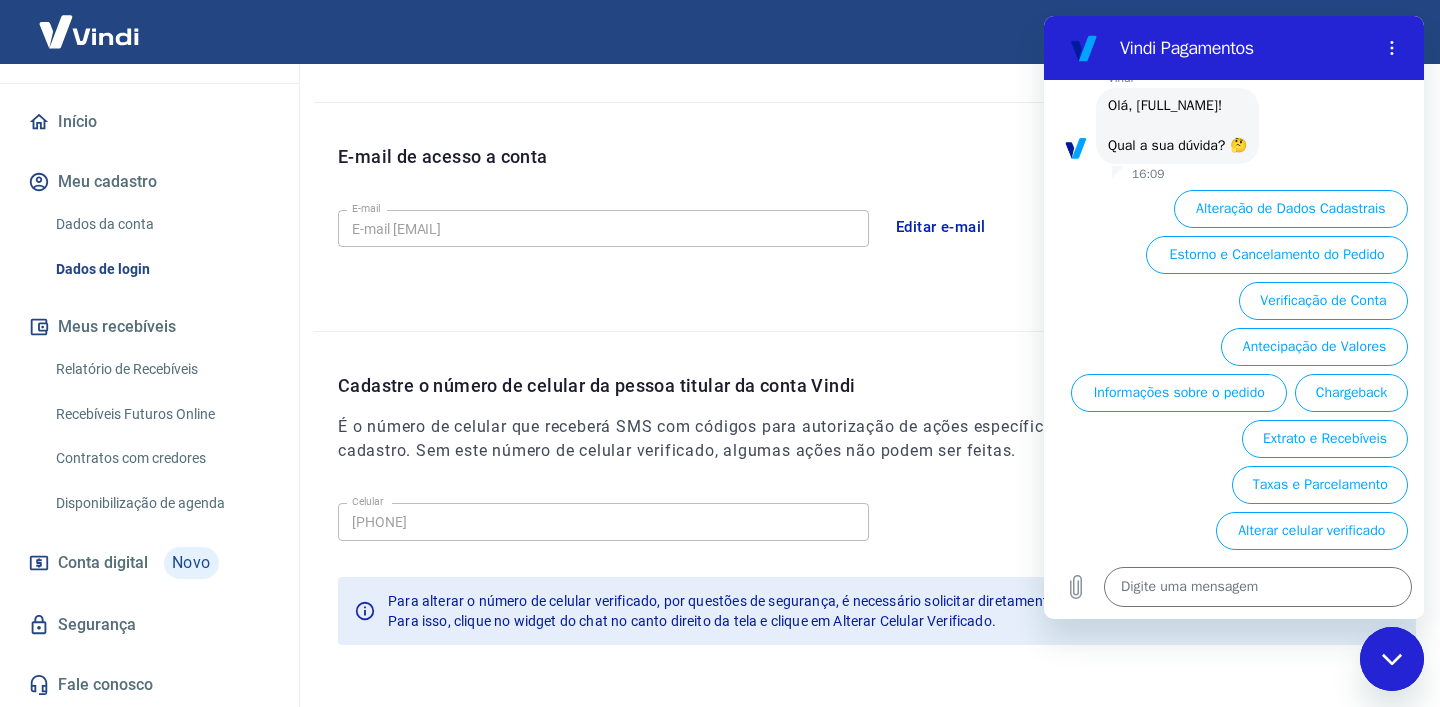 click on "E-mail de acesso a conta E-mail [EMAIL] E-mail Editar e-mail" at bounding box center [865, 217] 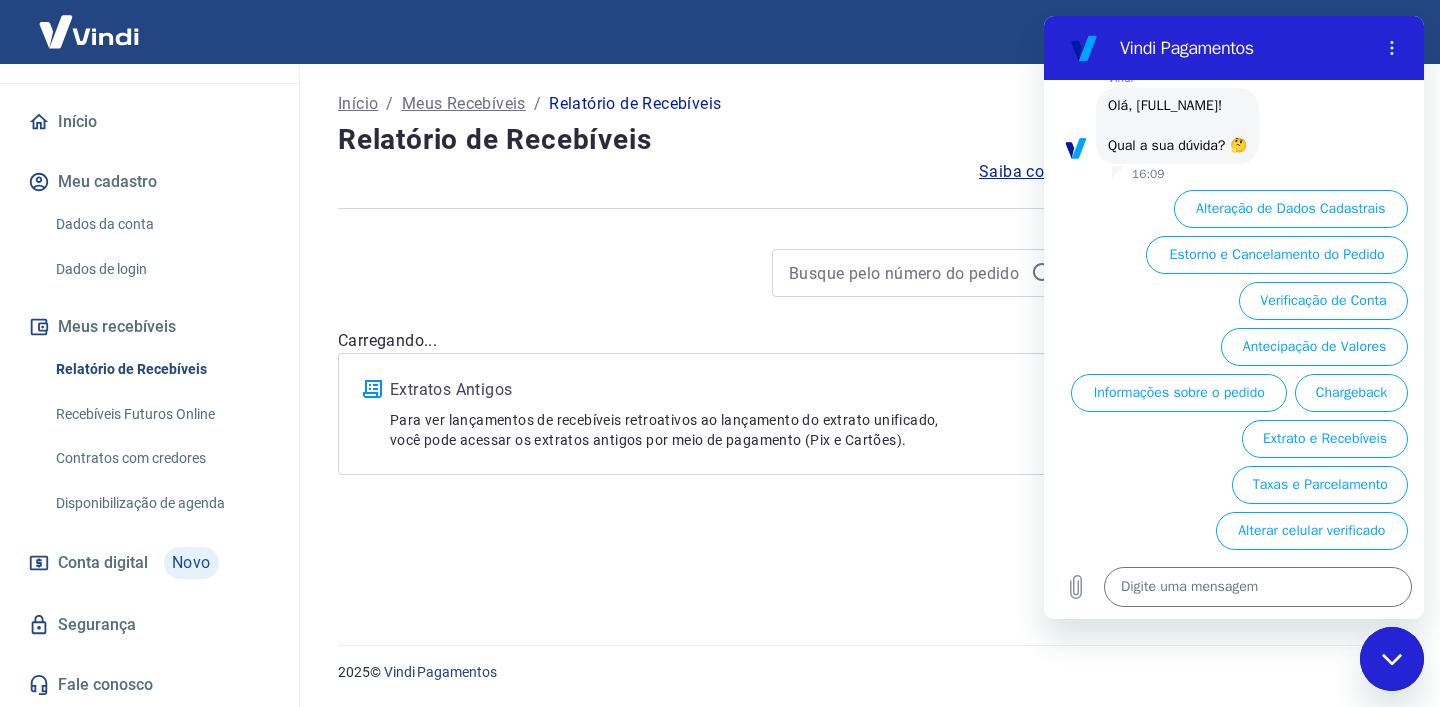 scroll, scrollTop: 0, scrollLeft: 0, axis: both 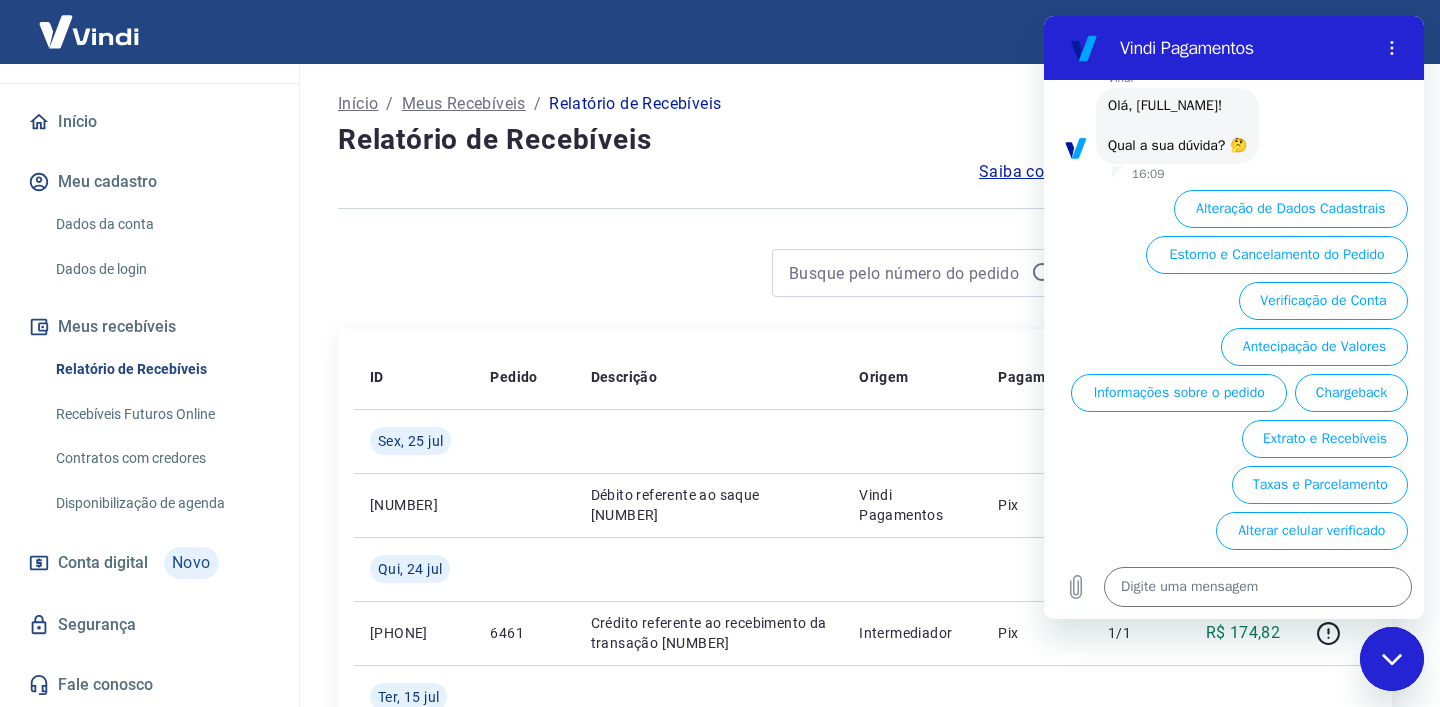 click at bounding box center (1388, 48) 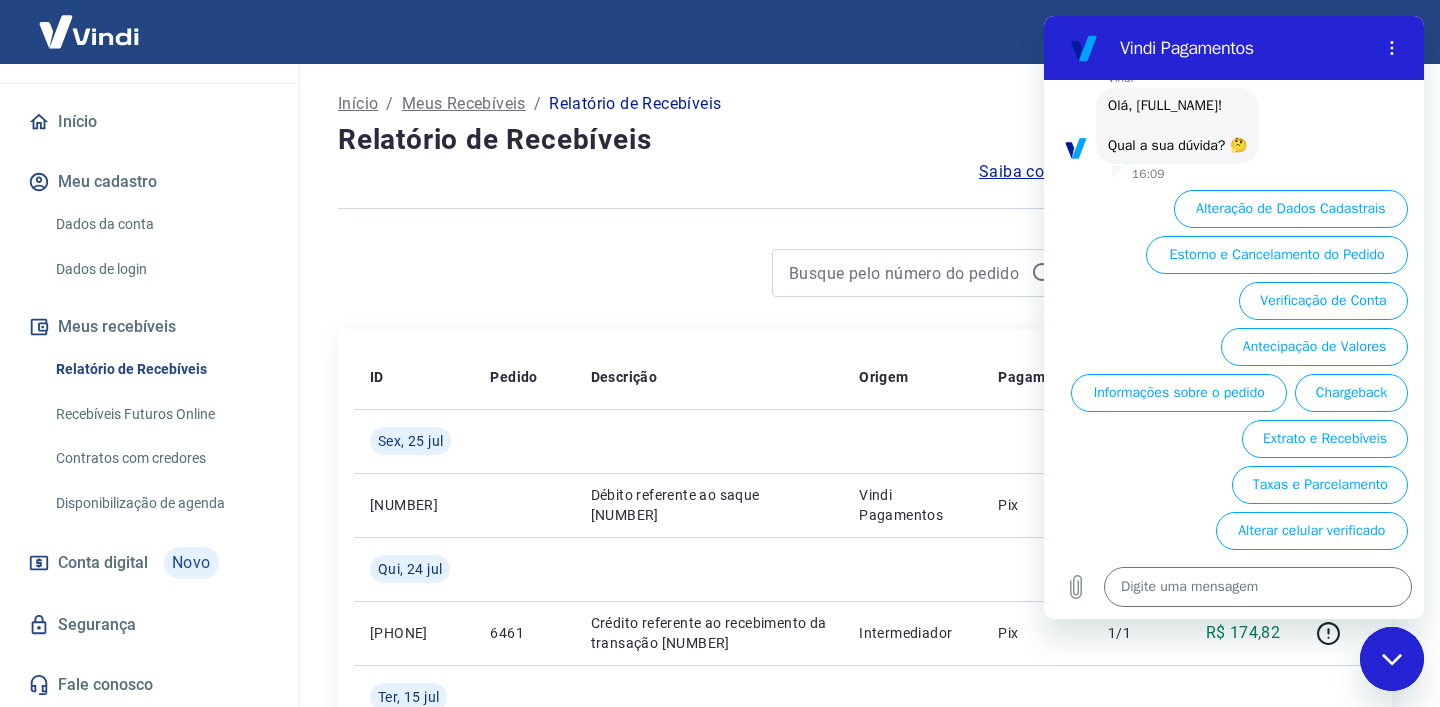 click 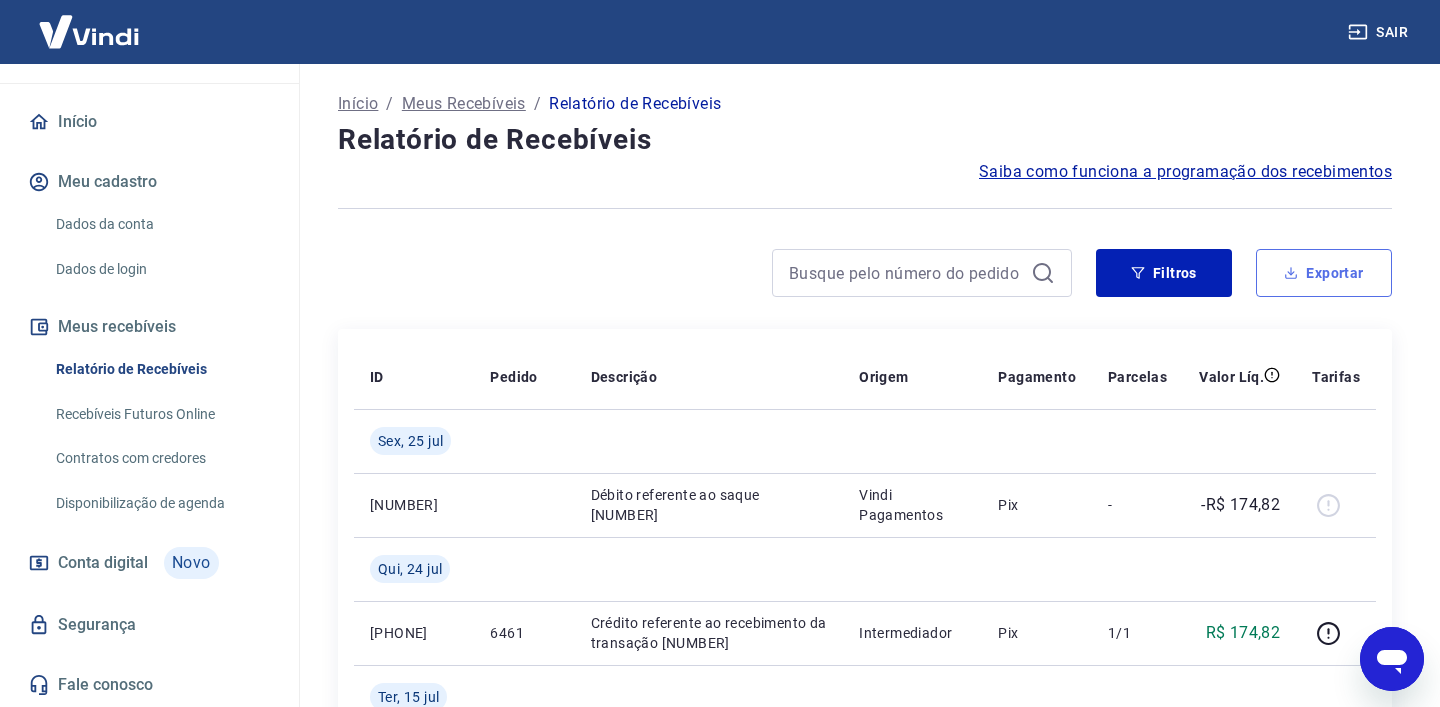 click on "Exportar" at bounding box center [1324, 273] 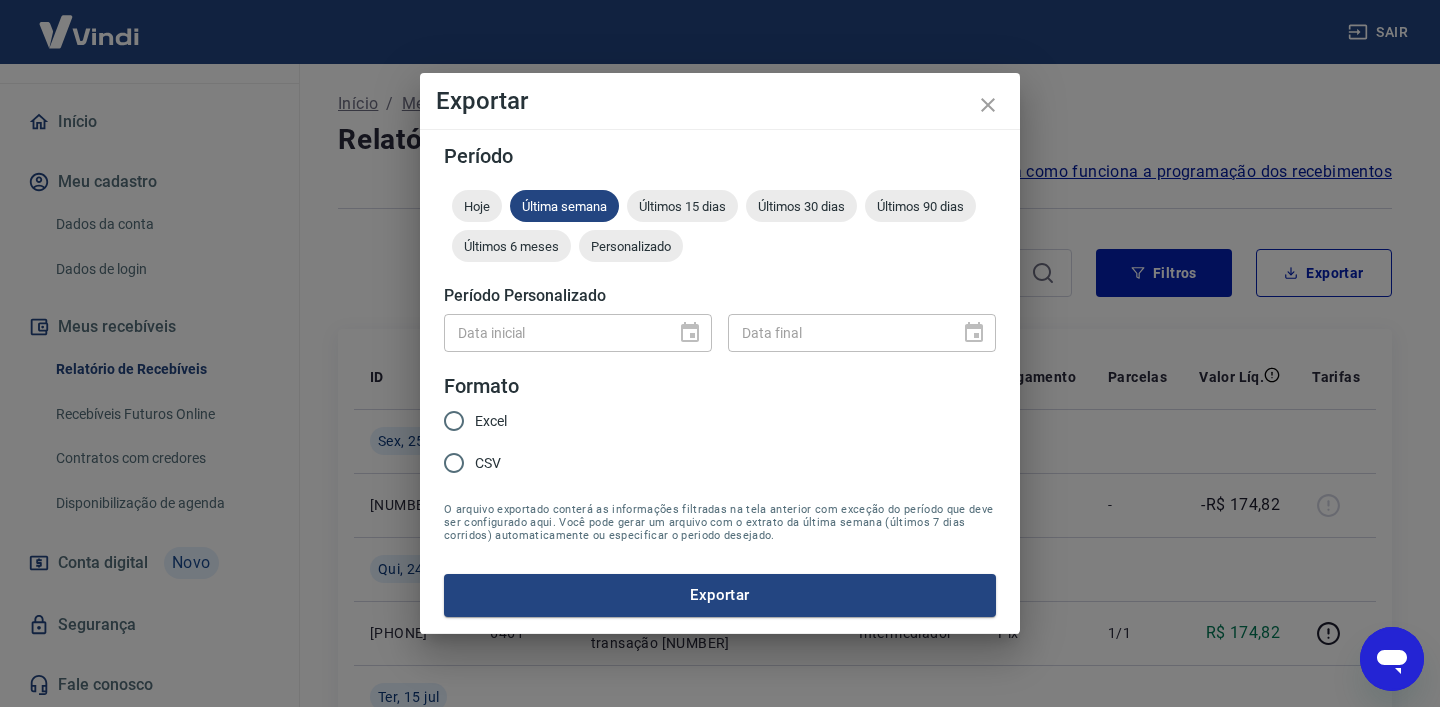 click on "Excel" at bounding box center (454, 421) 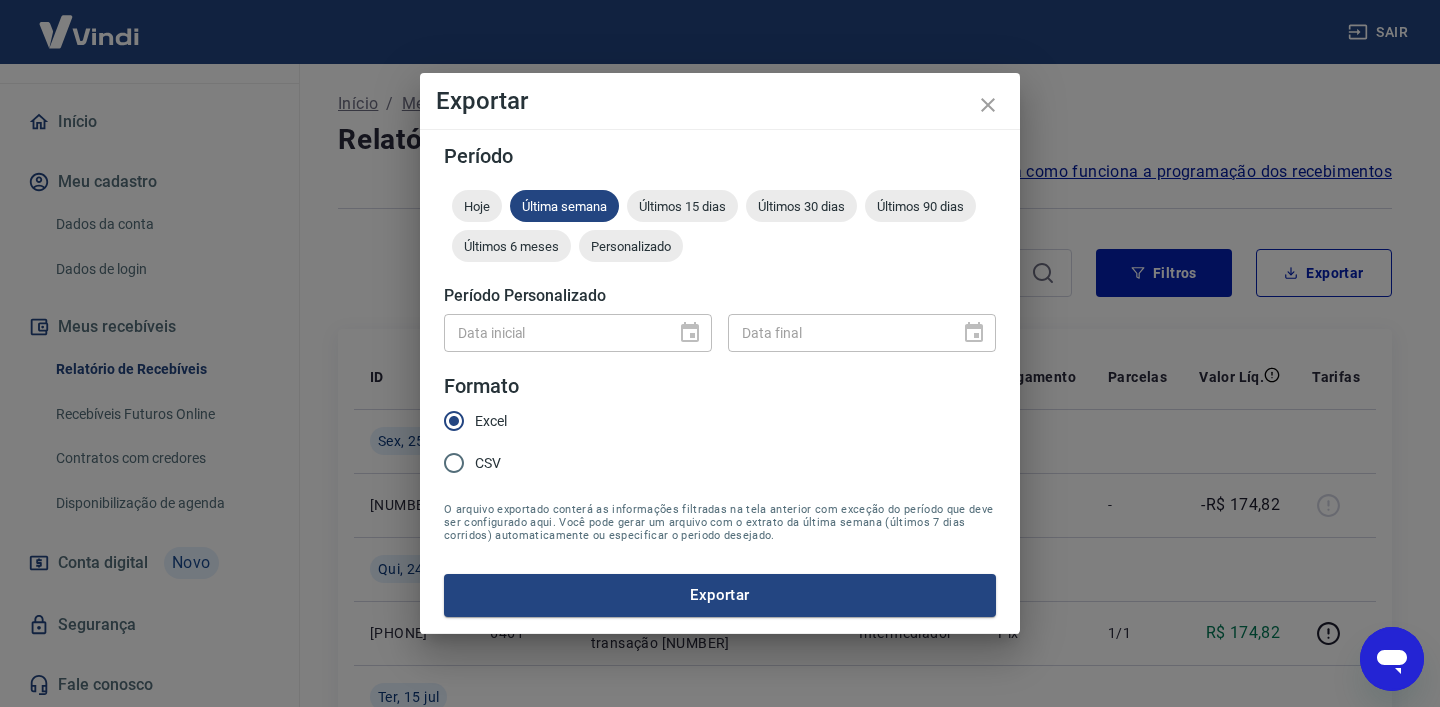 click at bounding box center (684, 333) 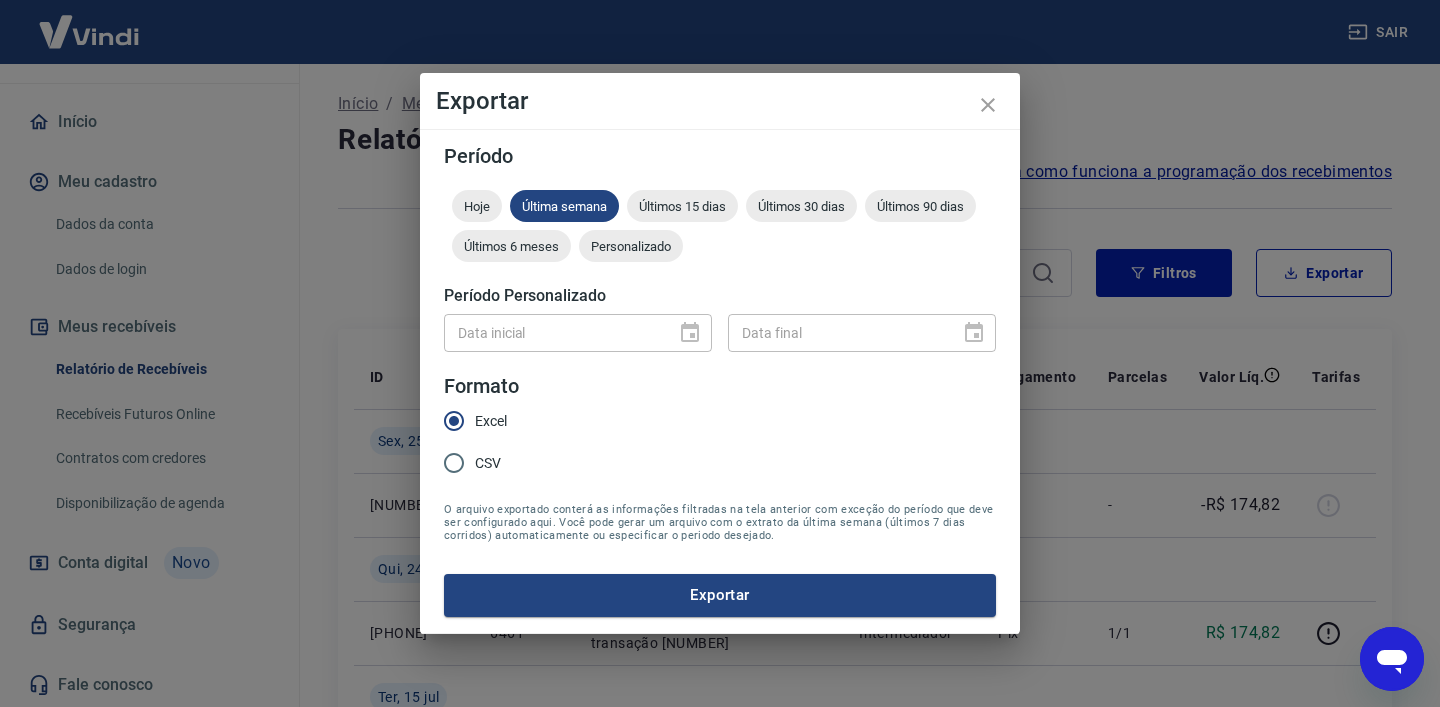 click on "Hoje Última semana Últimos 15 dias Últimos 30 dias Últimos 90 dias Últimos 6 meses Personalizado" at bounding box center (720, 230) 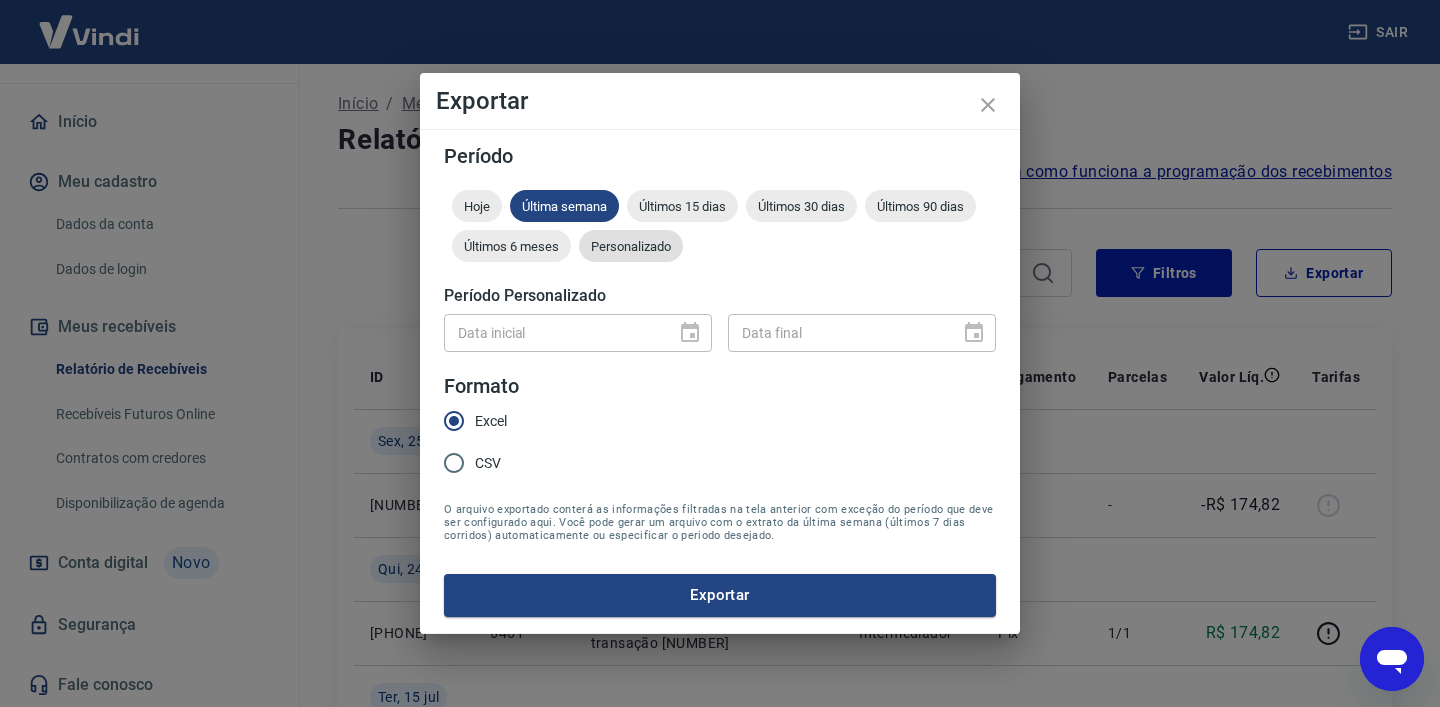 click on "Personalizado" at bounding box center [631, 246] 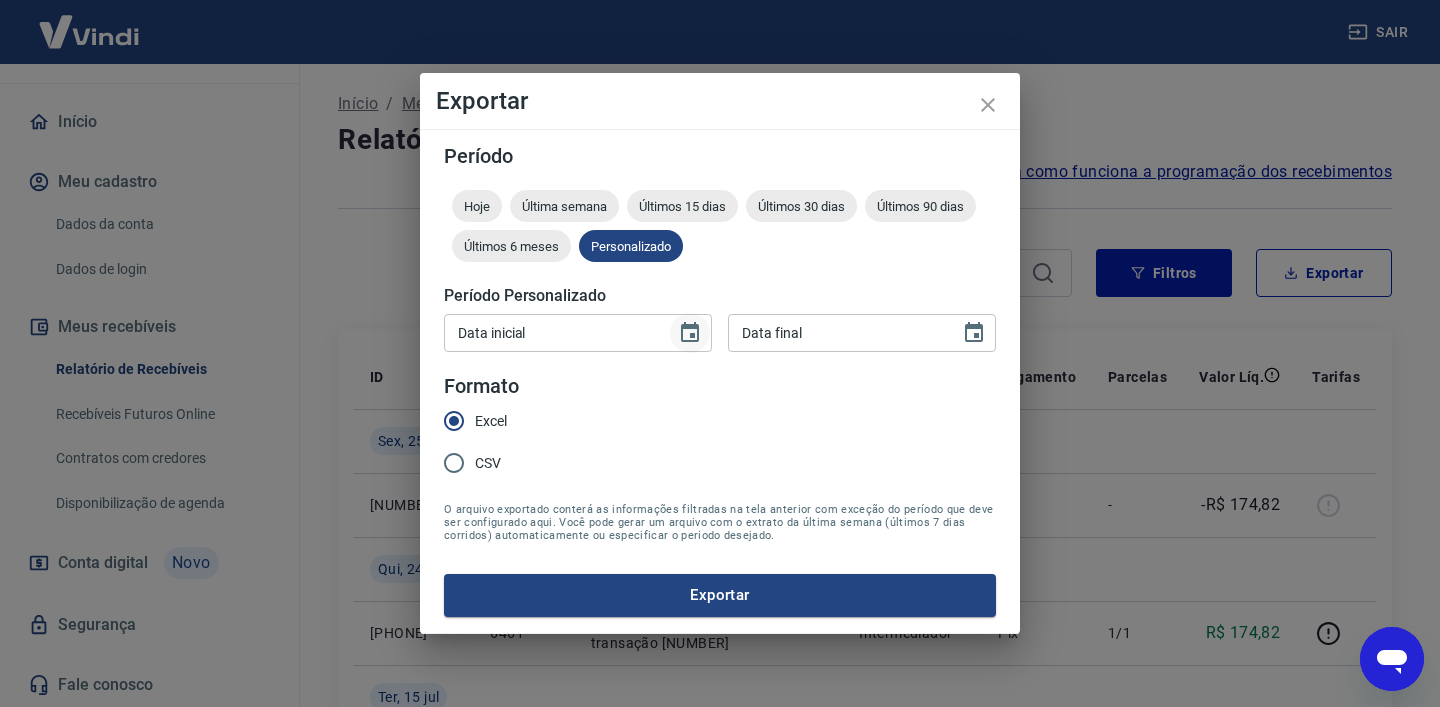 click 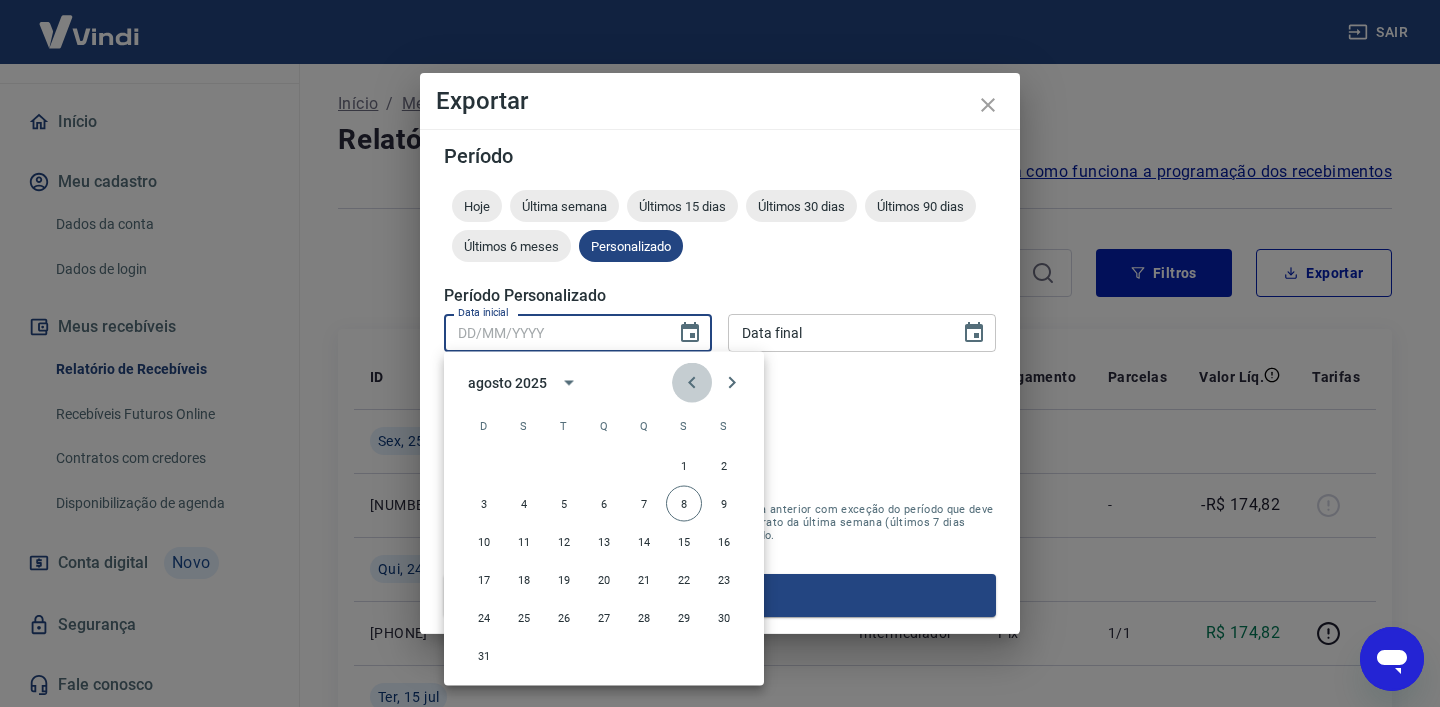 click 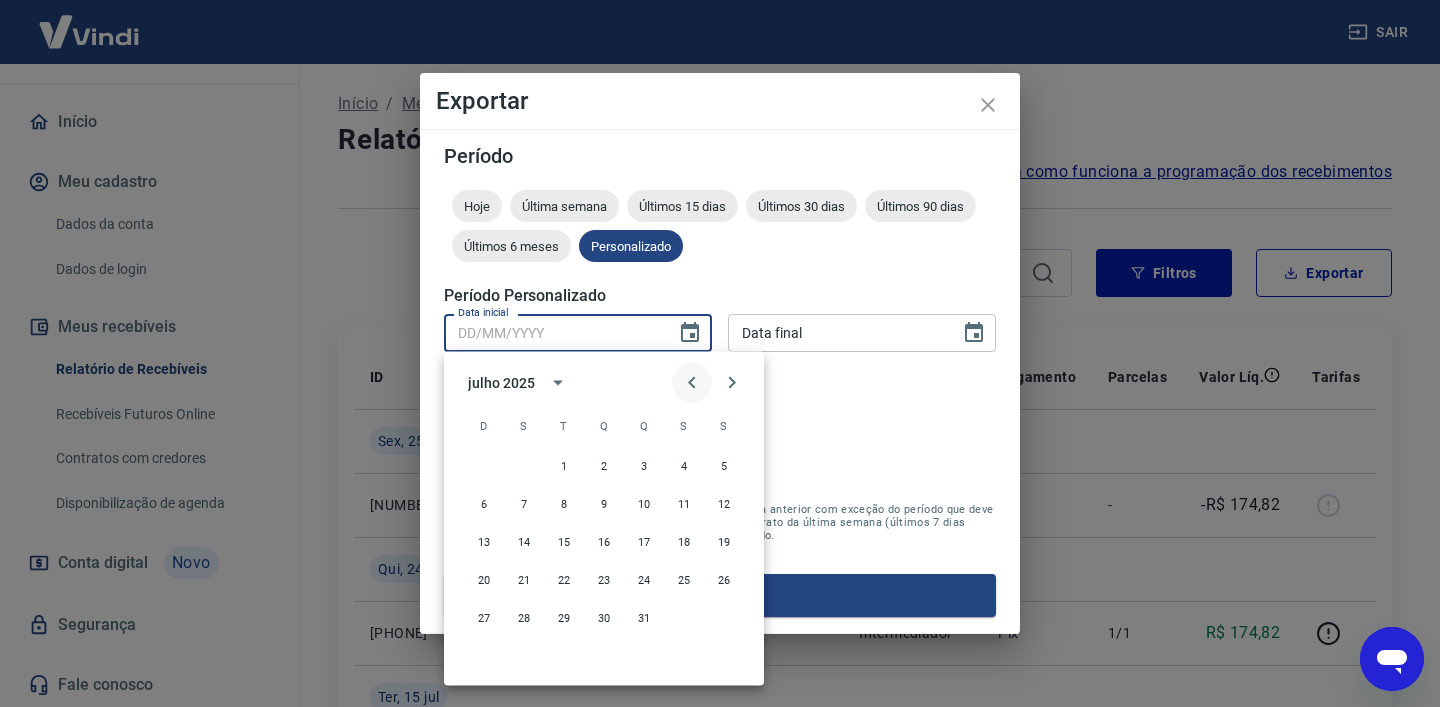 click 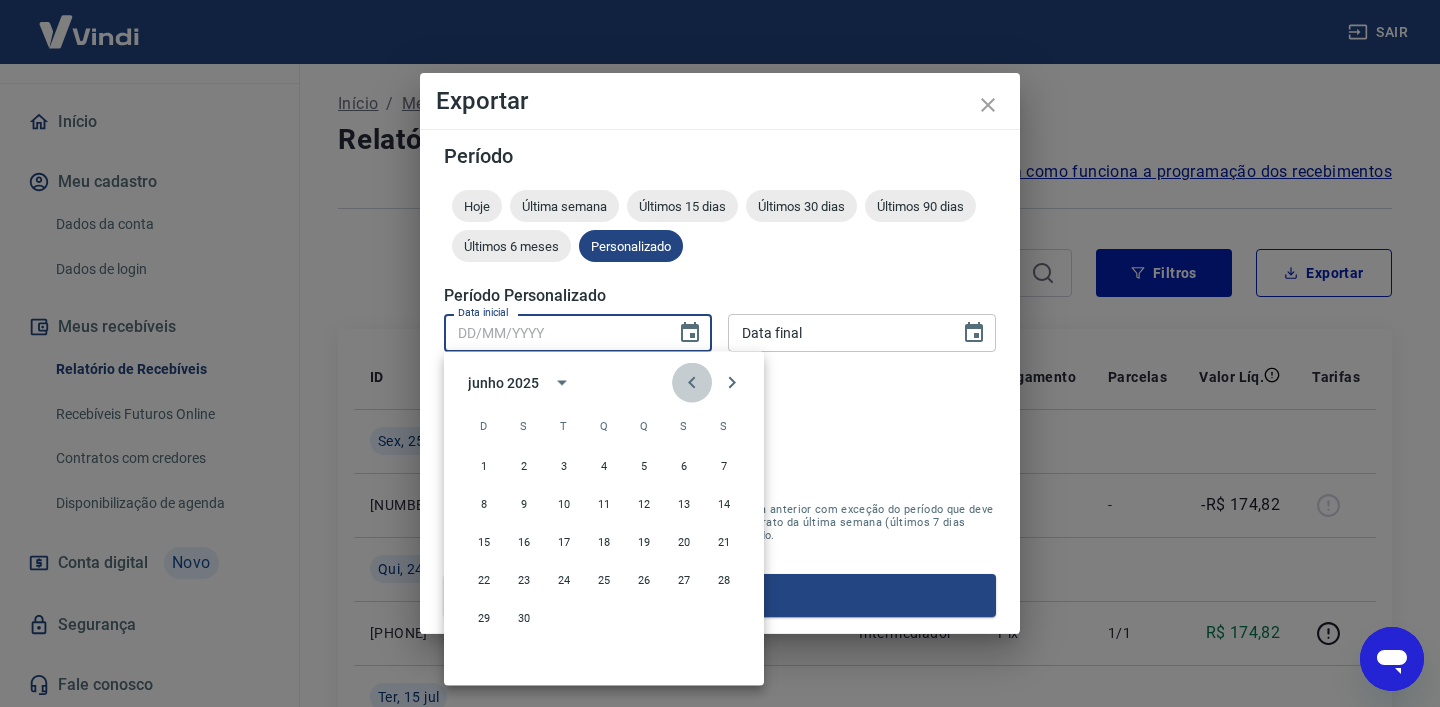 click 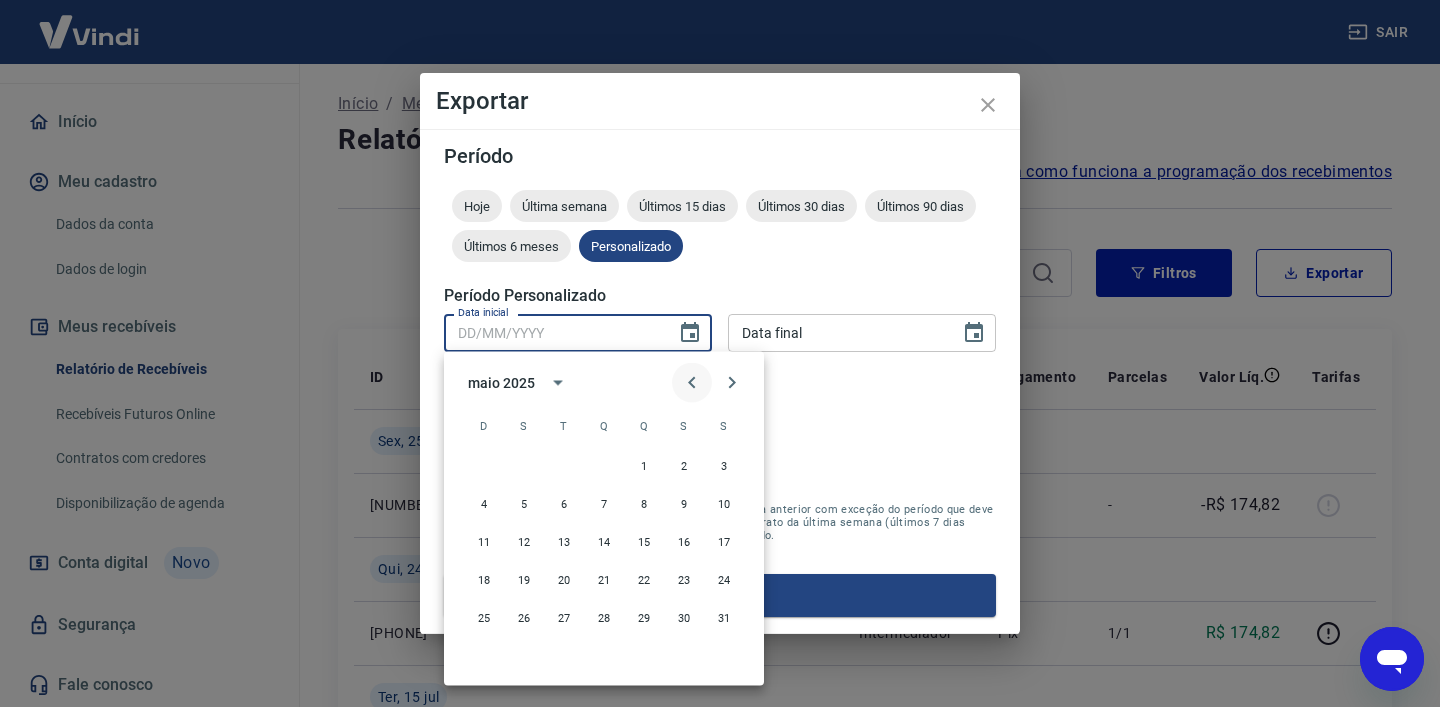 click 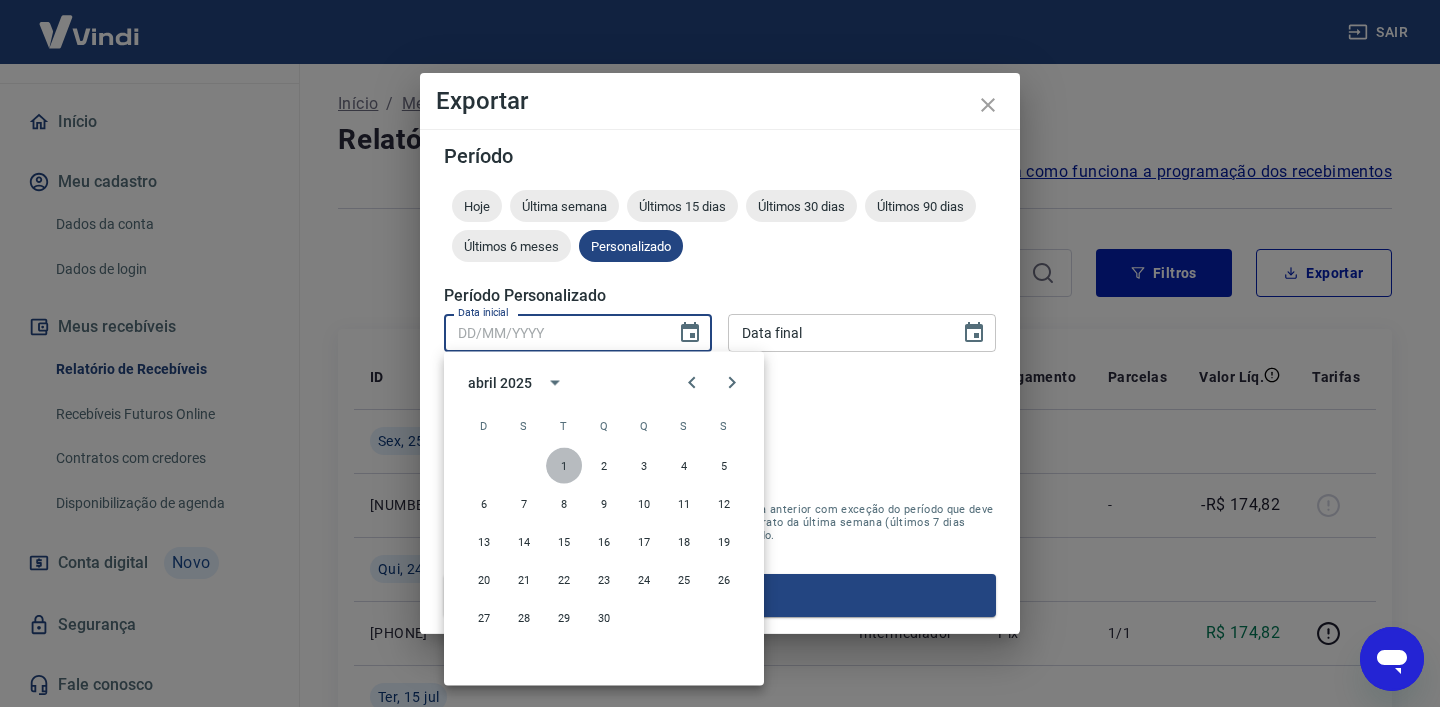click on "1" at bounding box center [564, 466] 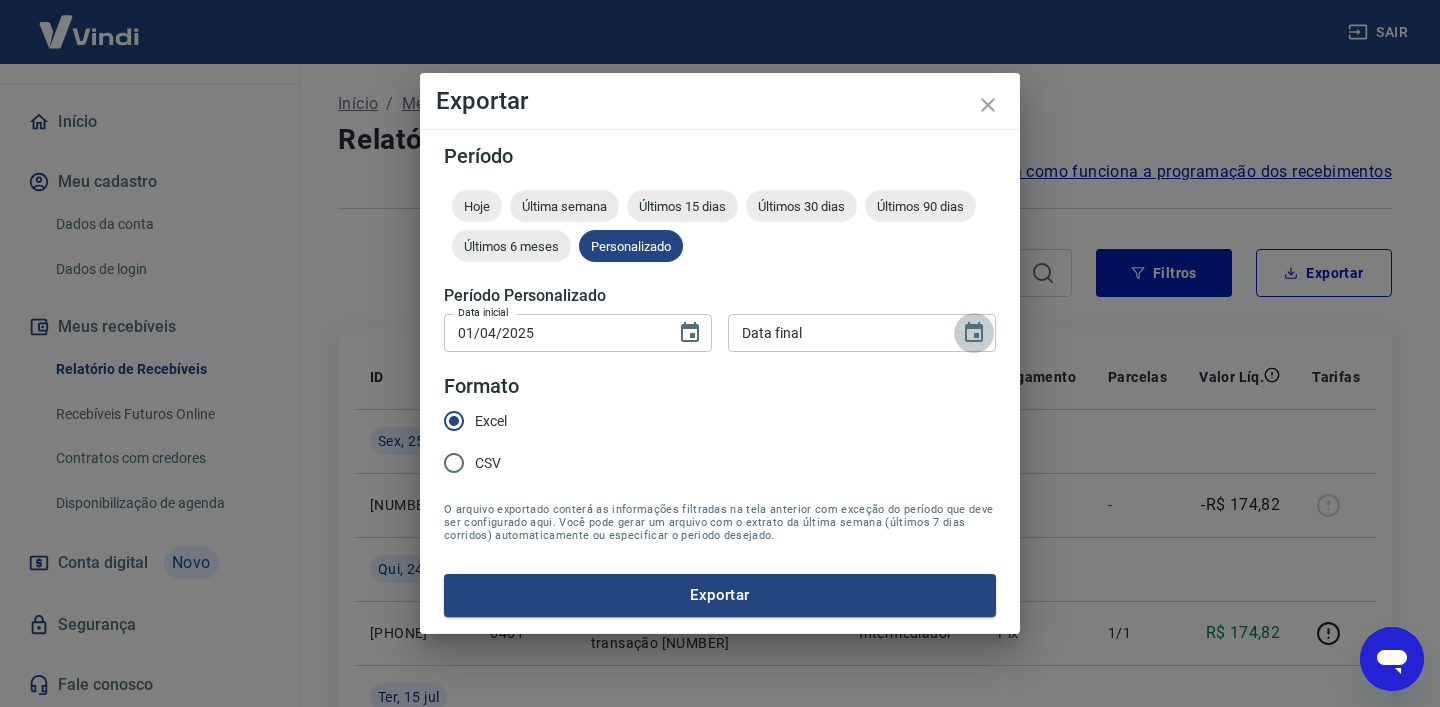 click 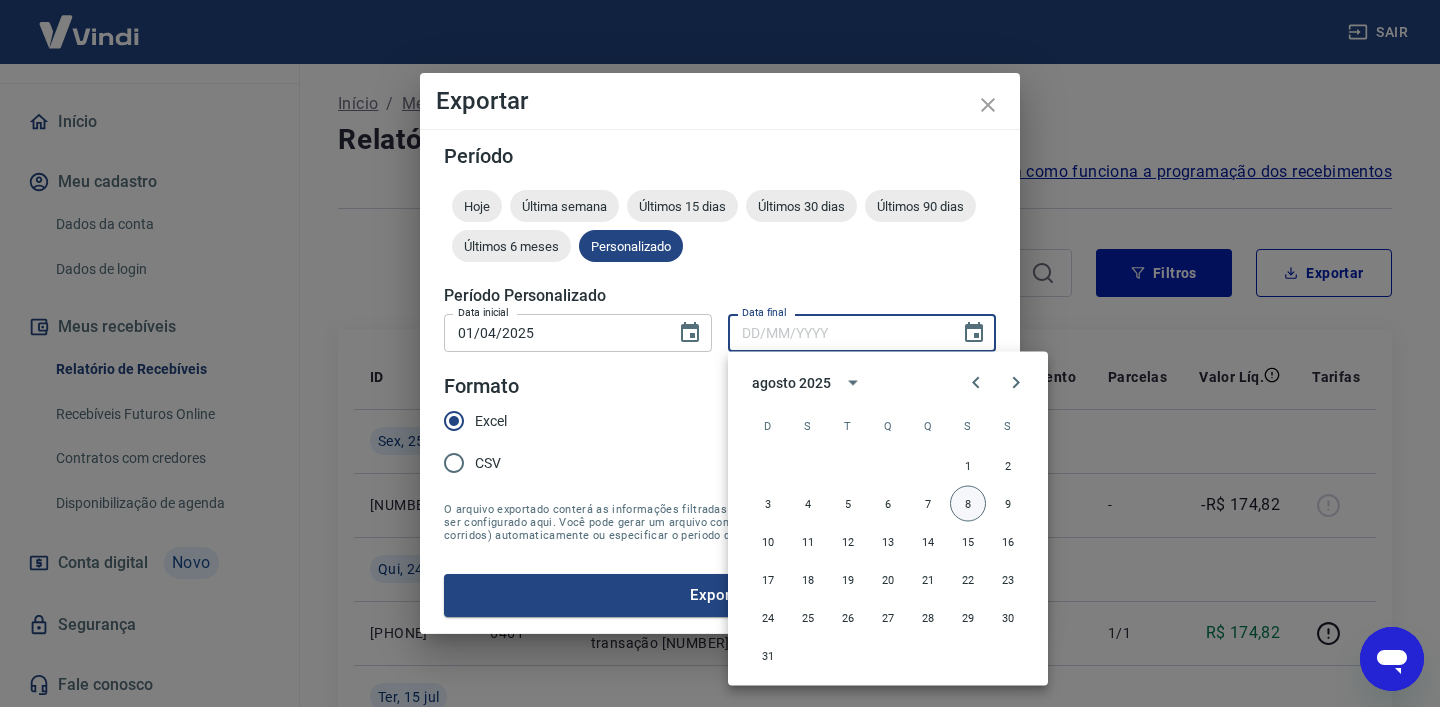 click on "8" at bounding box center [968, 504] 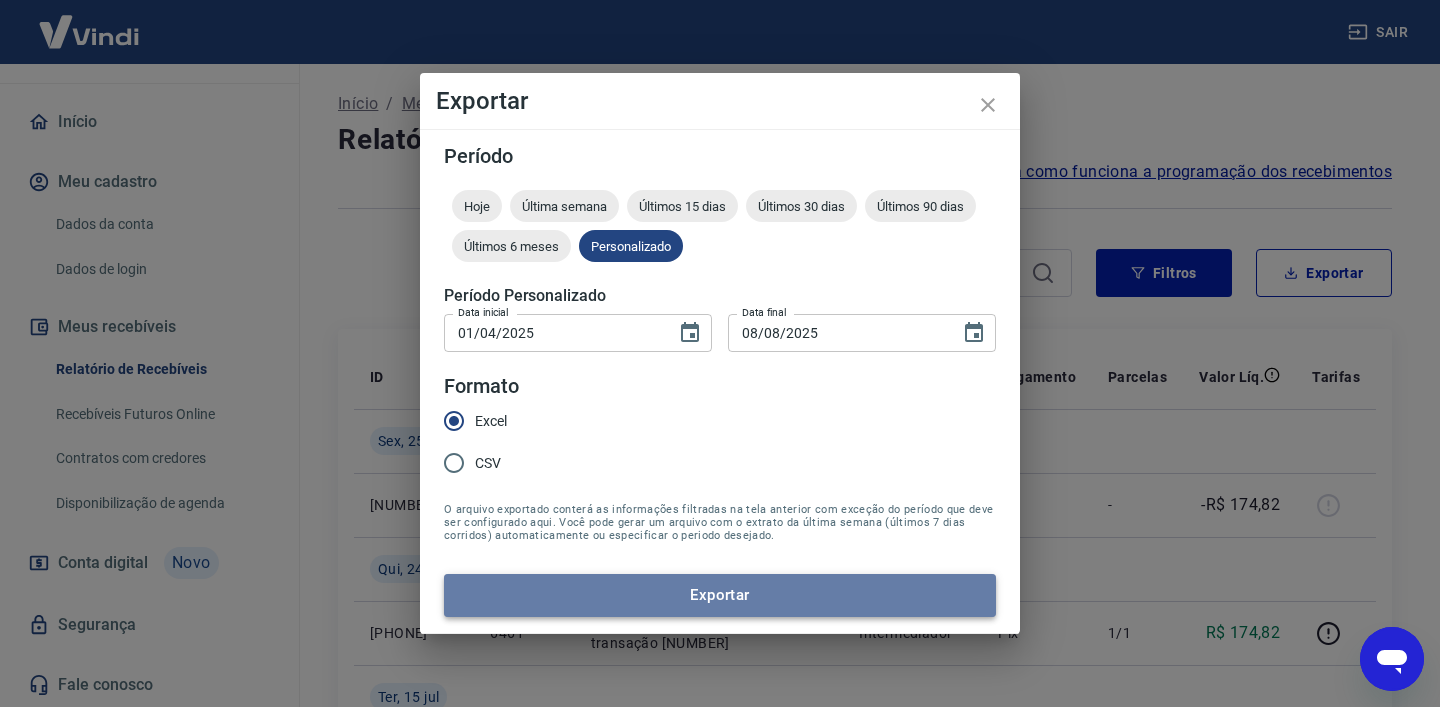 click on "Exportar" at bounding box center [720, 595] 